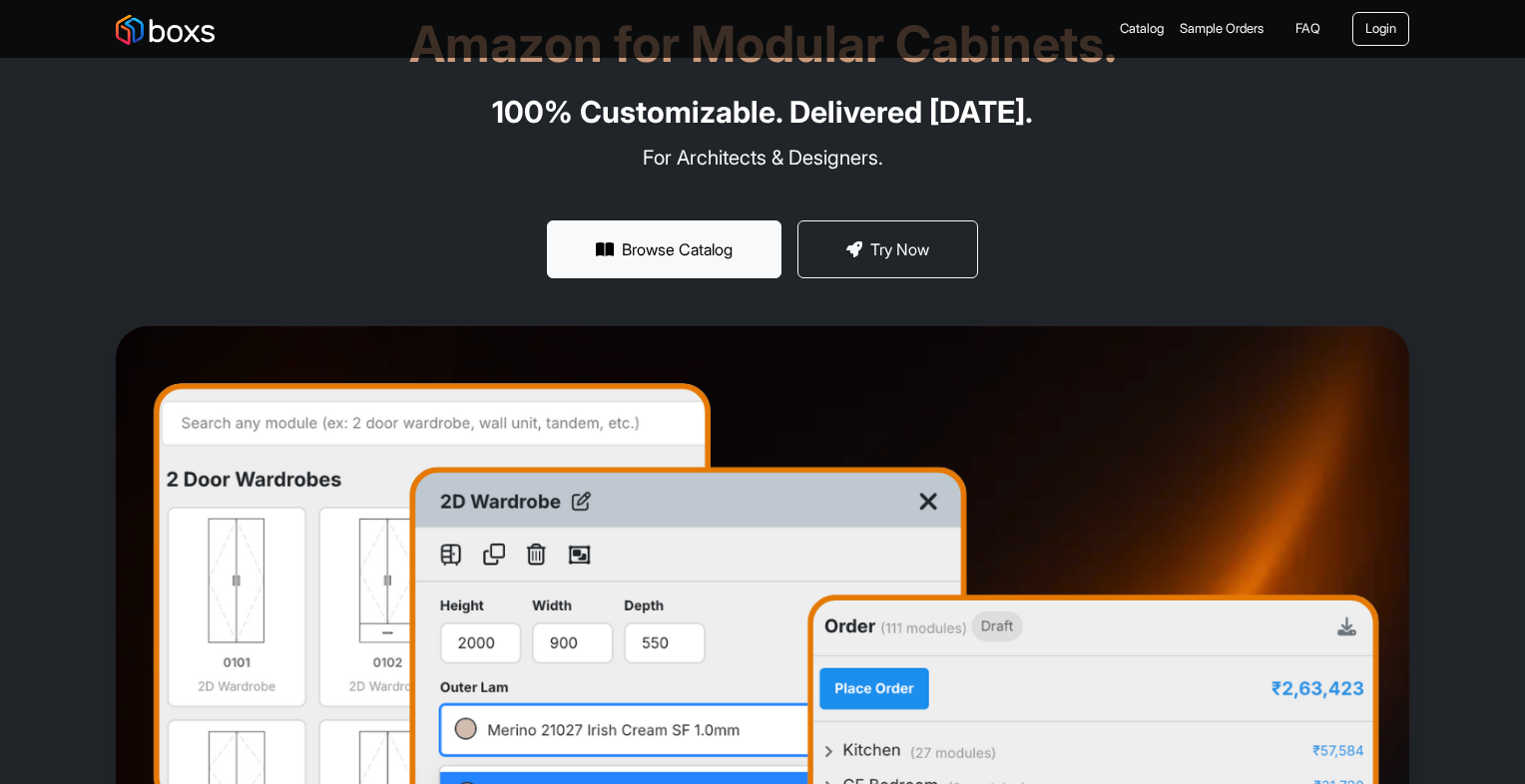 scroll, scrollTop: 100, scrollLeft: 0, axis: vertical 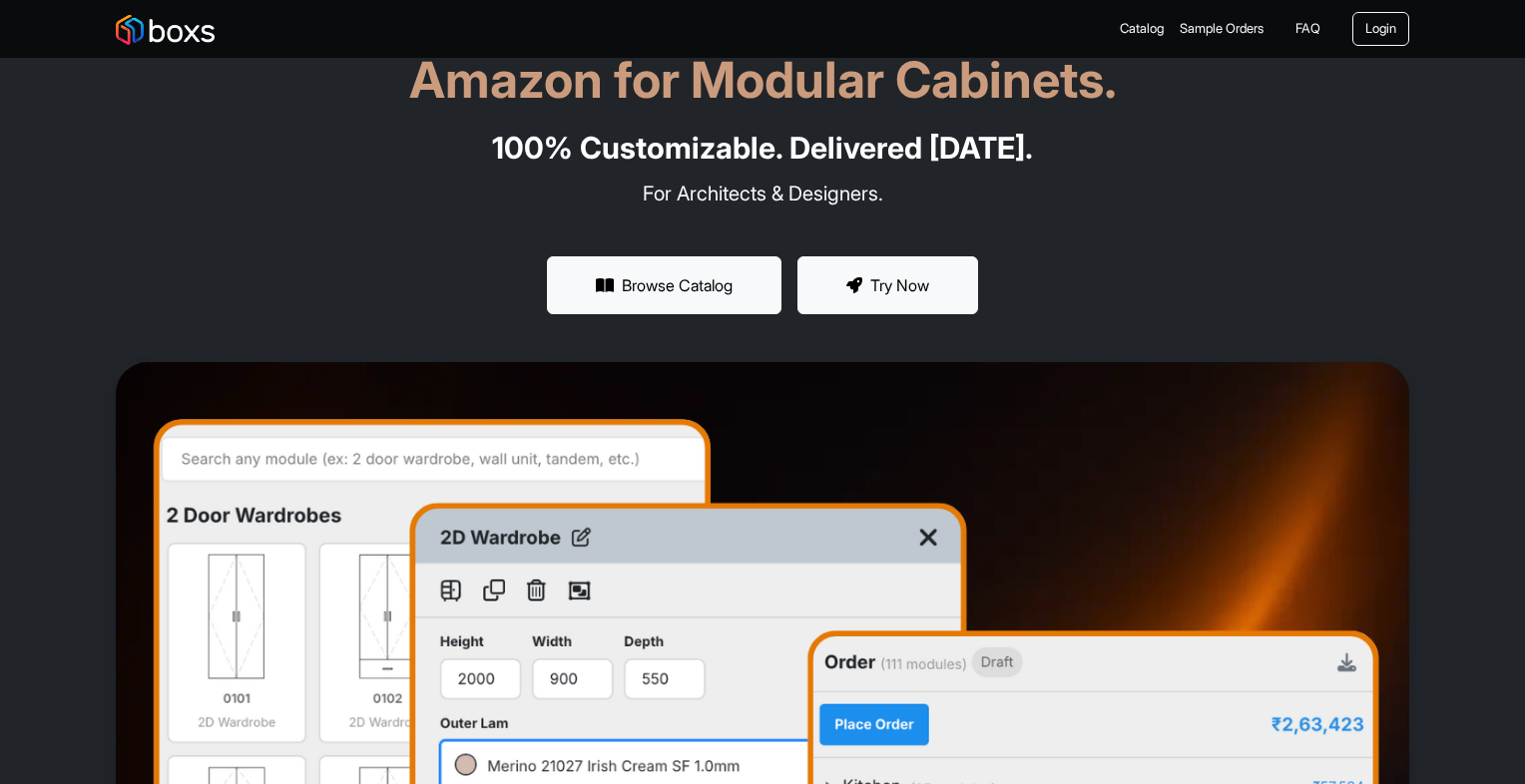 click on "Try Now" at bounding box center [887, 285] 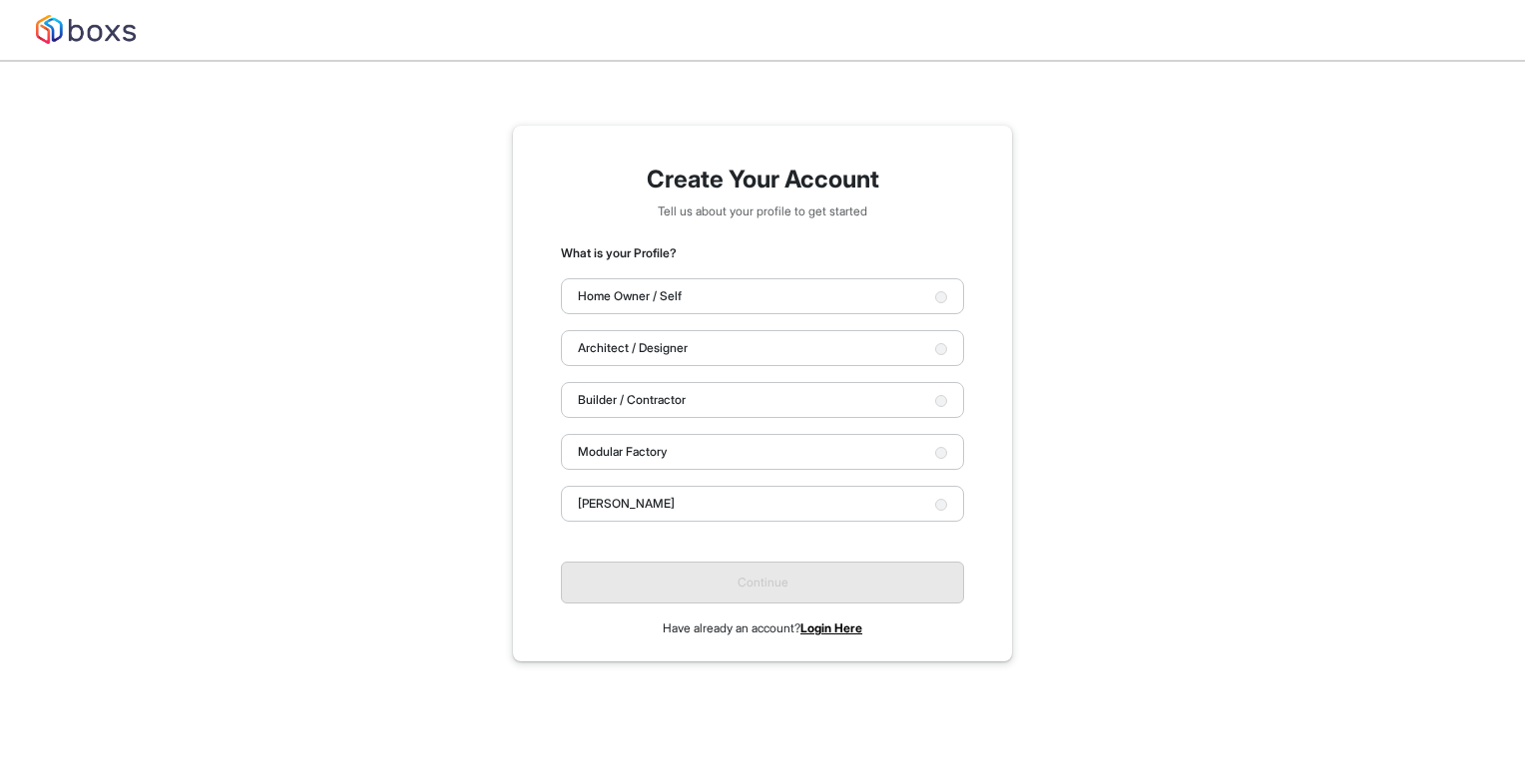 click on "What is your Profile? Home Owner / Self Architect / Designer Builder / Contractor Modular Factory [PERSON_NAME]" at bounding box center [762, 383] 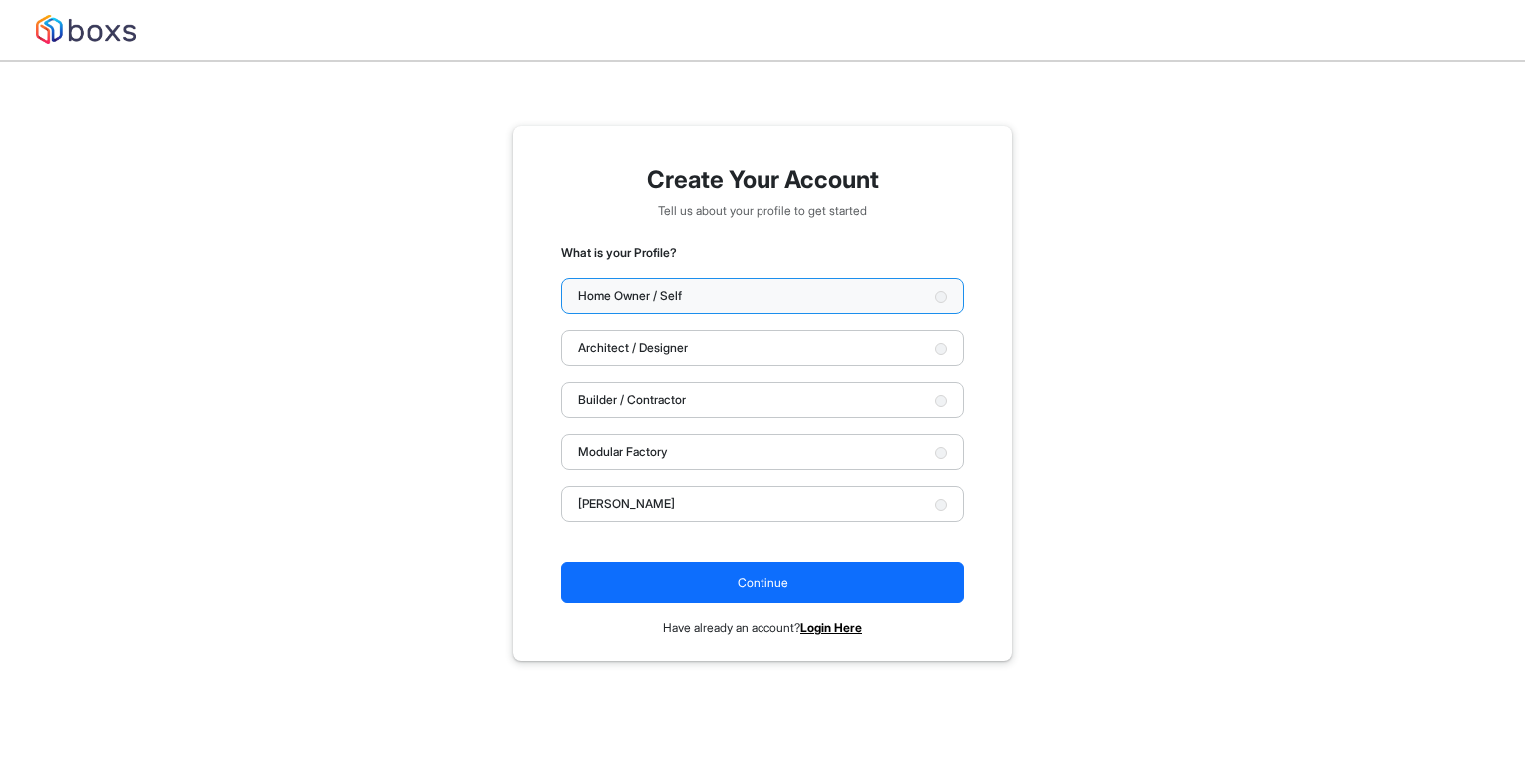 click on "Architect / Designer" at bounding box center (762, 348) 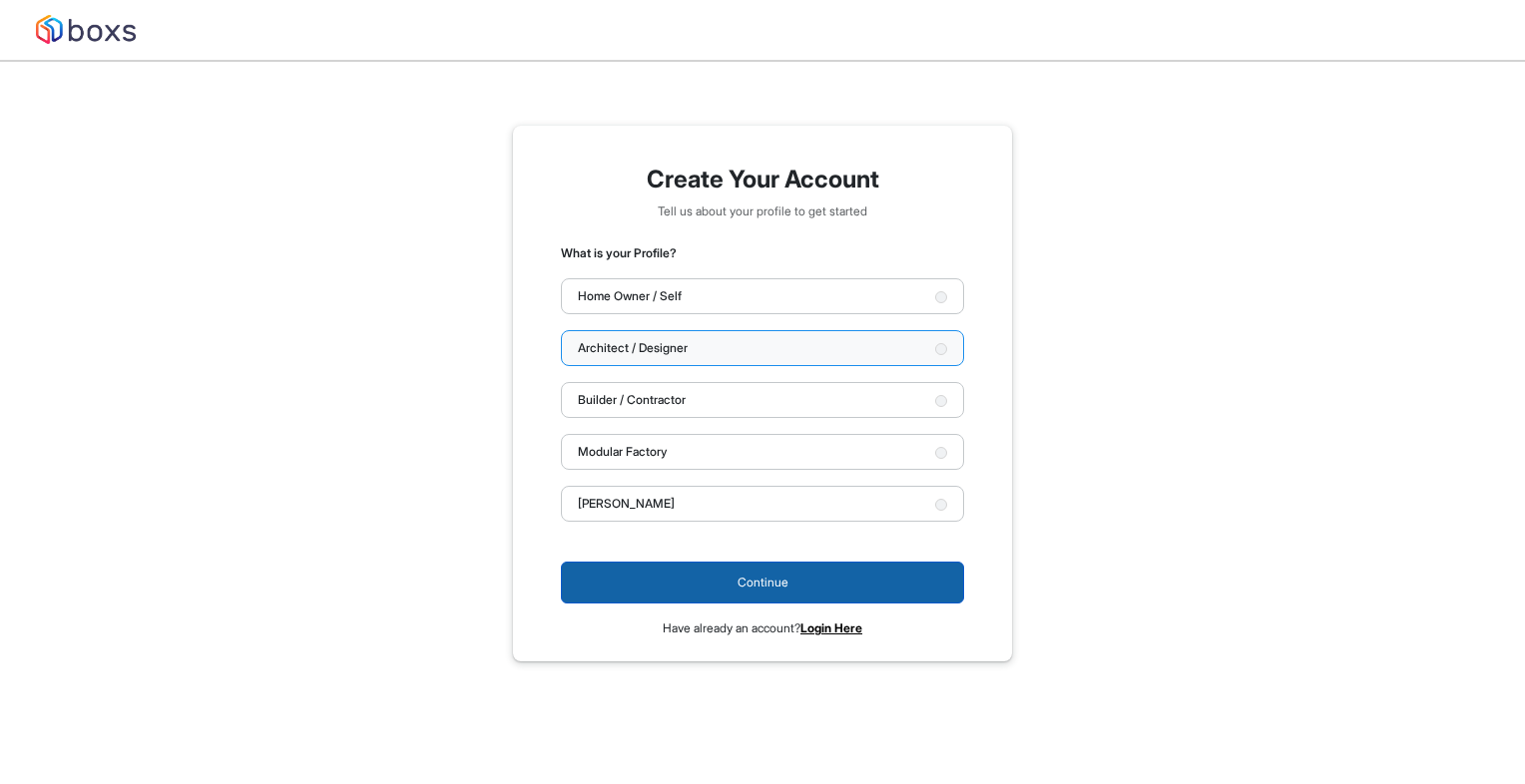 click on "Continue" at bounding box center [762, 583] 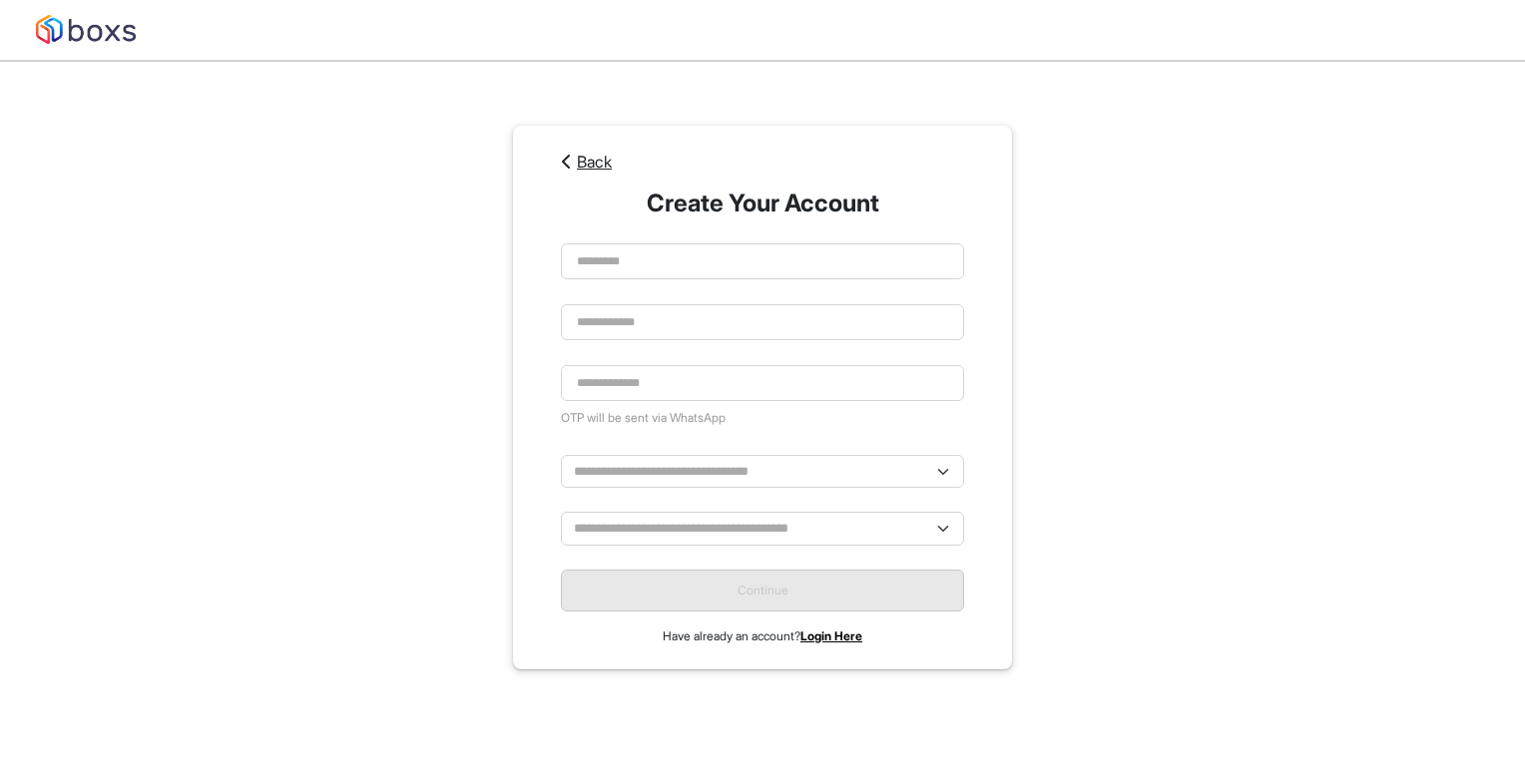 drag, startPoint x: 755, startPoint y: 281, endPoint x: 760, endPoint y: 267, distance: 14.866069 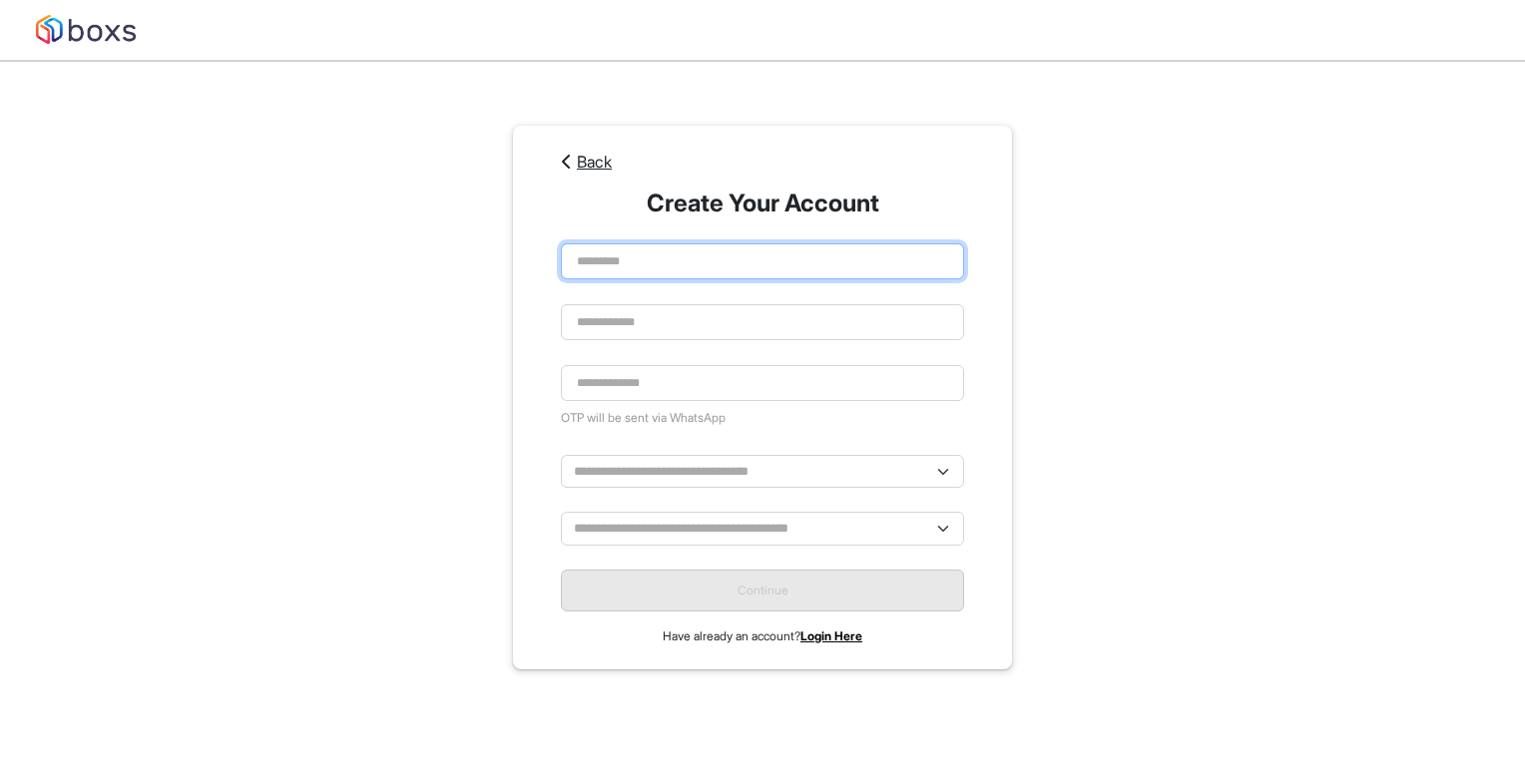 click at bounding box center (762, 261) 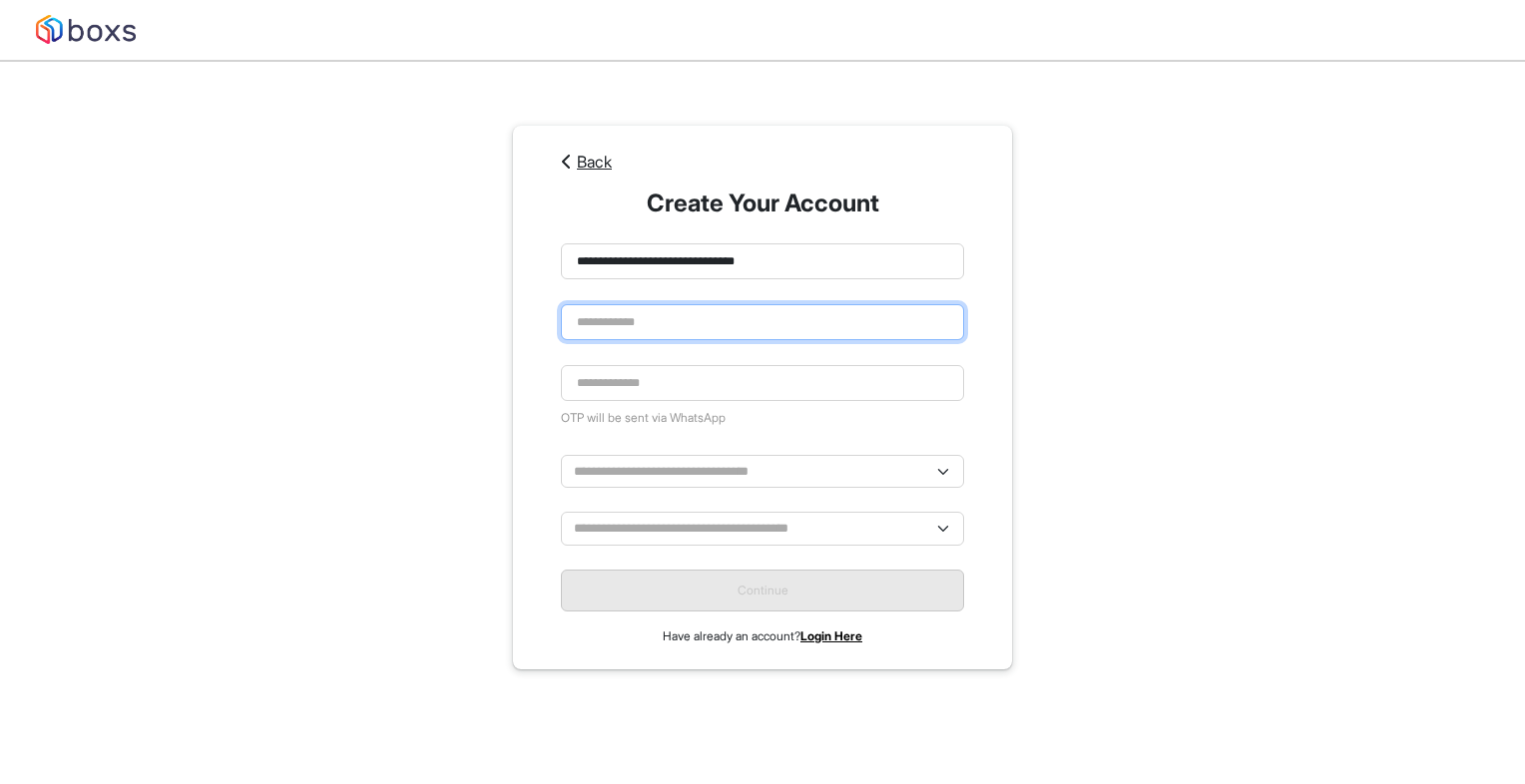 click at bounding box center (762, 322) 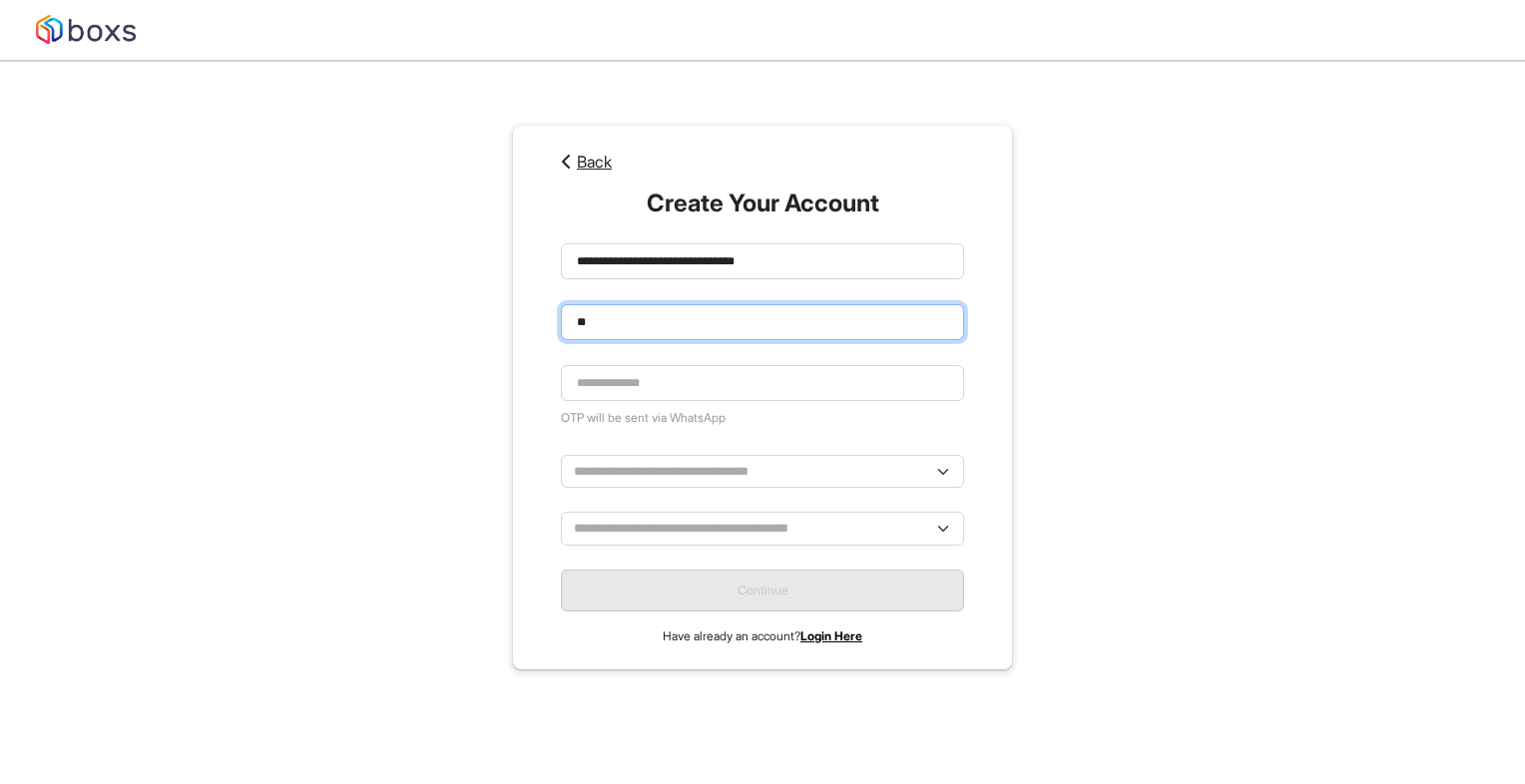 type on "*" 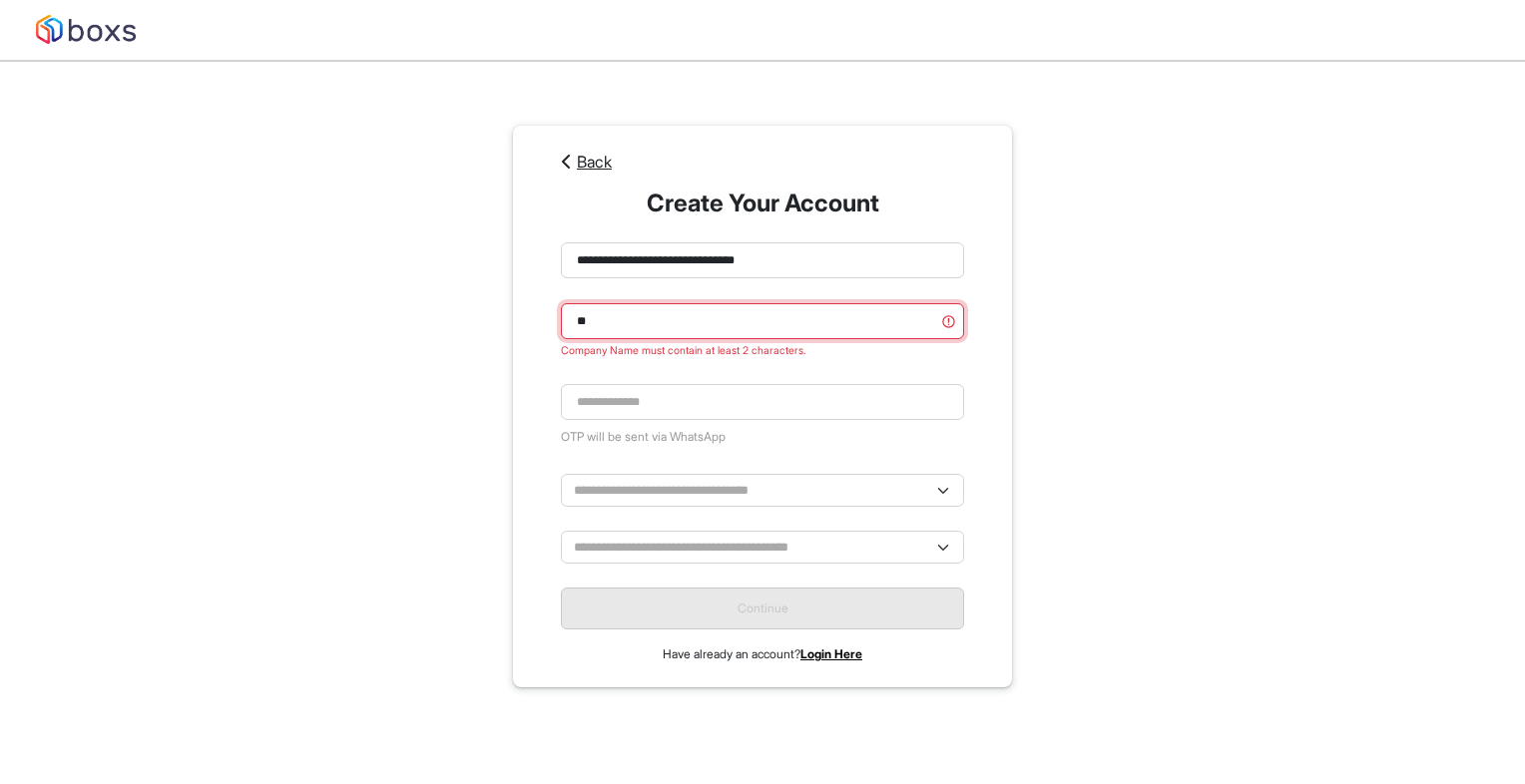 scroll, scrollTop: 57, scrollLeft: 0, axis: vertical 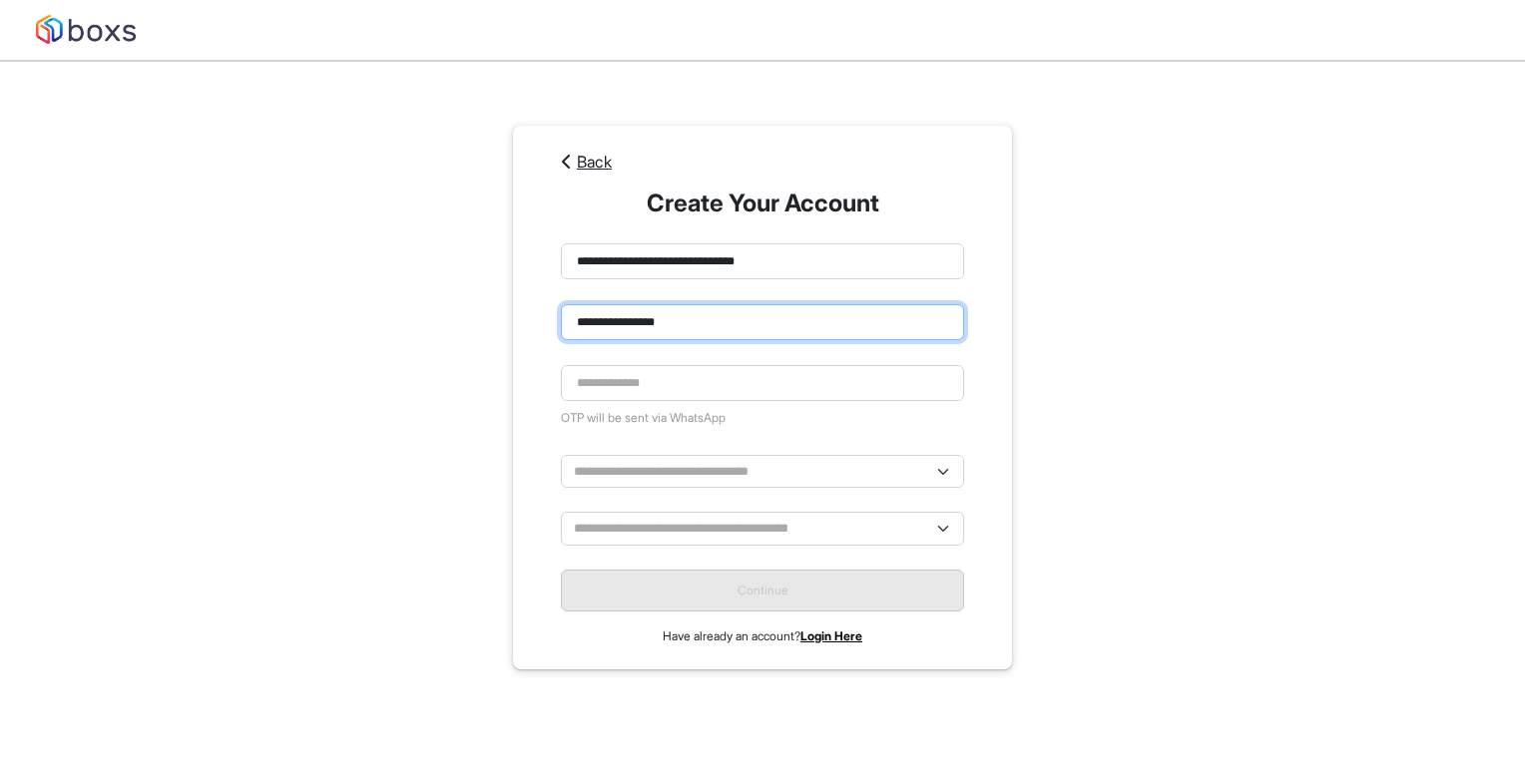type on "**********" 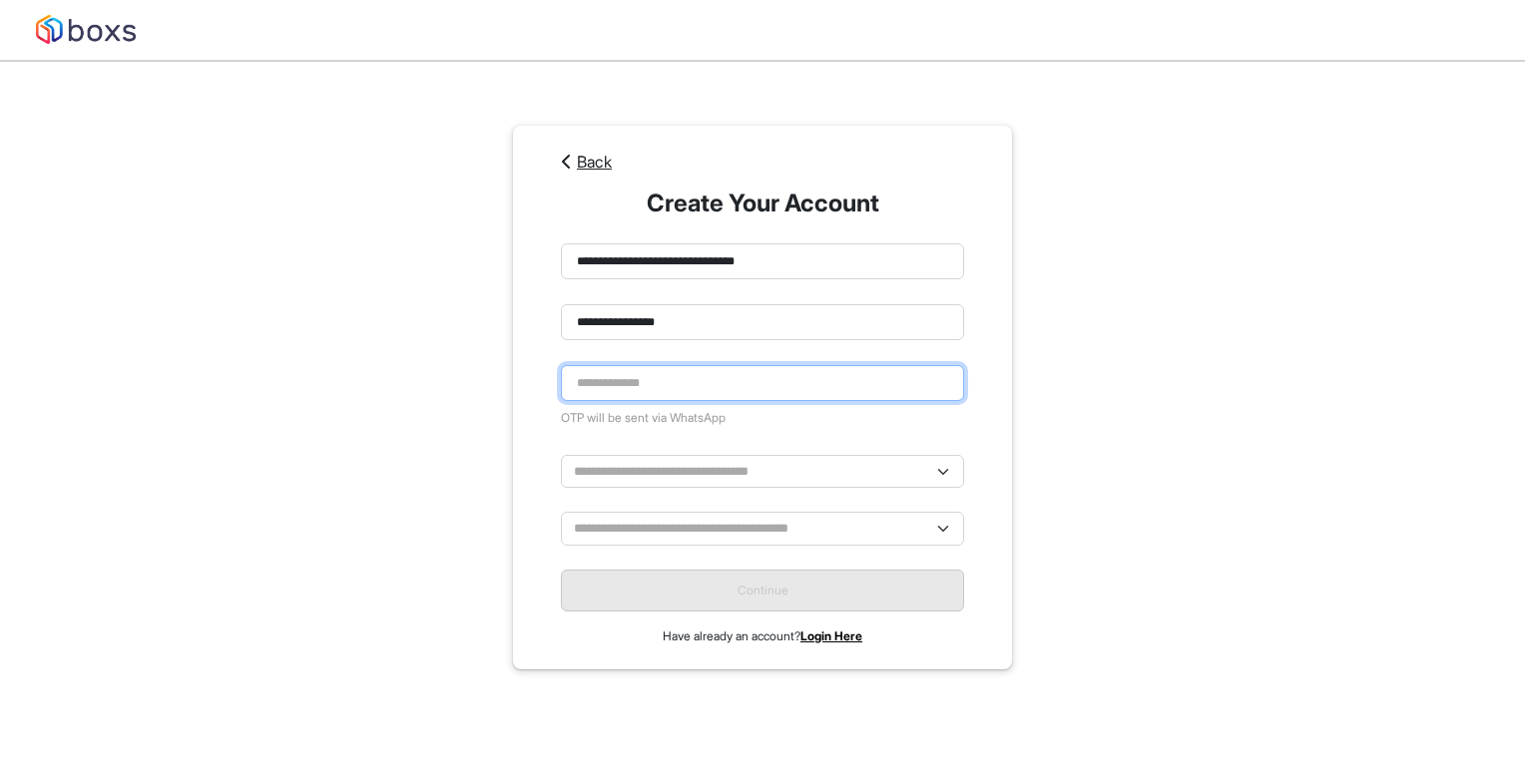 click at bounding box center [762, 383] 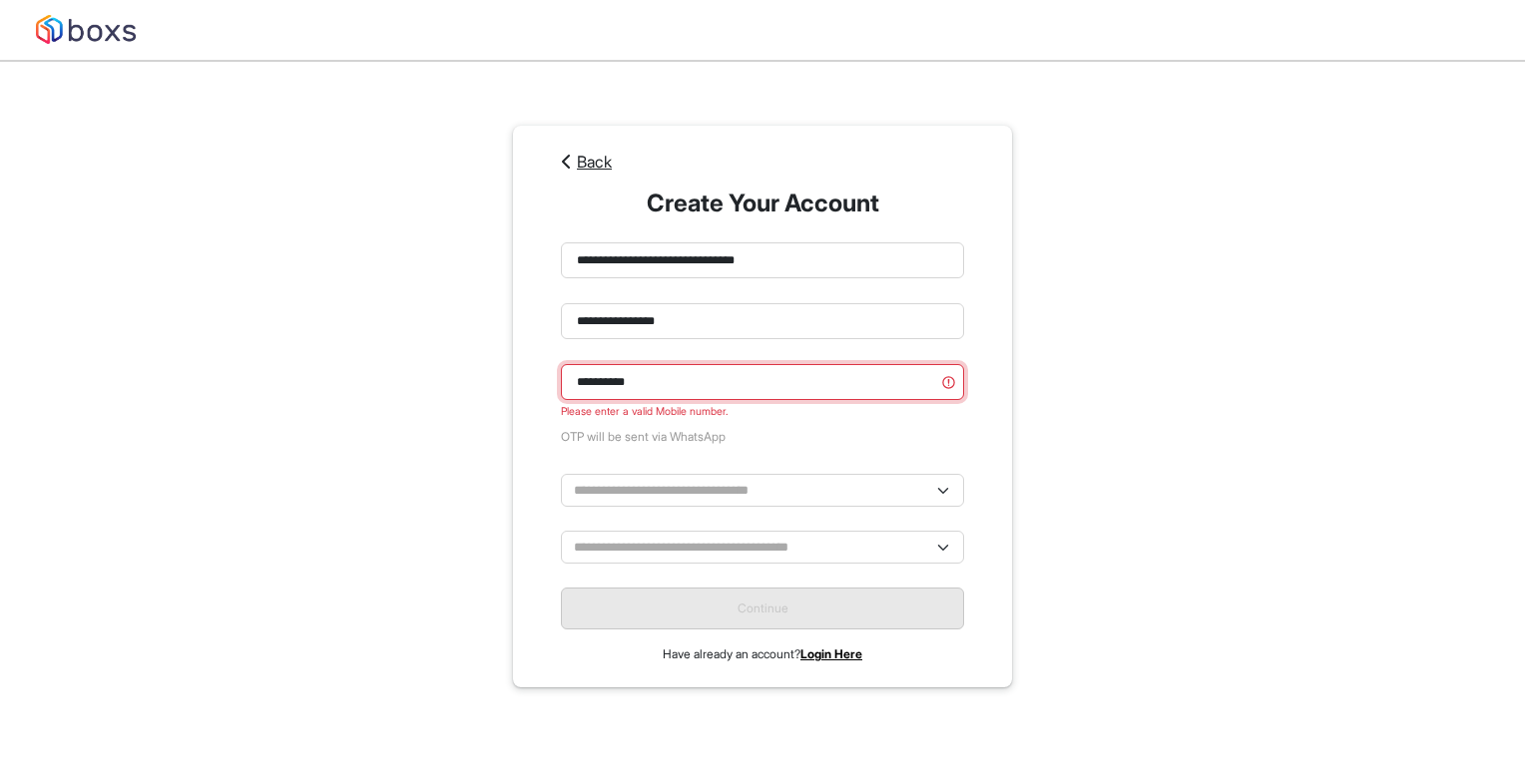 scroll, scrollTop: 57, scrollLeft: 0, axis: vertical 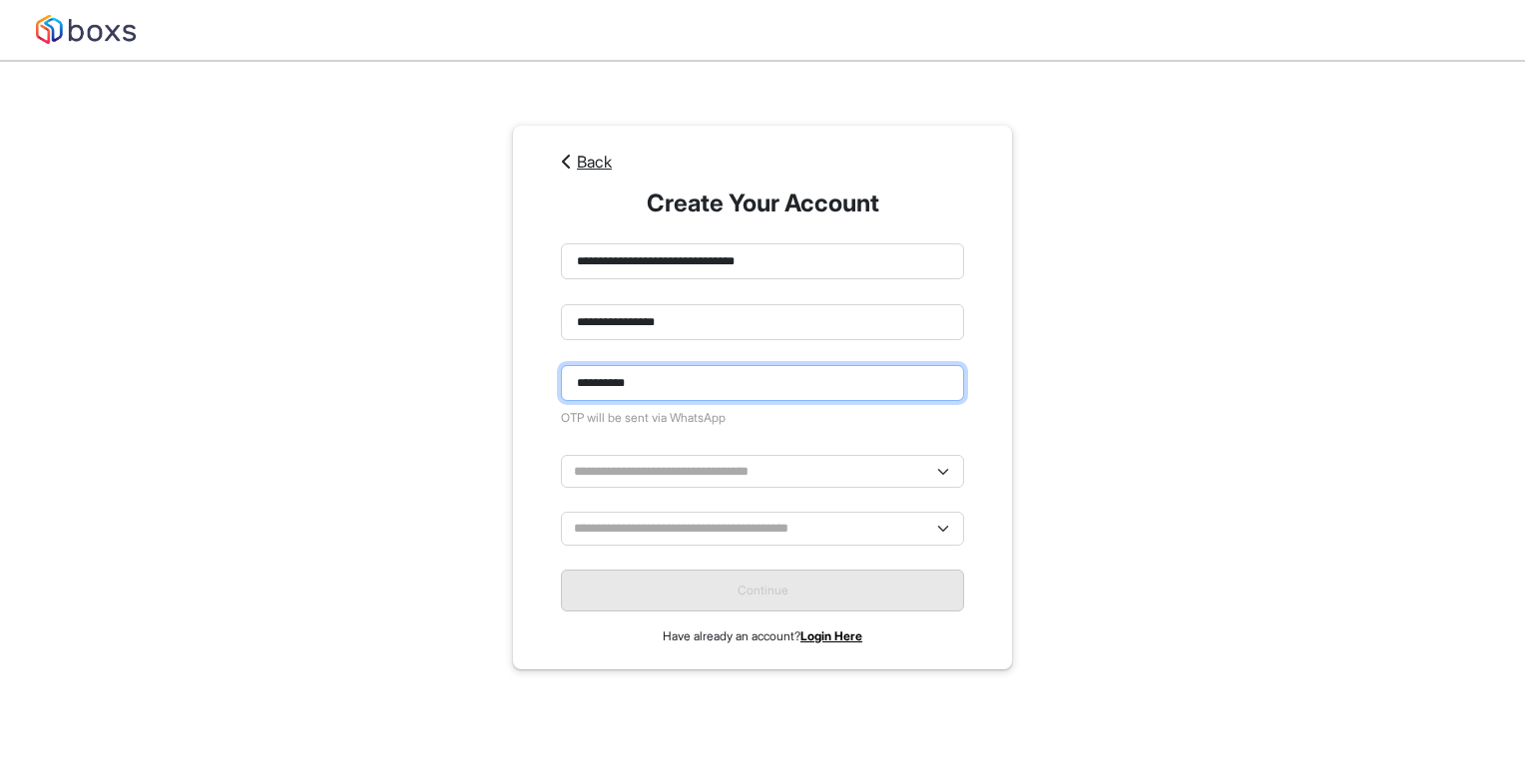 type on "**********" 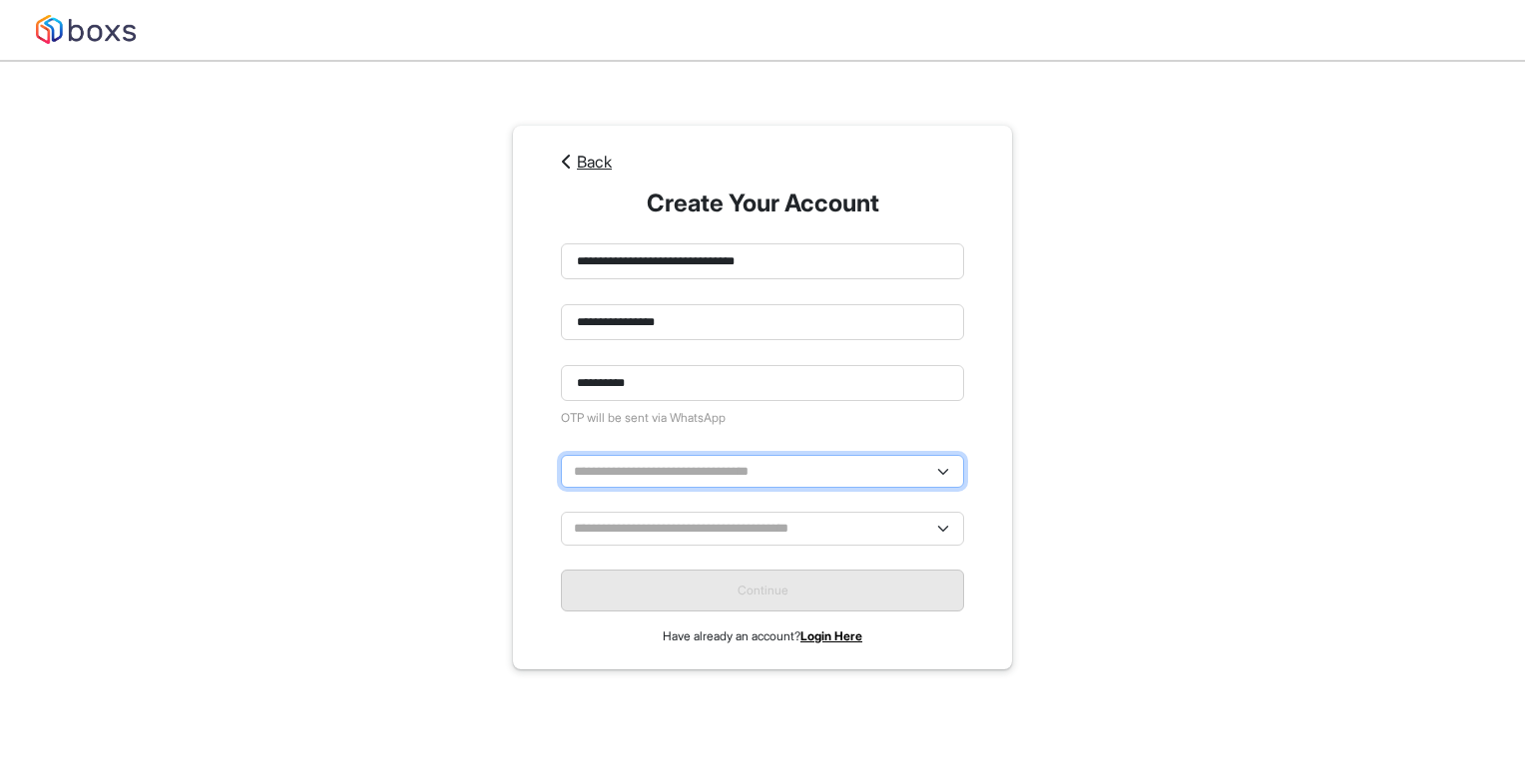 click on "**********" at bounding box center [762, 471] 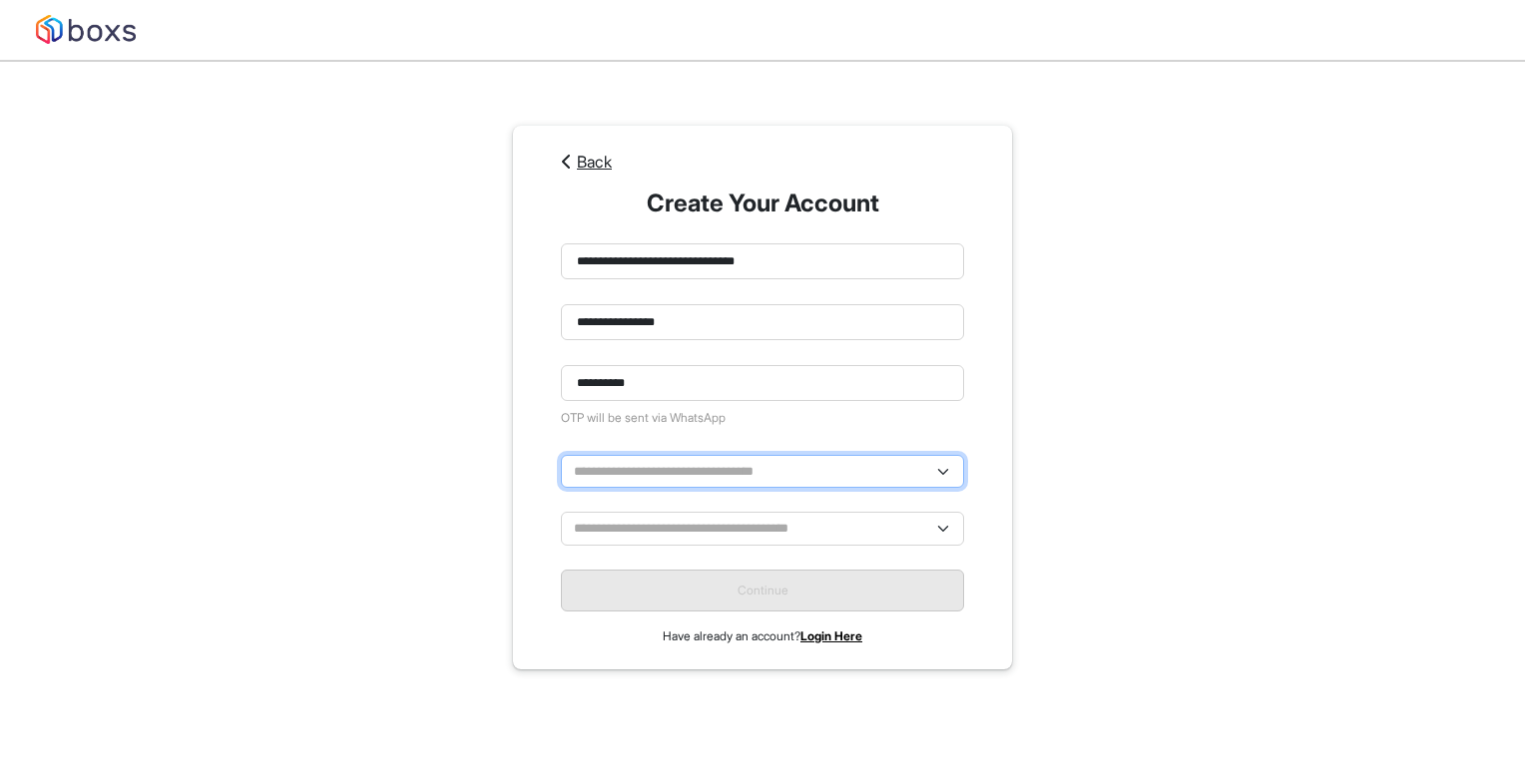 click on "**********" at bounding box center (762, 471) 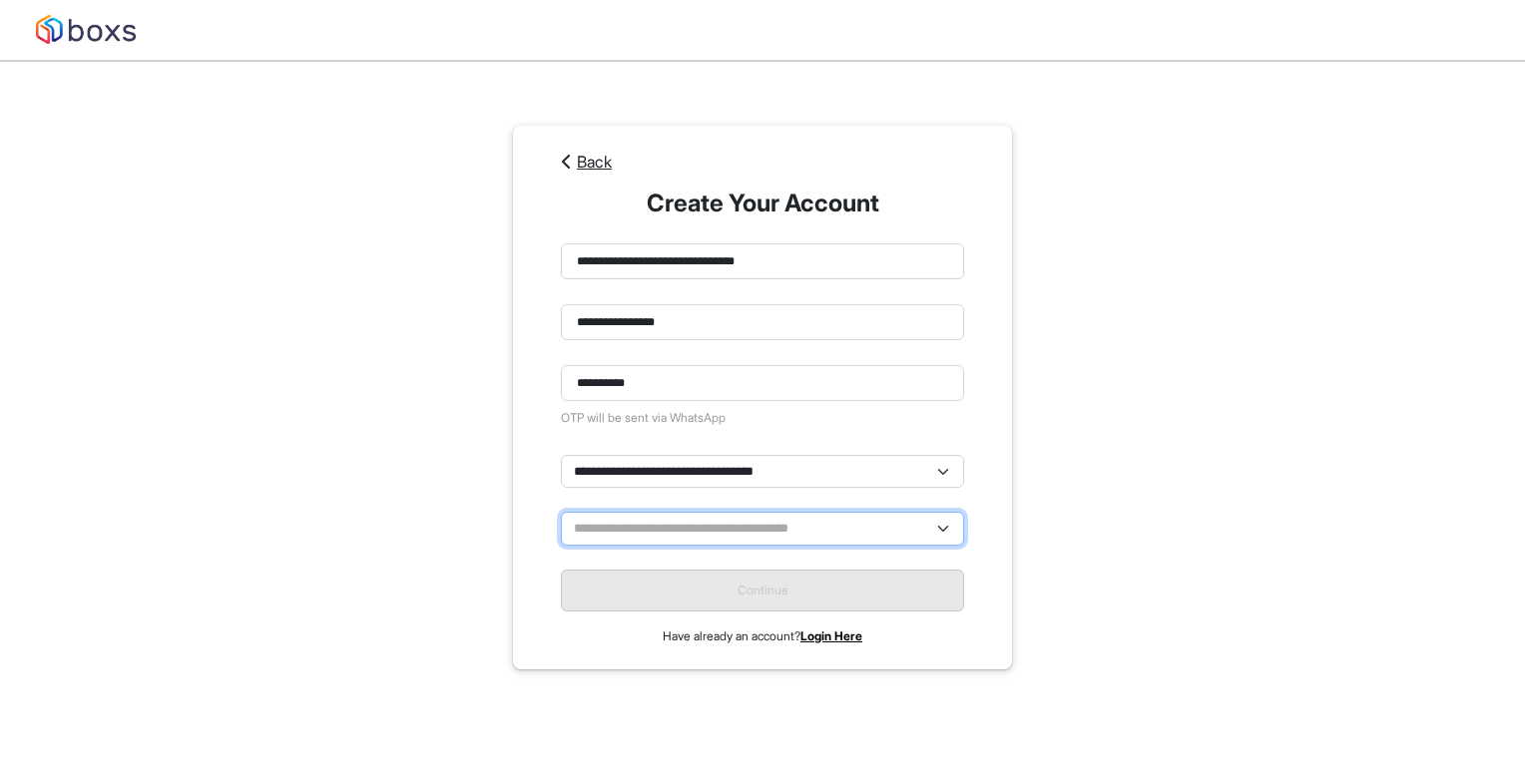 click on "**********" at bounding box center (762, 528) 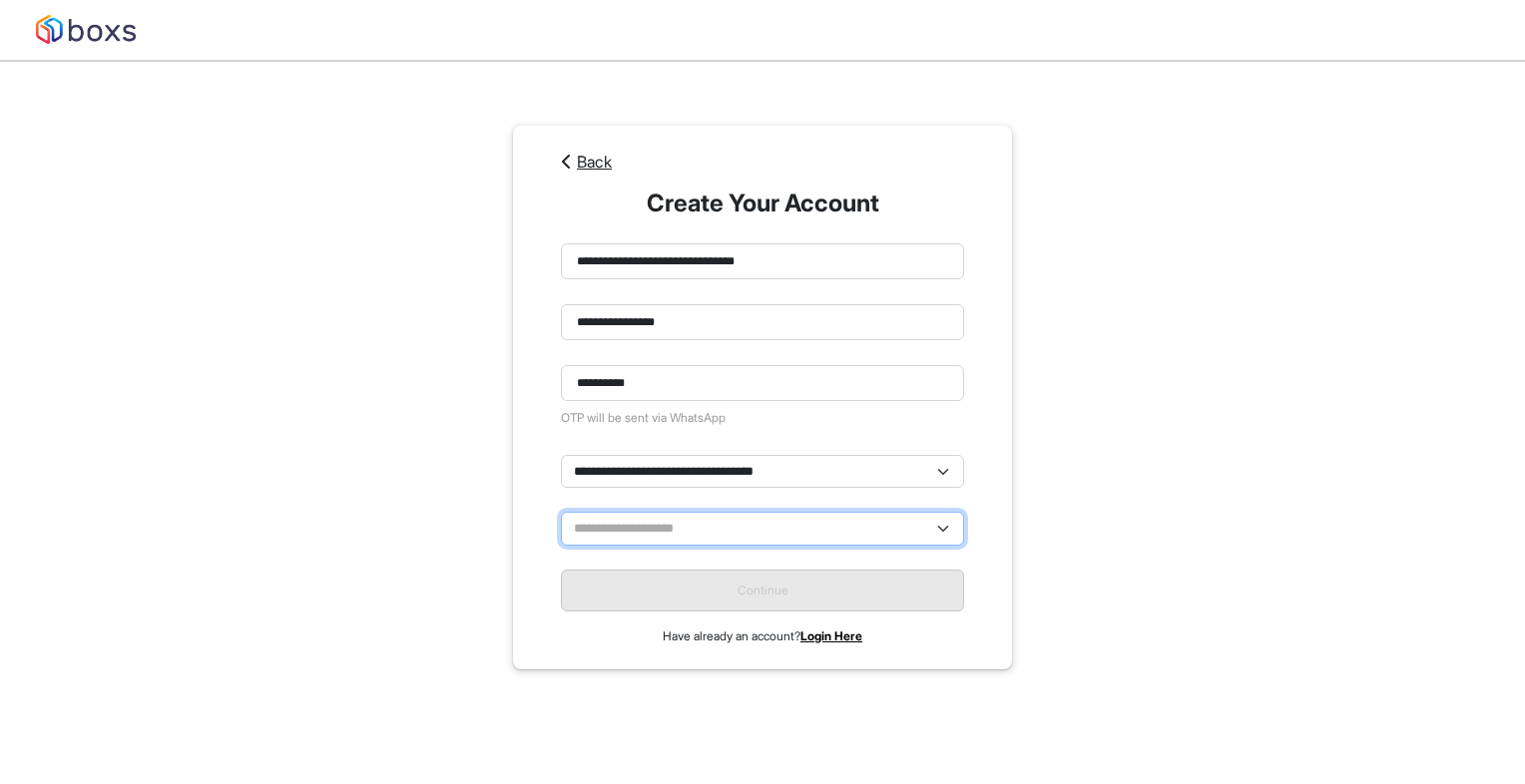 click on "**********" at bounding box center (762, 528) 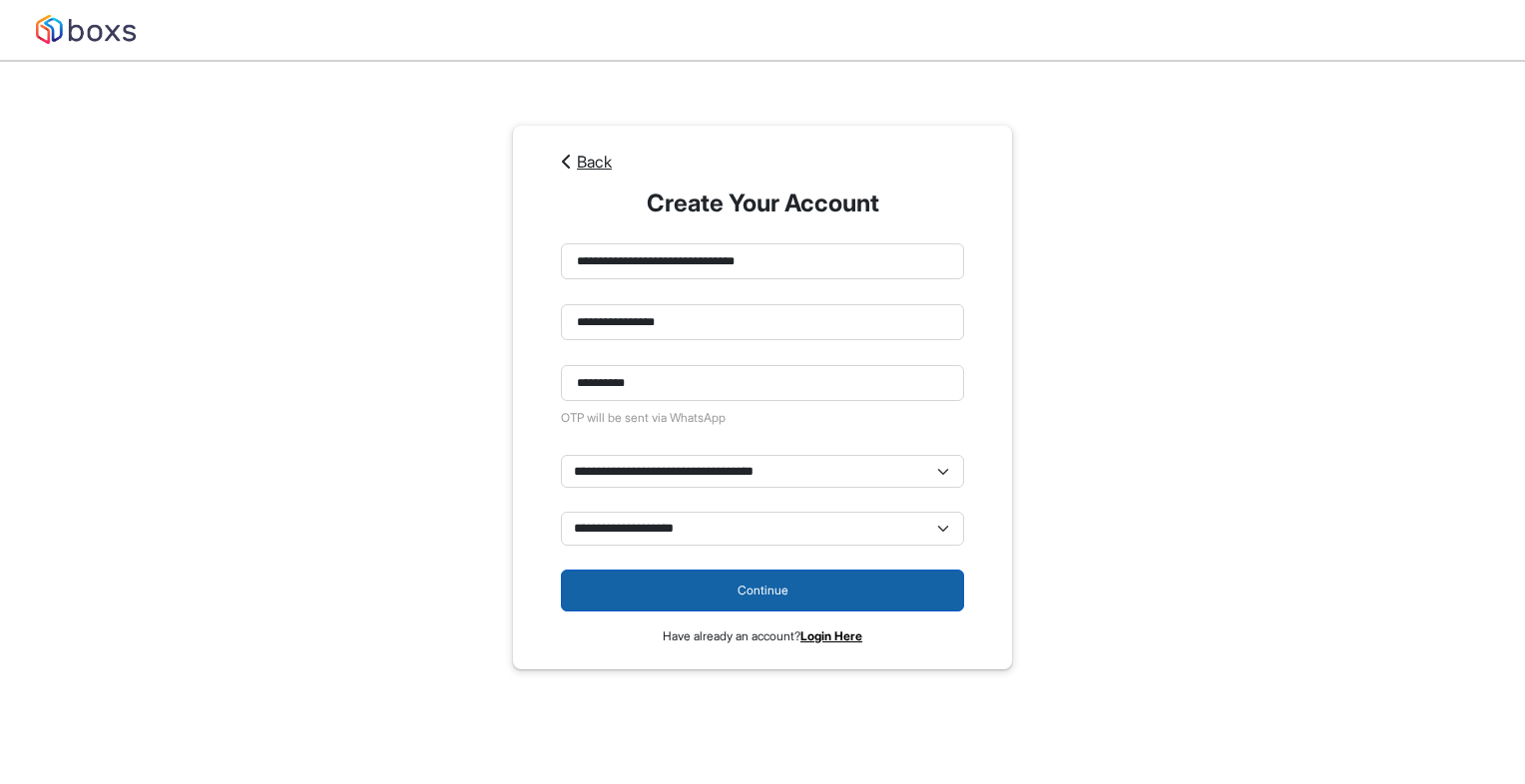 click on "Continue" at bounding box center (762, 590) 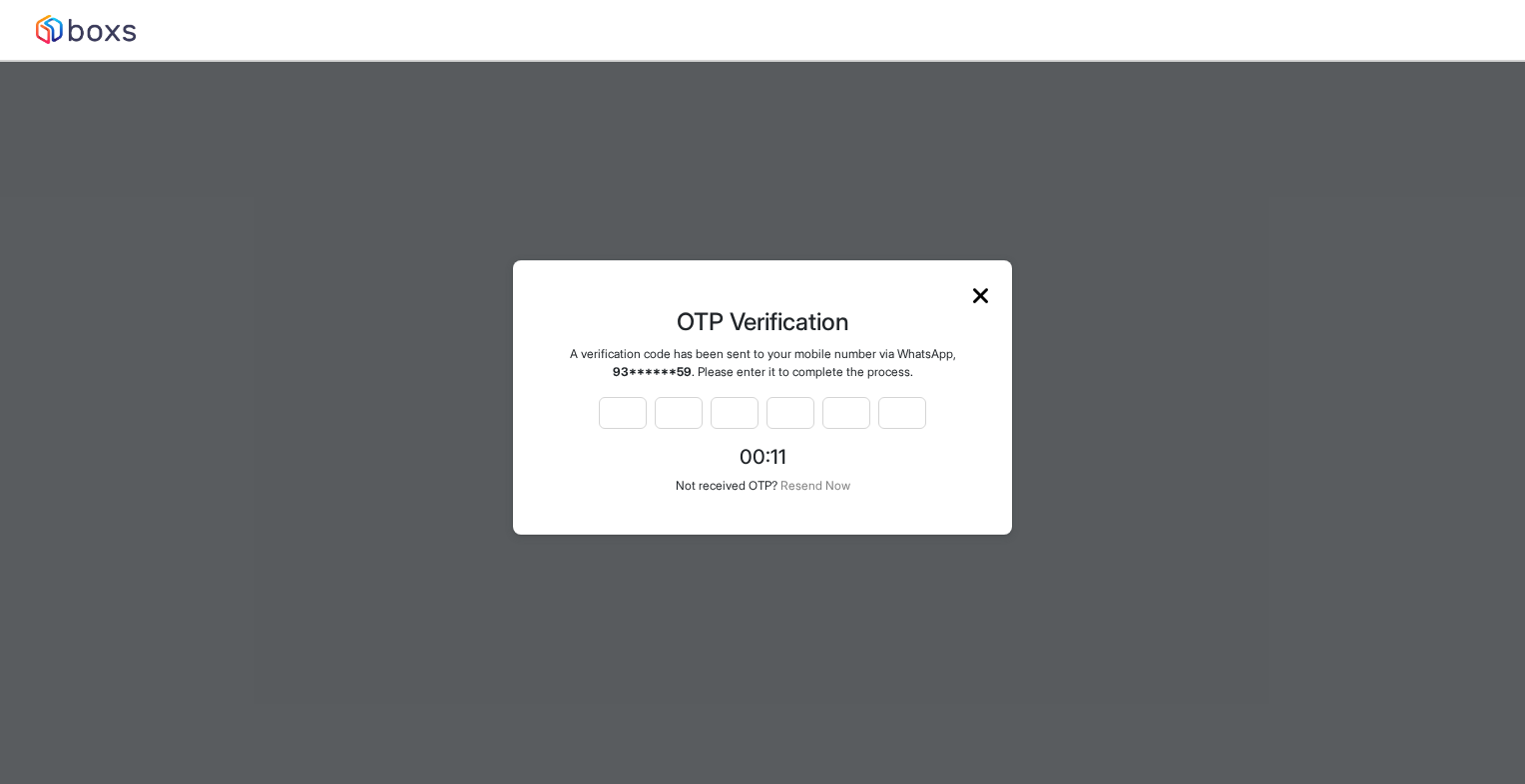 click at bounding box center [762, 413] 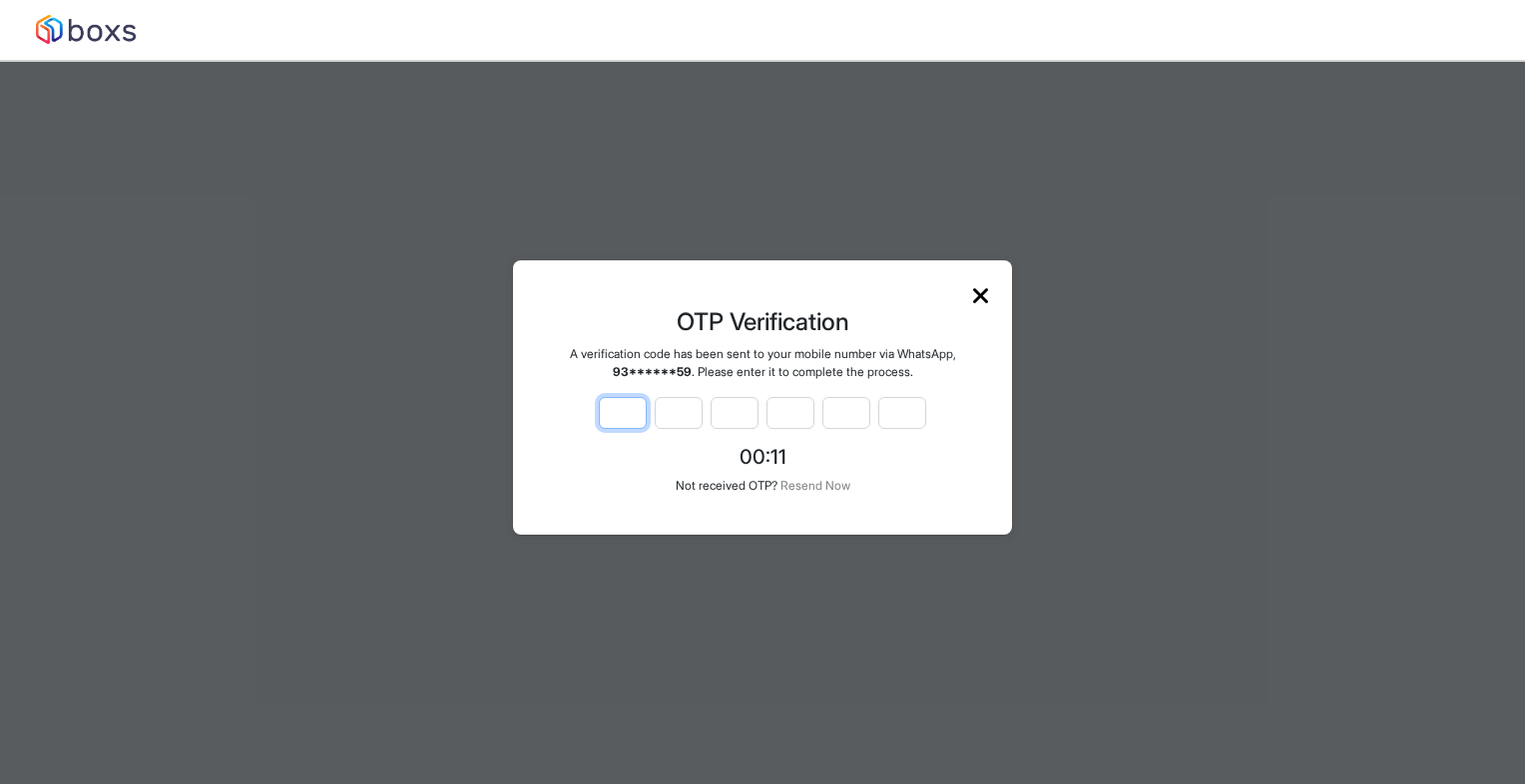 click at bounding box center [623, 413] 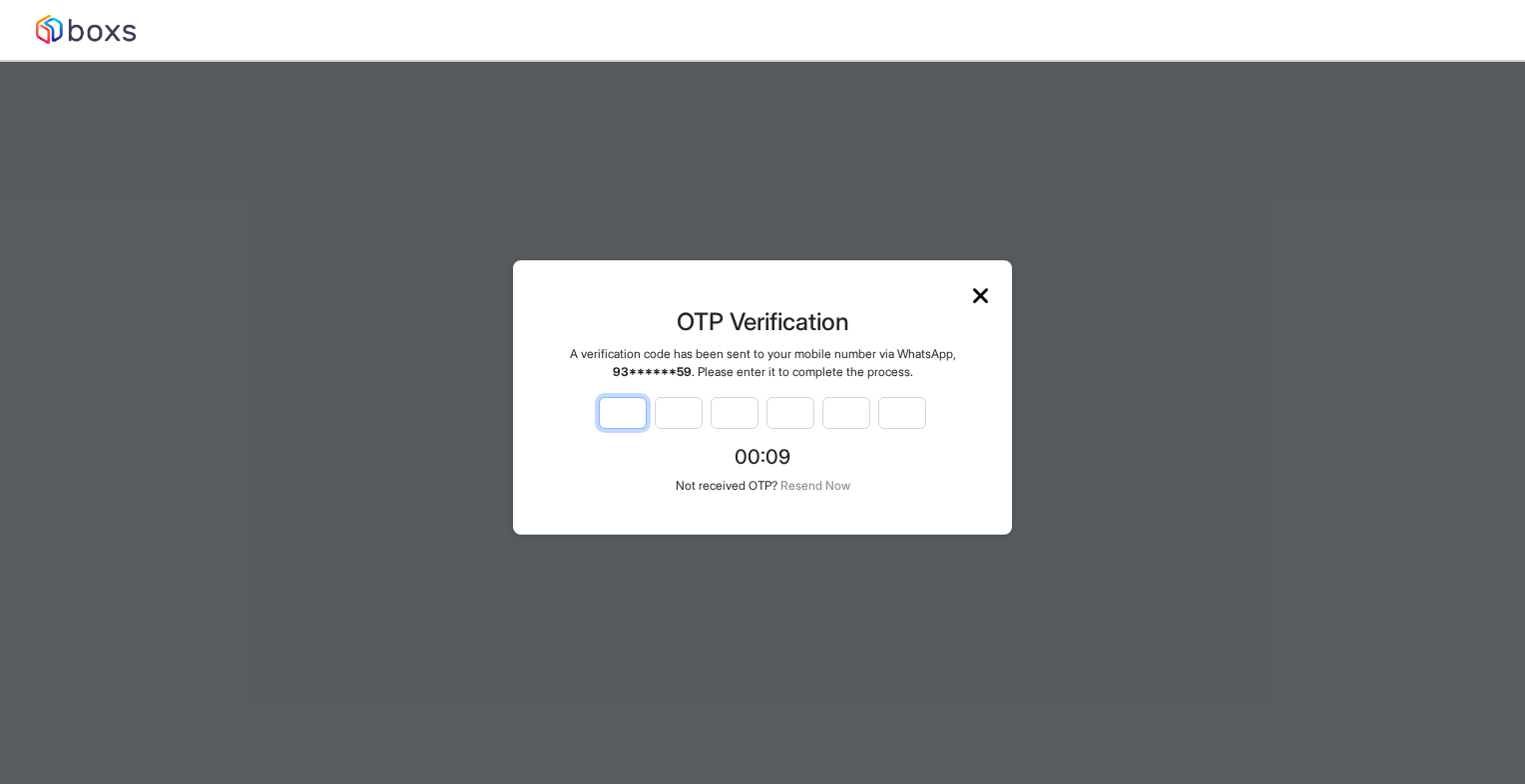 type on "*" 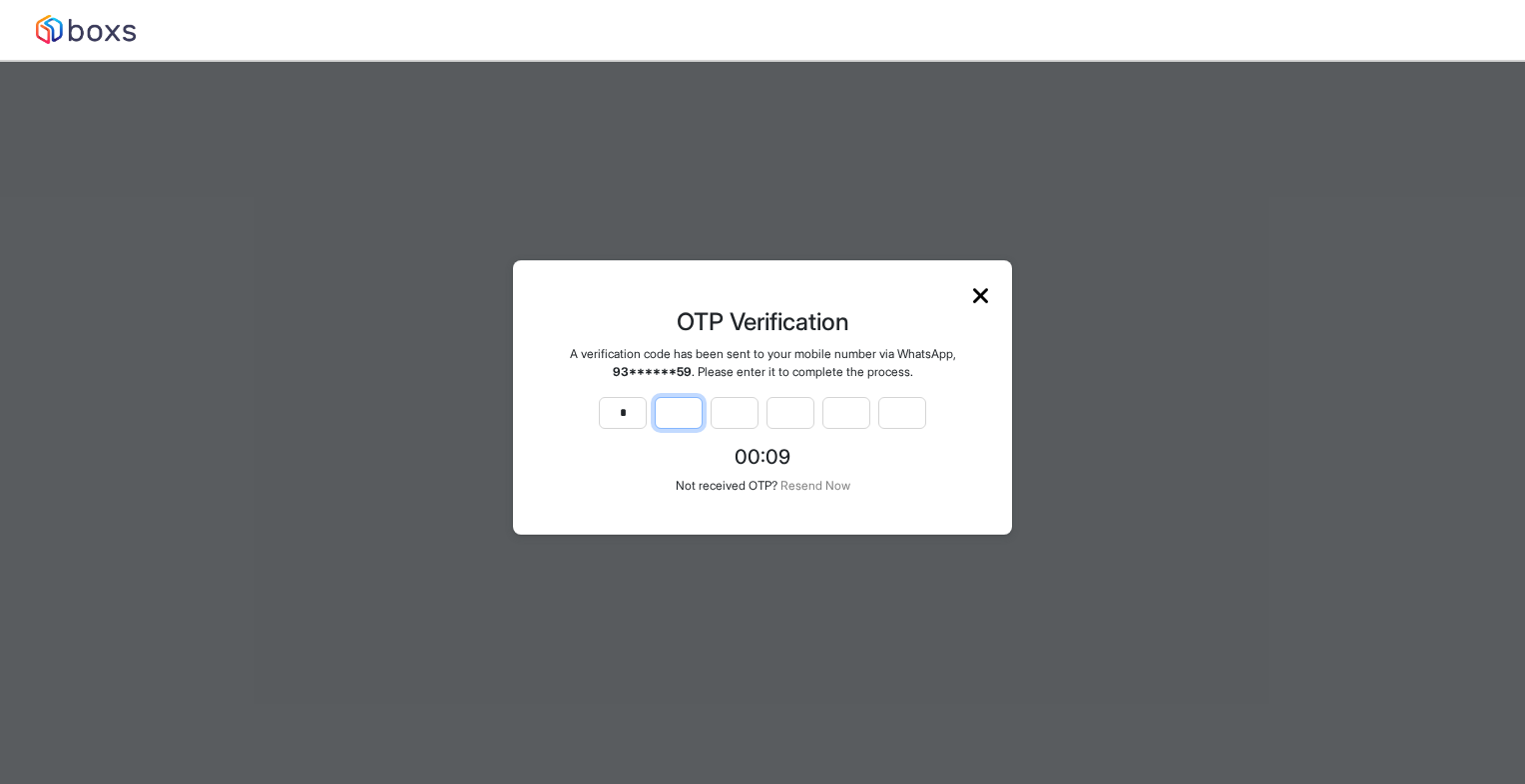 type on "*" 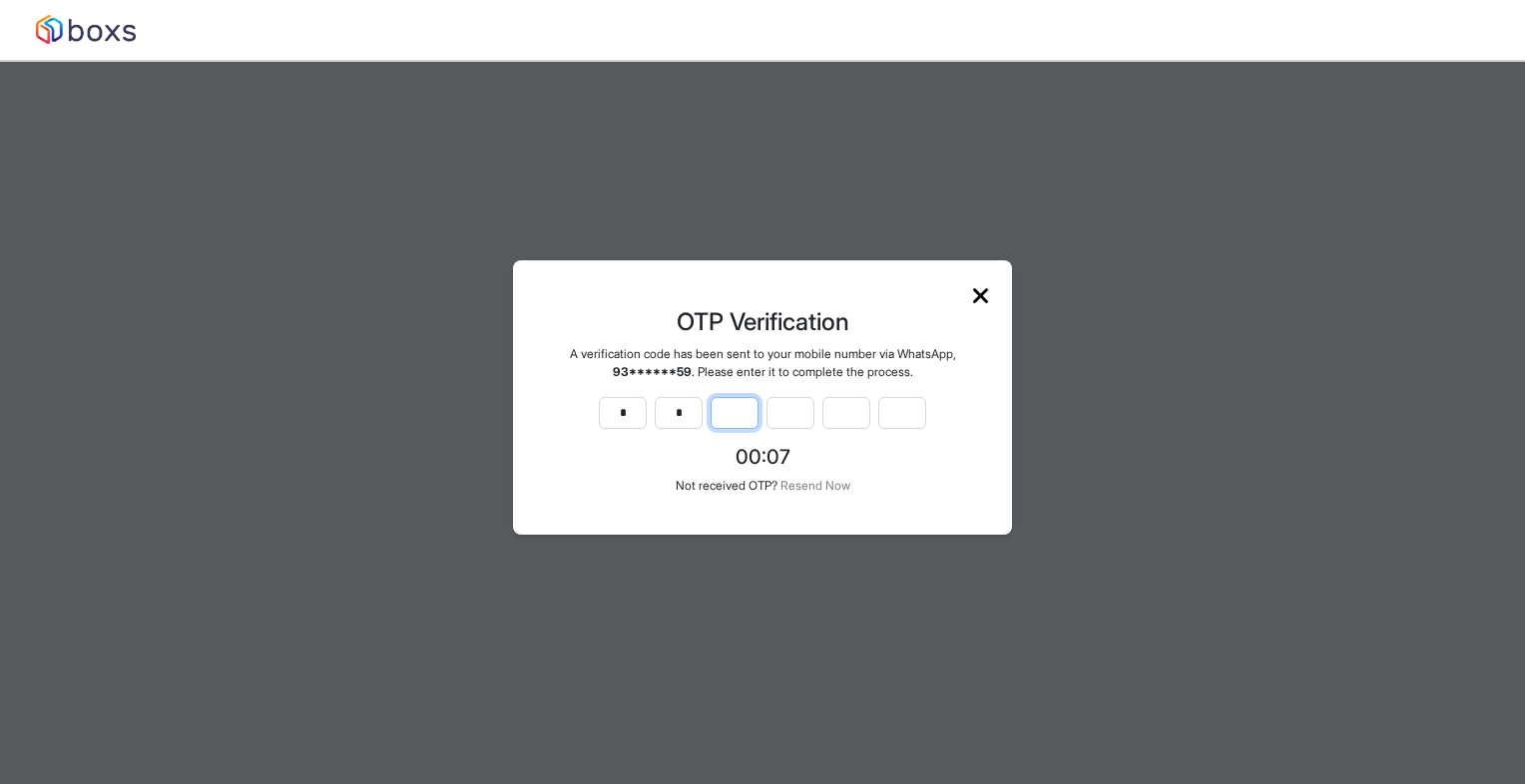 type on "*" 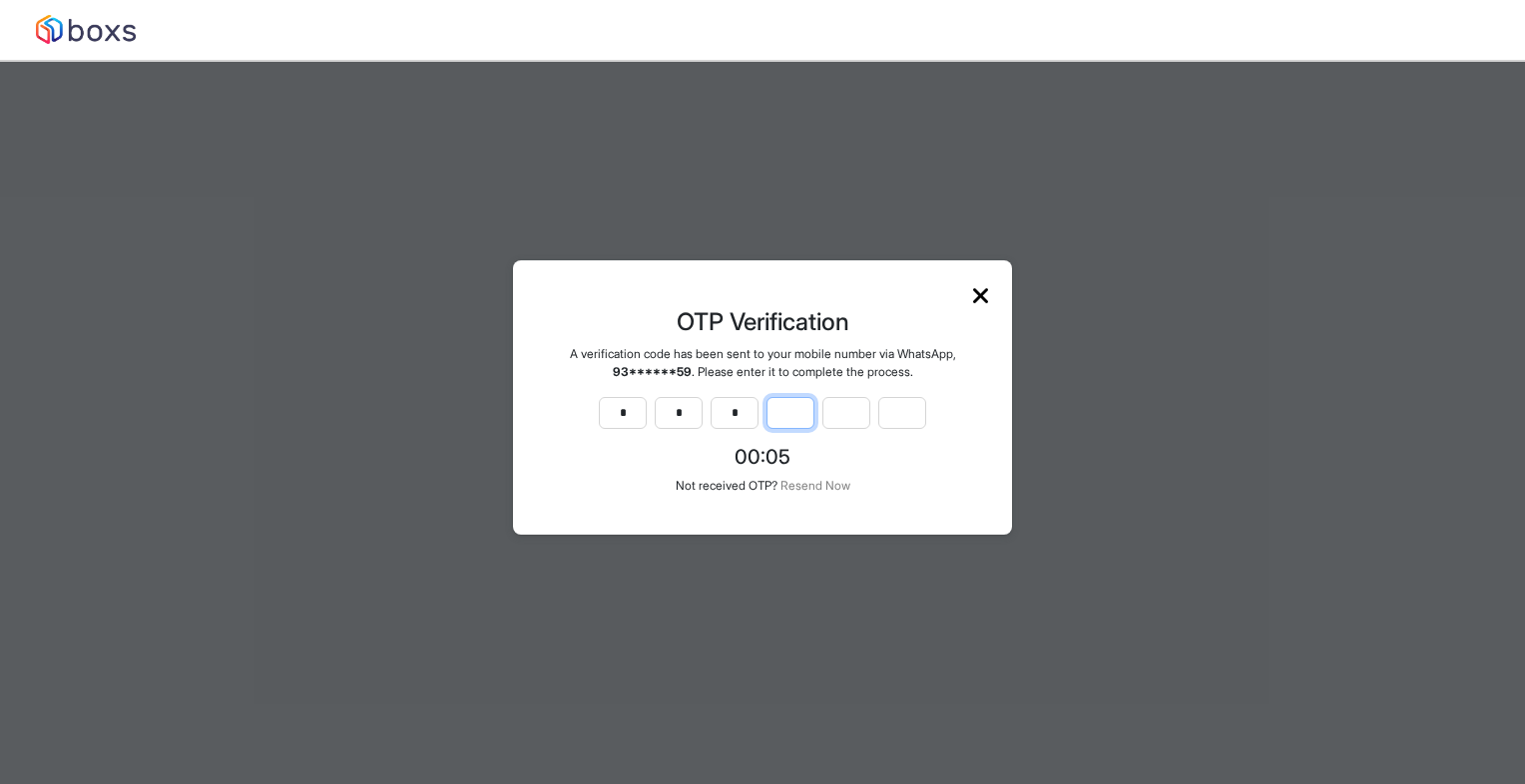 type on "*" 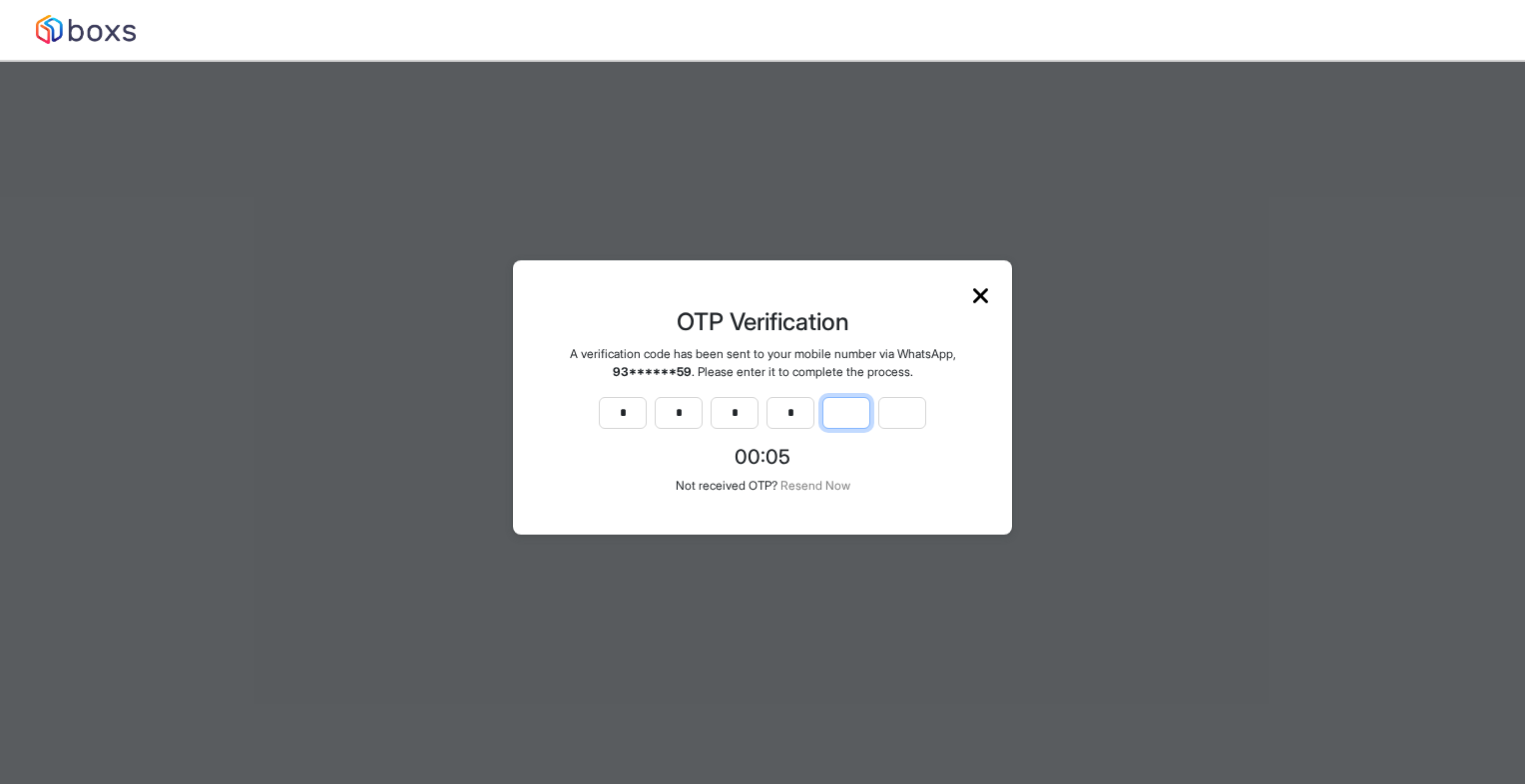 type on "*" 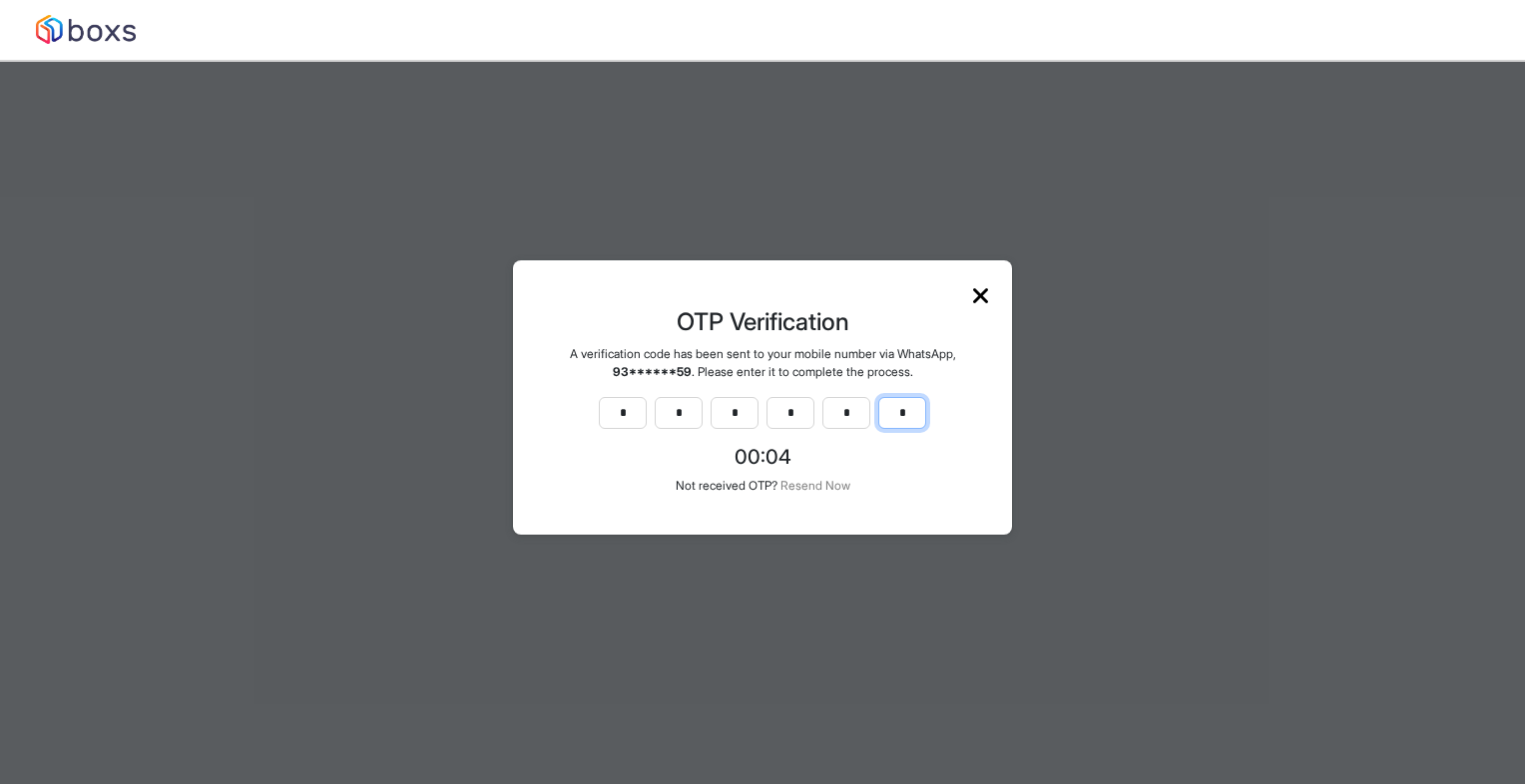 type on "*" 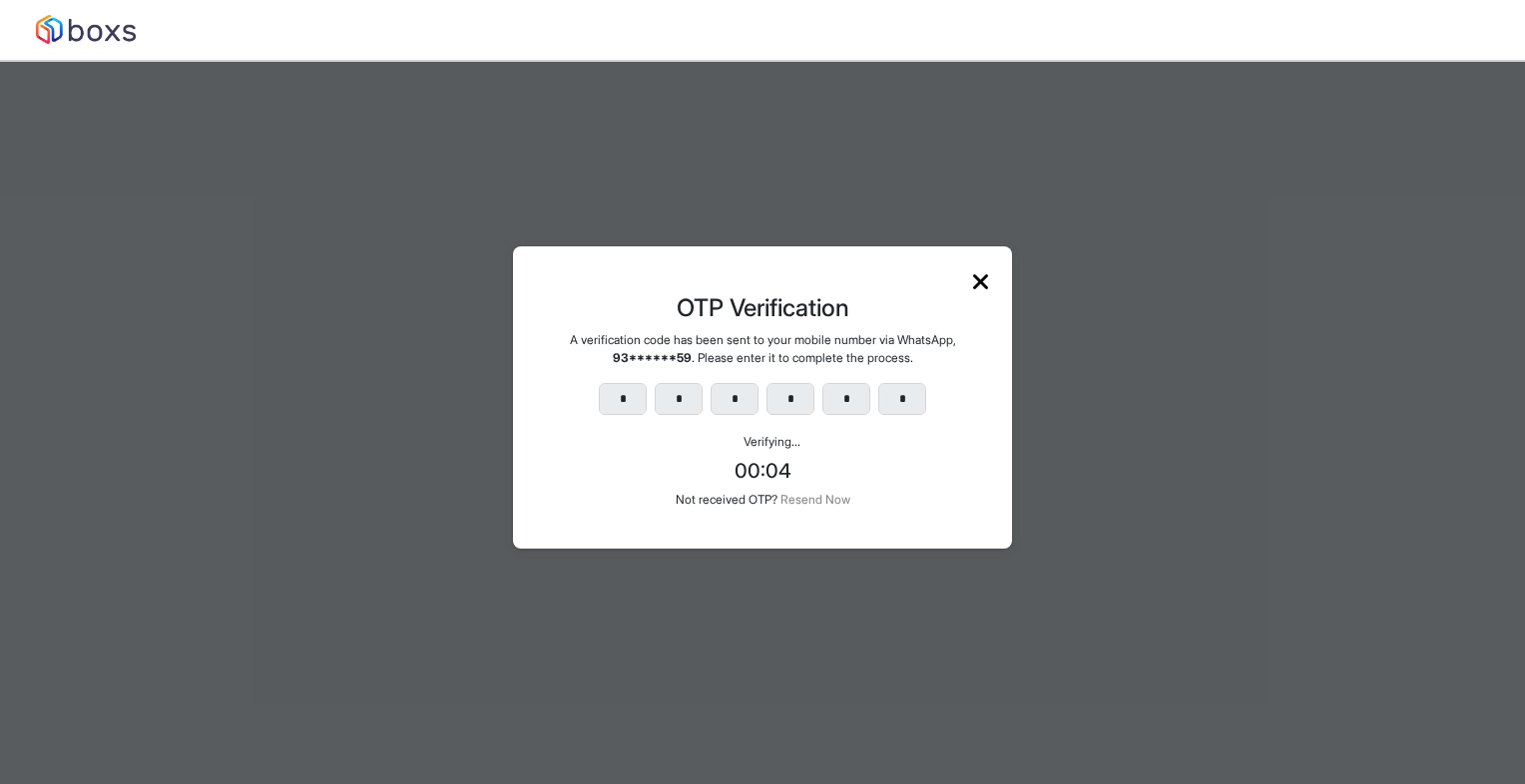 scroll, scrollTop: 44, scrollLeft: 0, axis: vertical 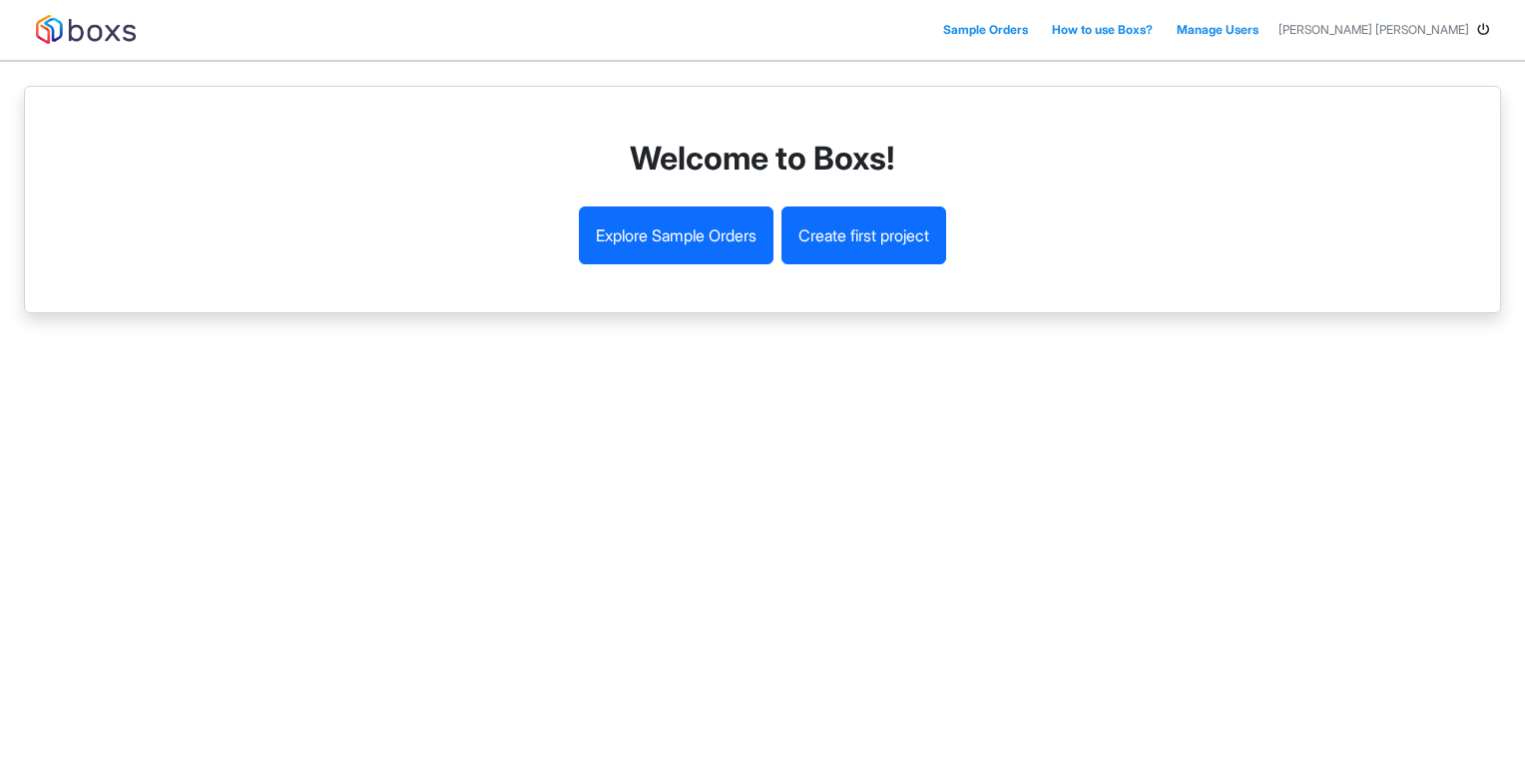 click on "Create first project" at bounding box center (863, 235) 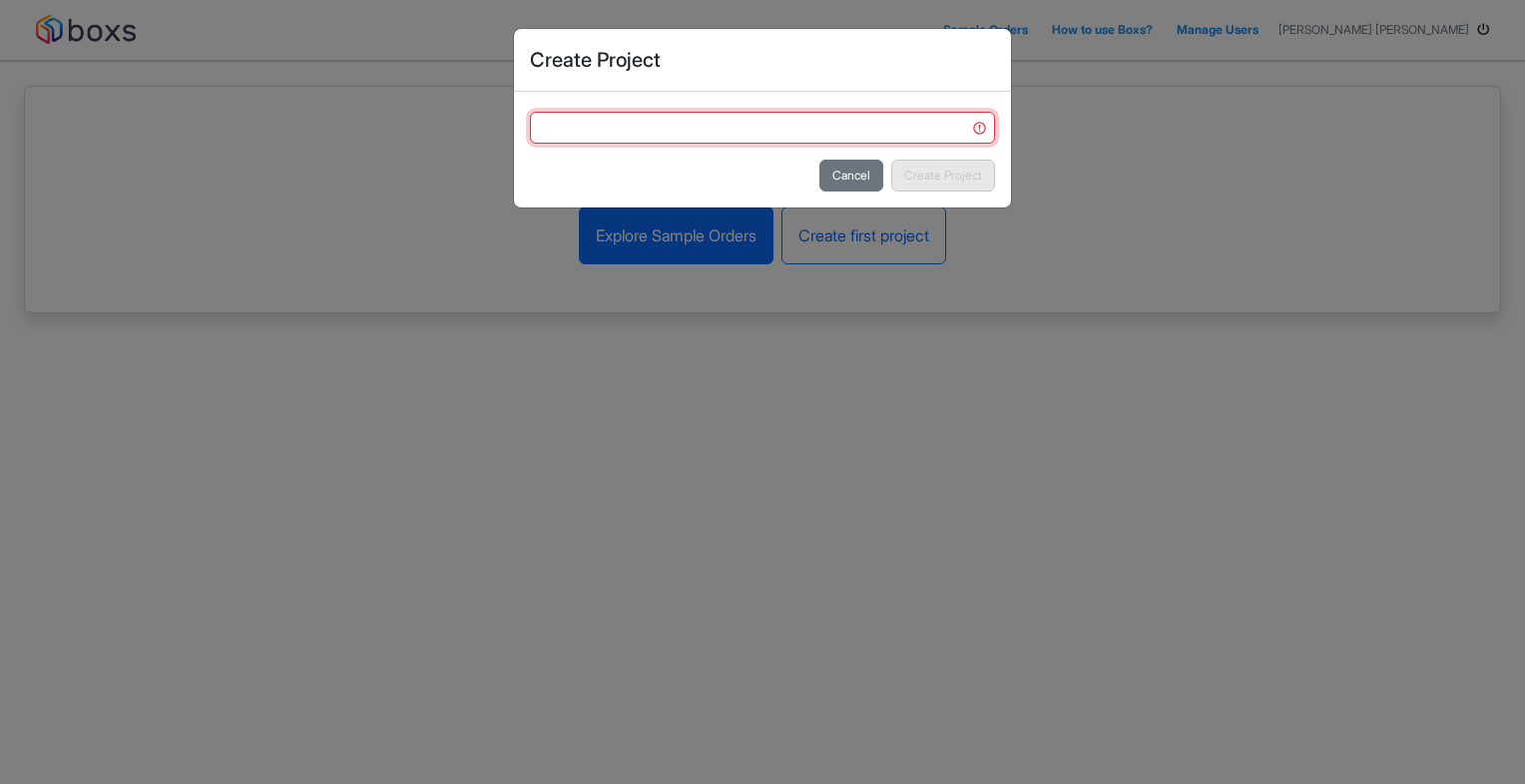 click at bounding box center (762, 128) 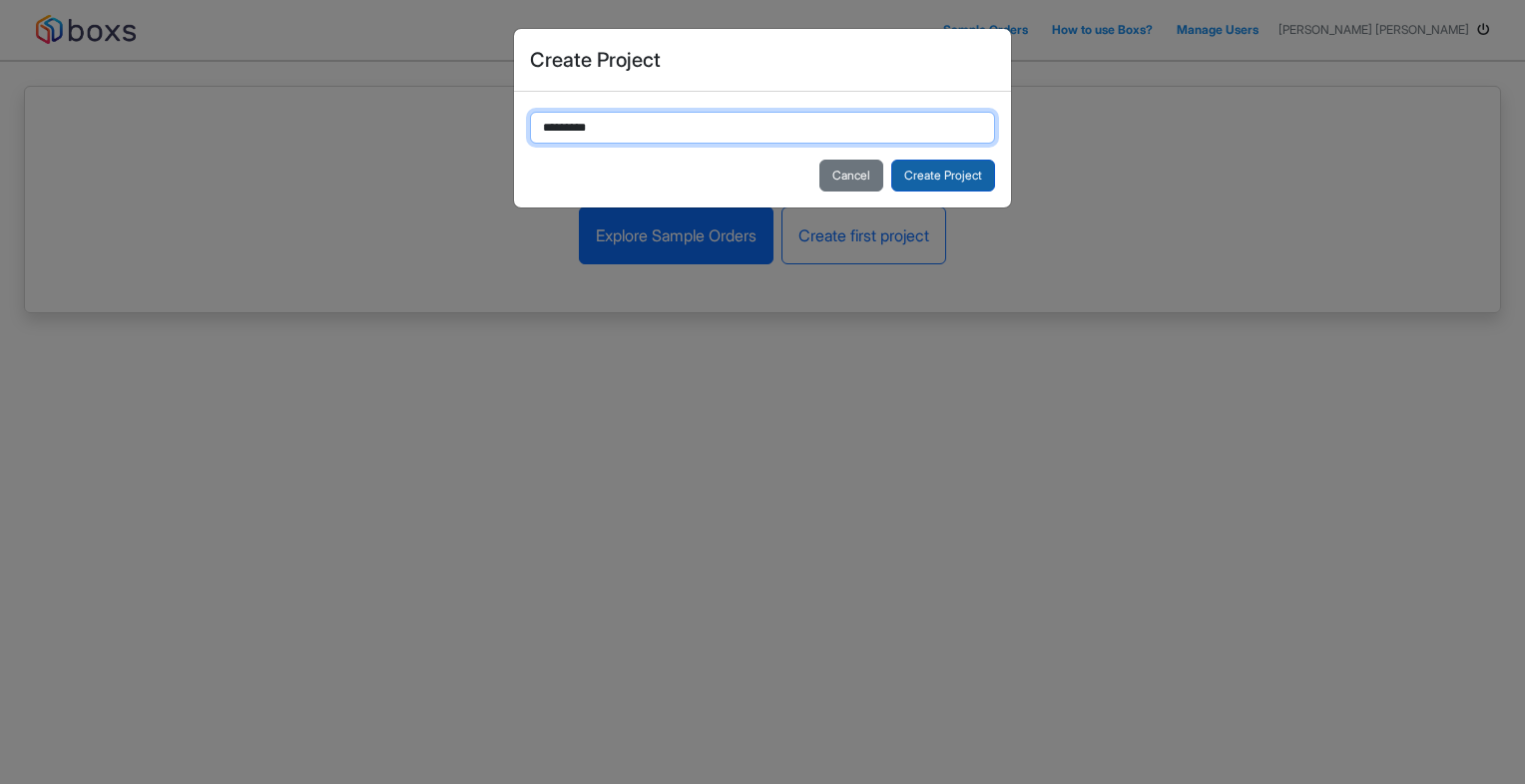 type on "*********" 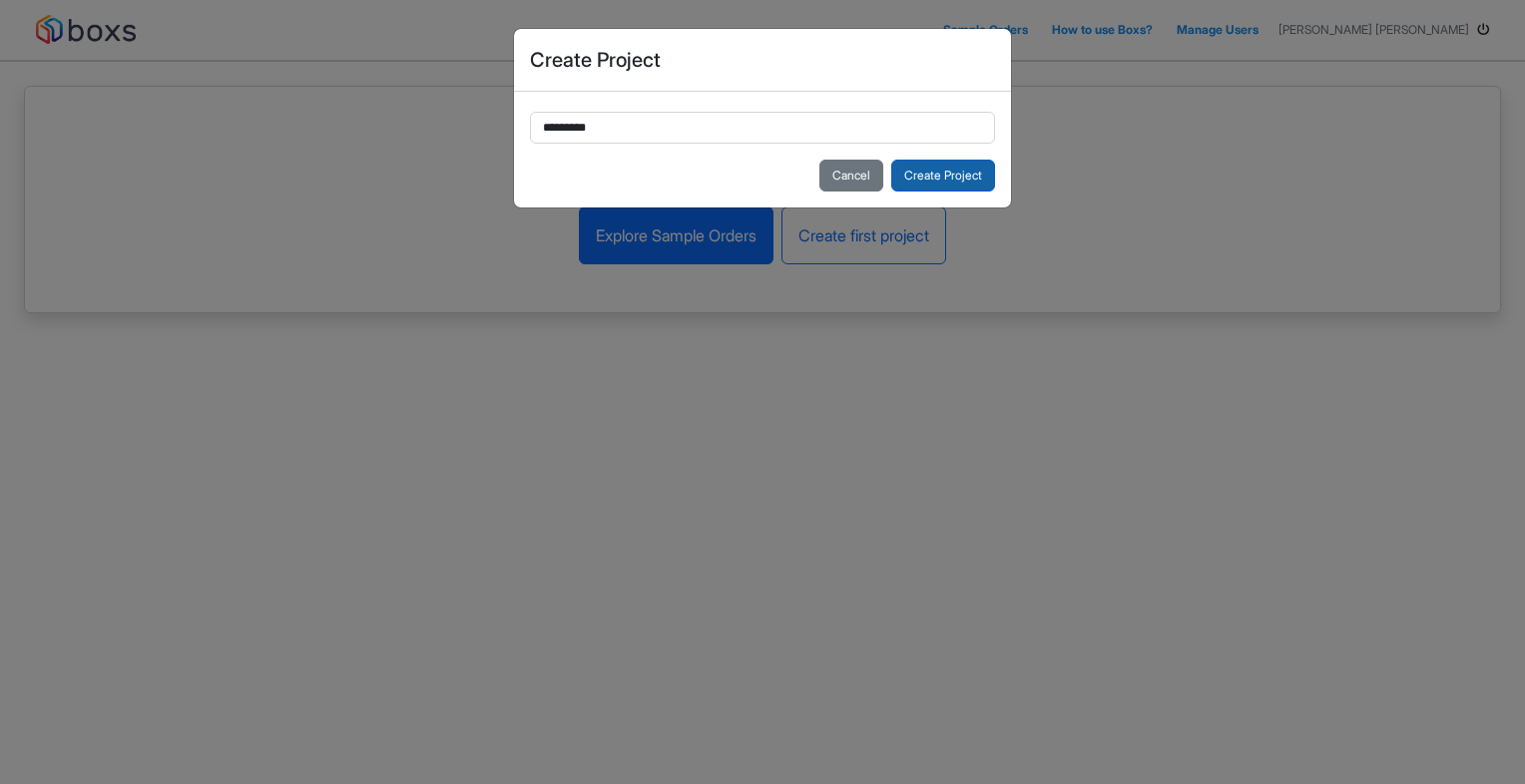 click on "Create Project" at bounding box center [943, 176] 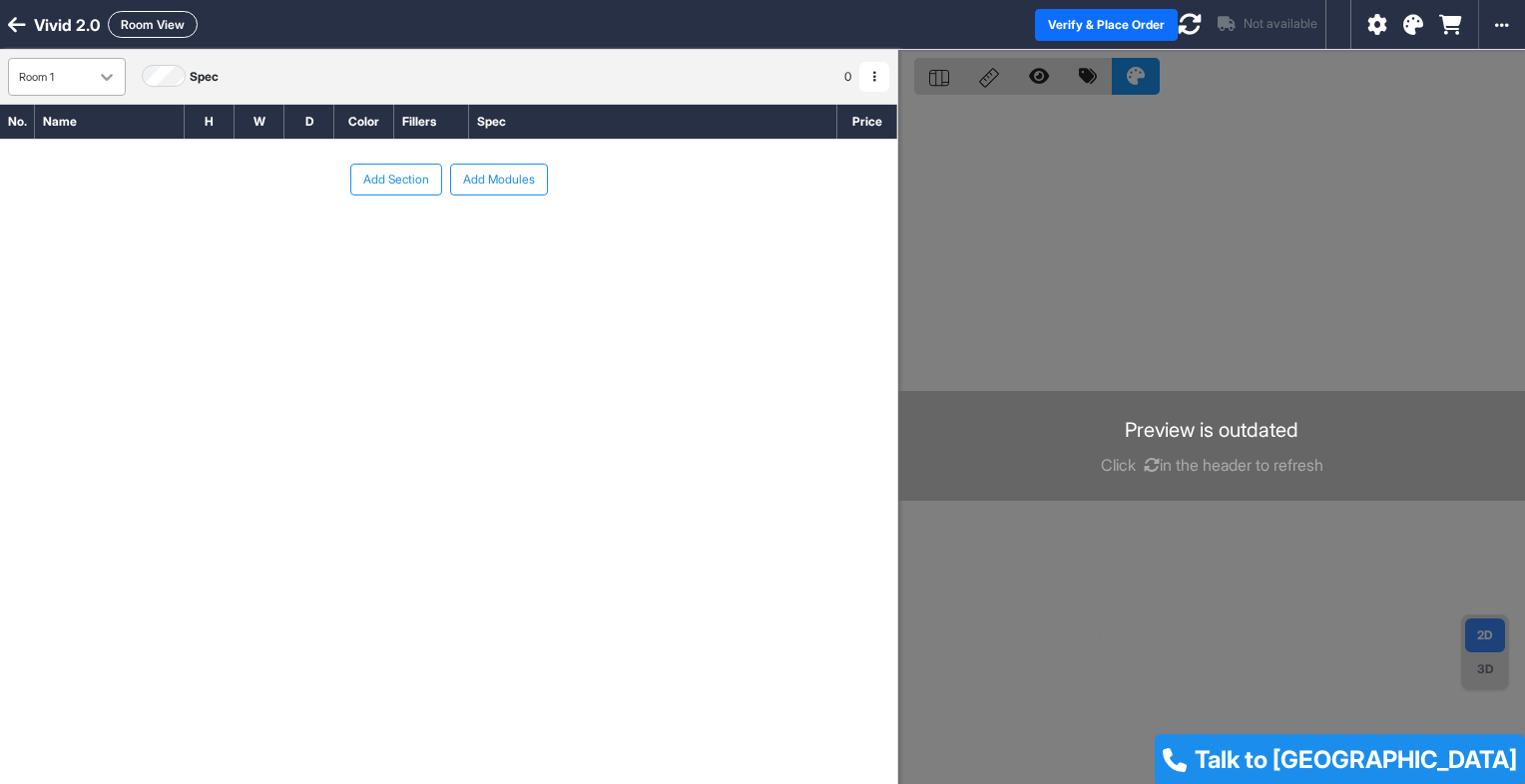 click 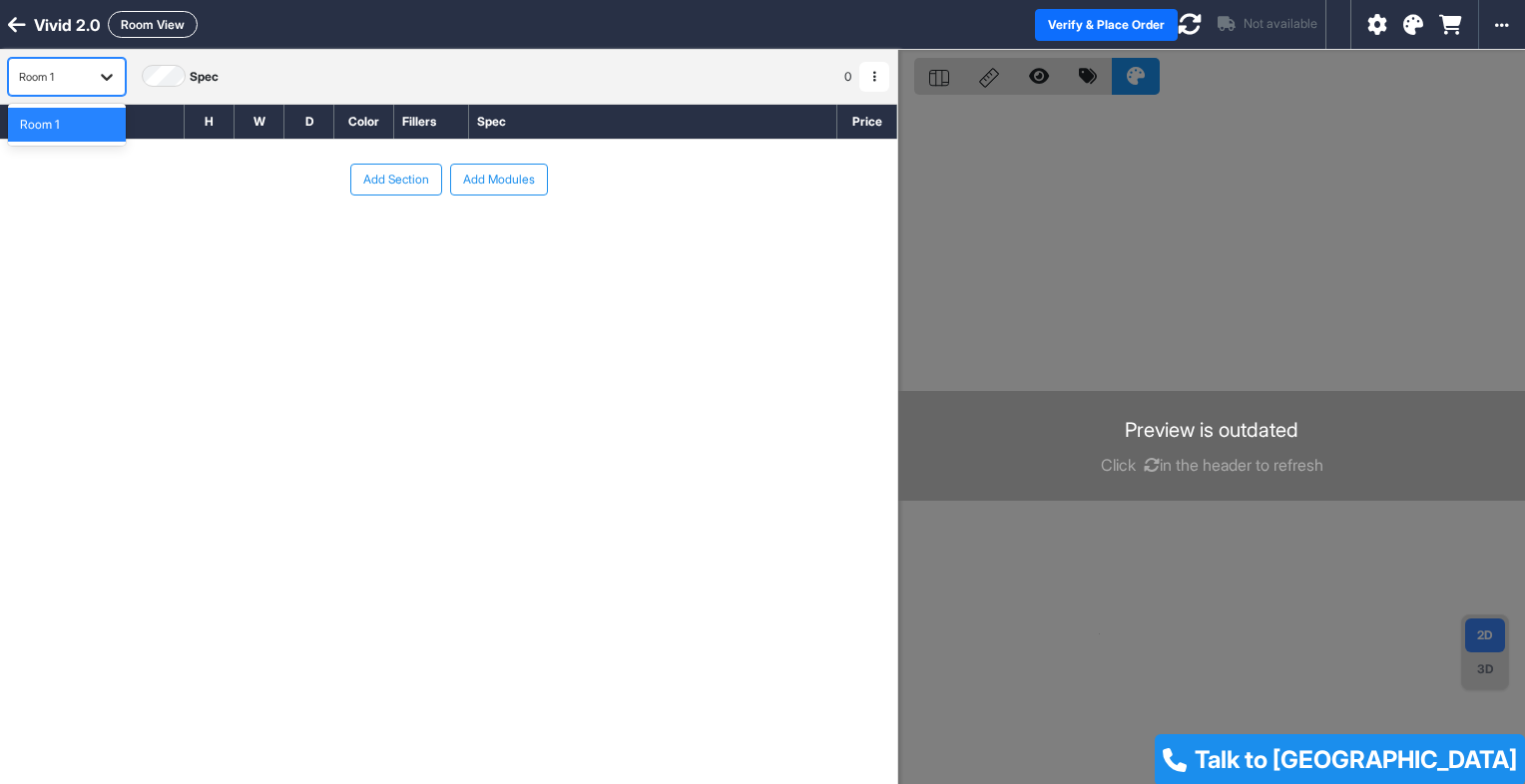 click 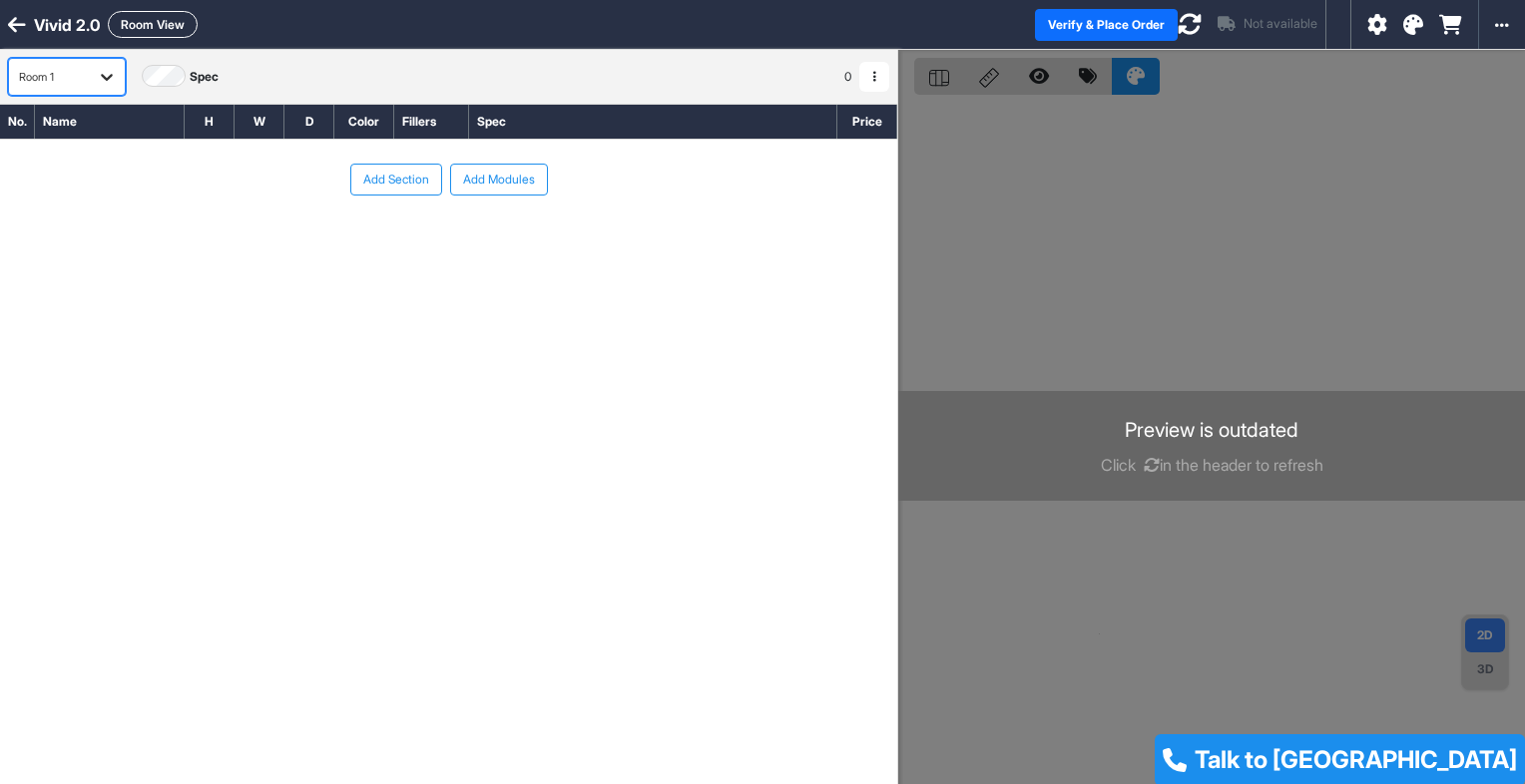 click 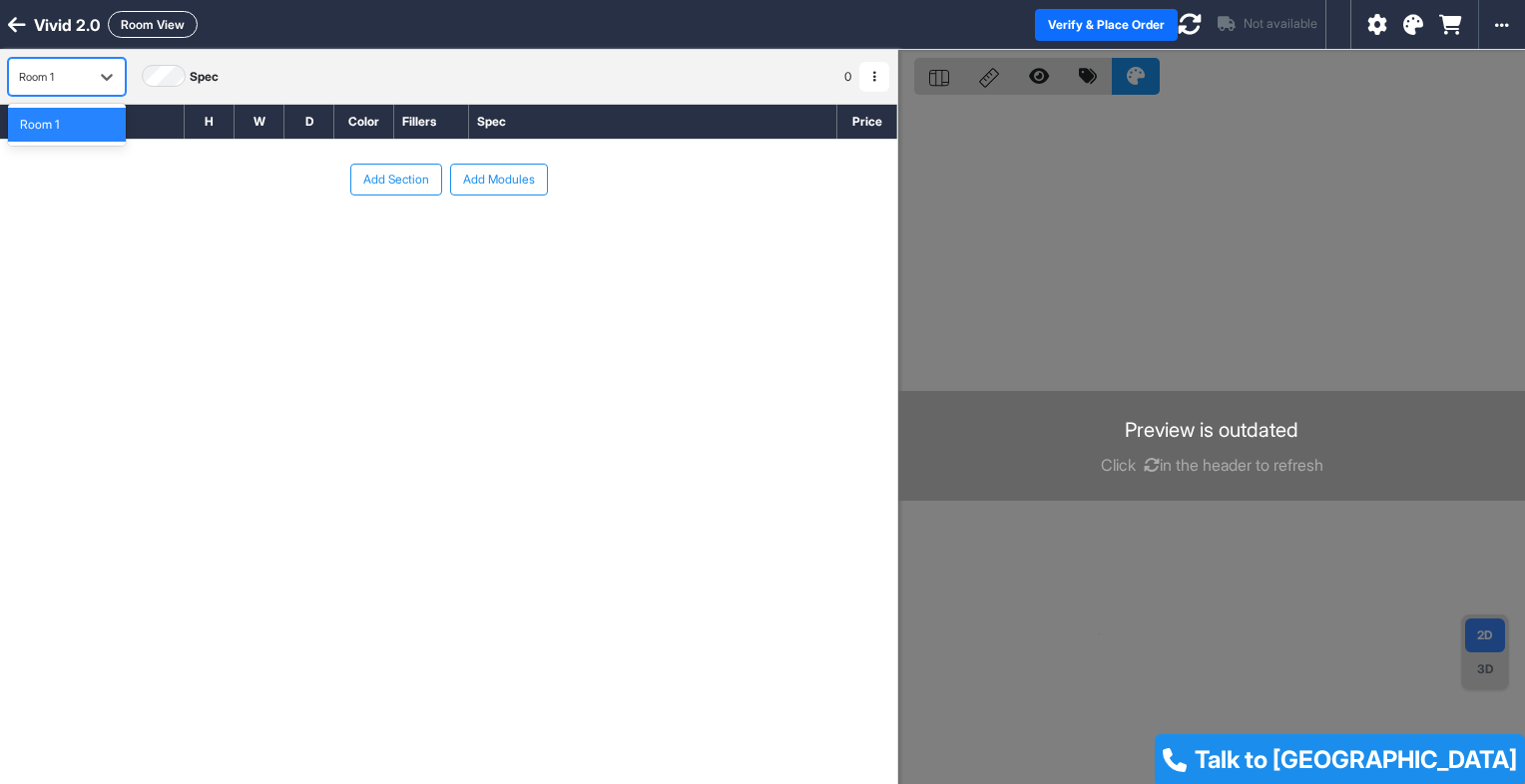 click on "Room 1" at bounding box center [67, 125] 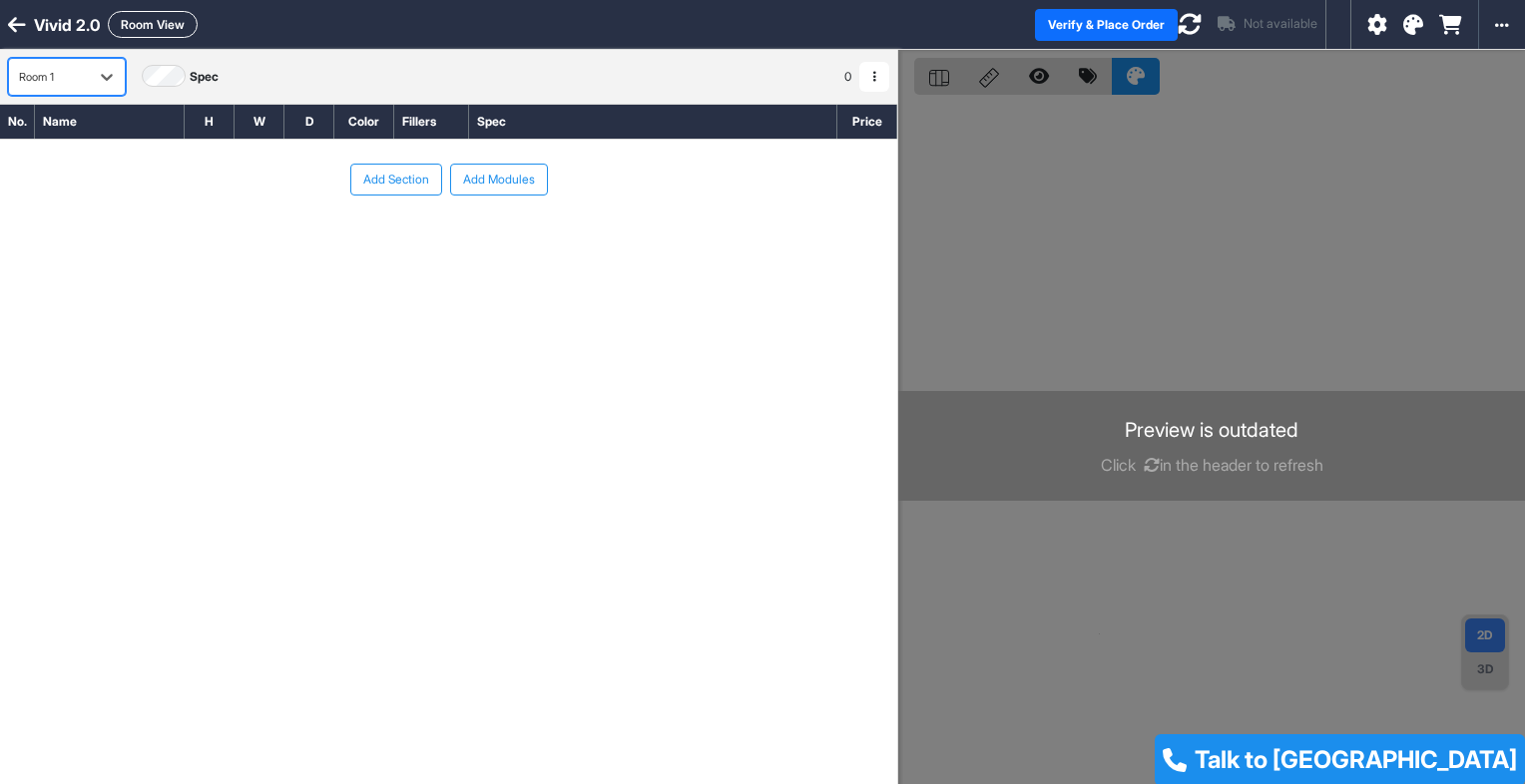 click on "Name" at bounding box center [110, 122] 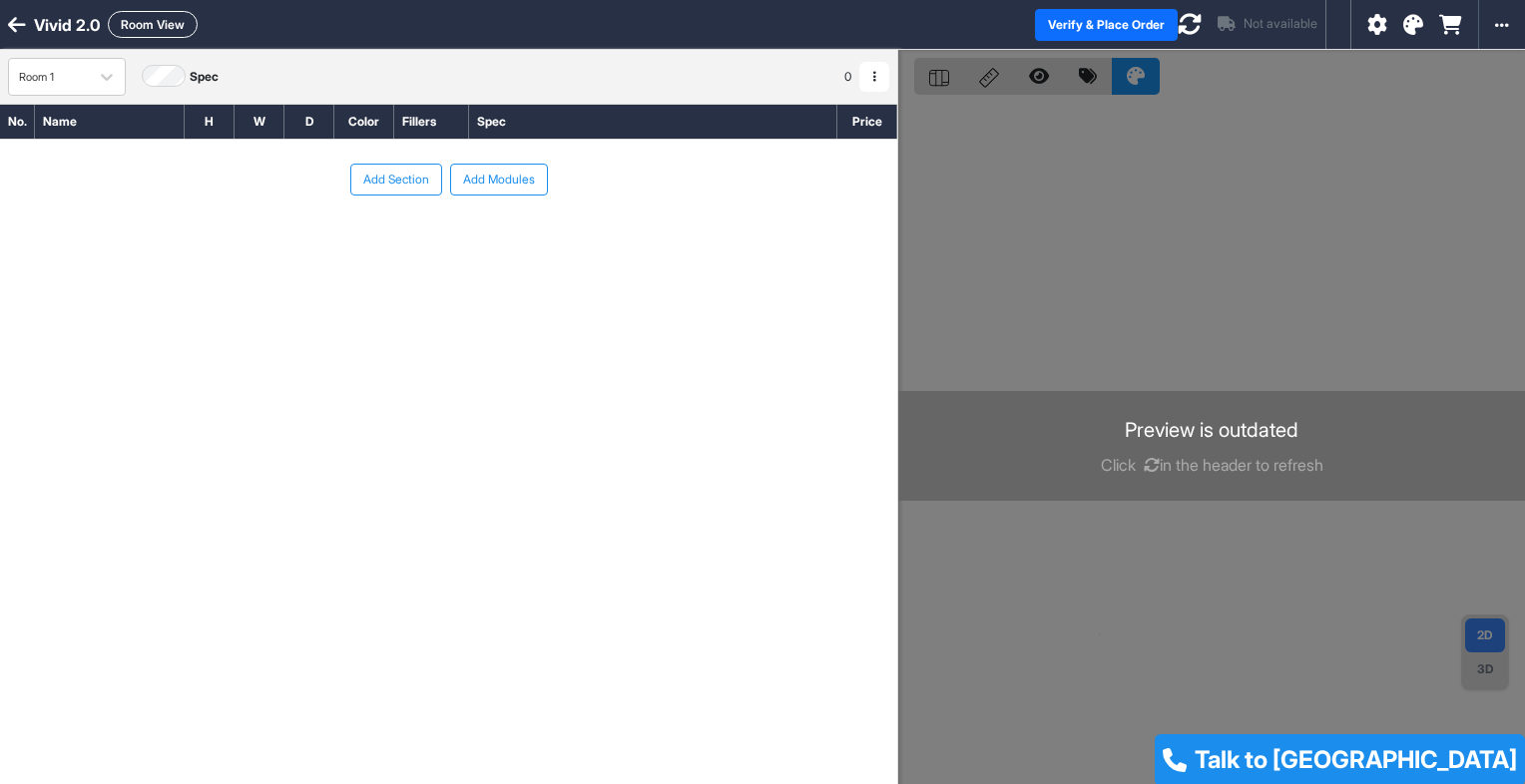 click on "Add Modules" at bounding box center (499, 180) 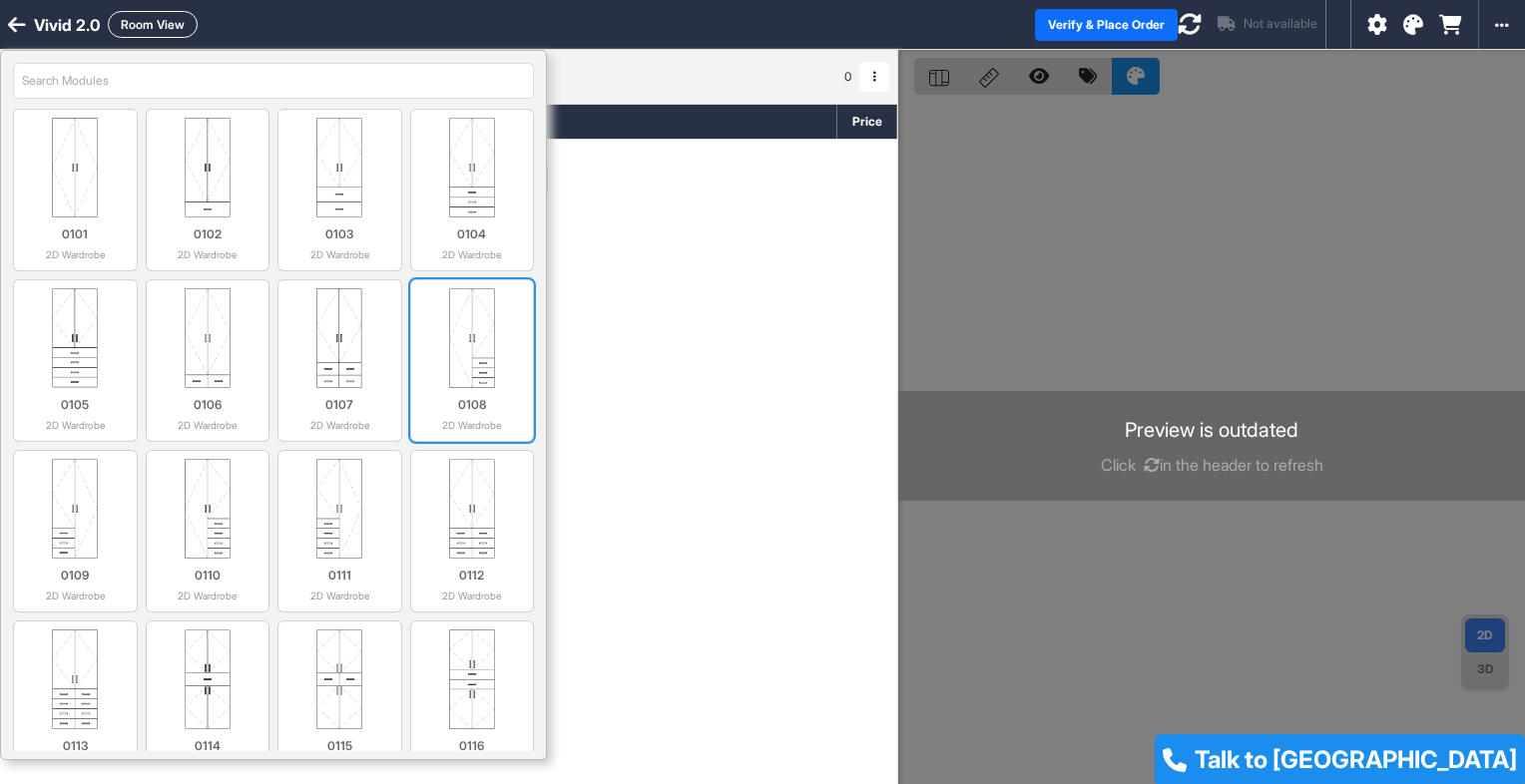 scroll, scrollTop: 0, scrollLeft: 0, axis: both 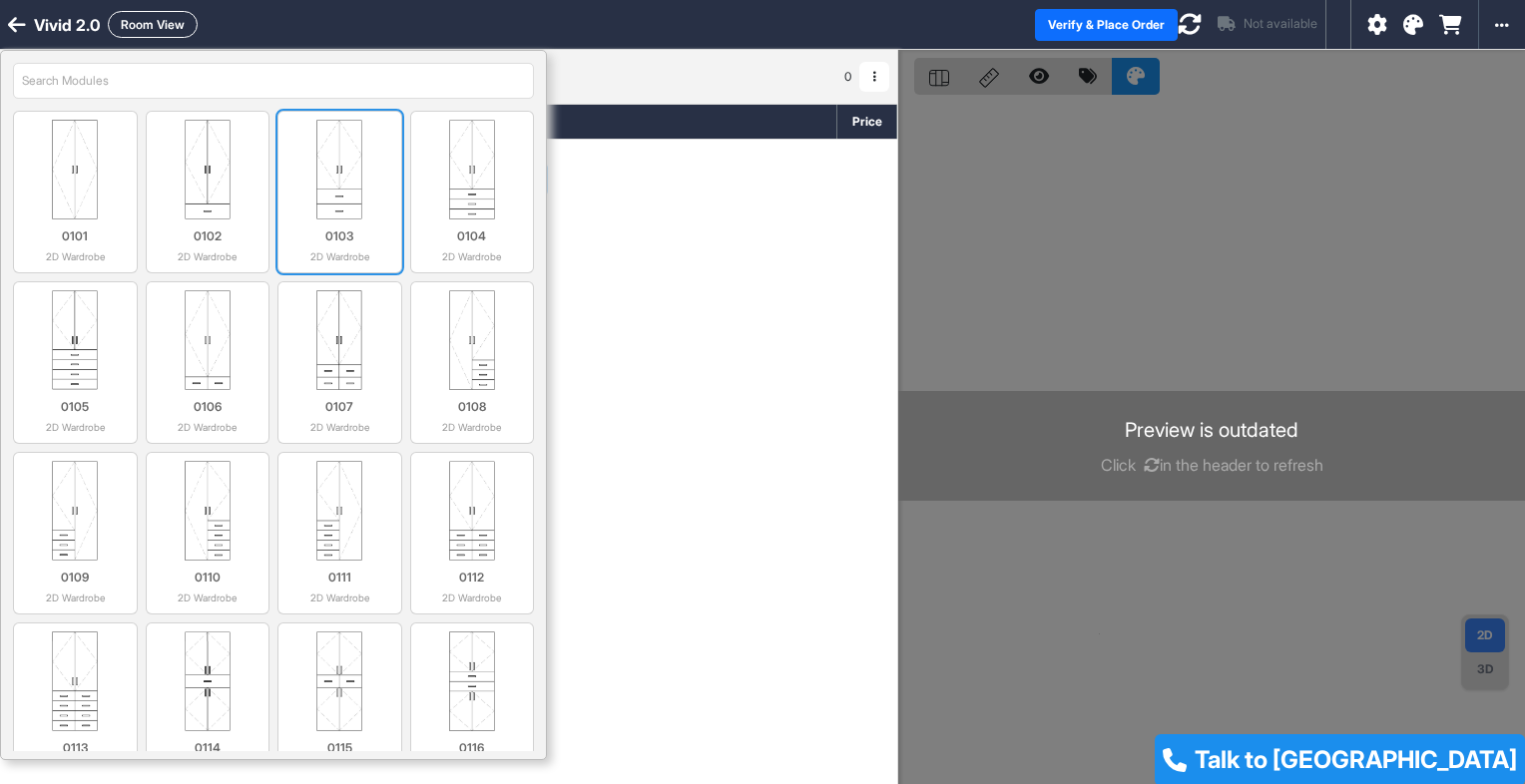 click on "0103" at bounding box center (339, 236) 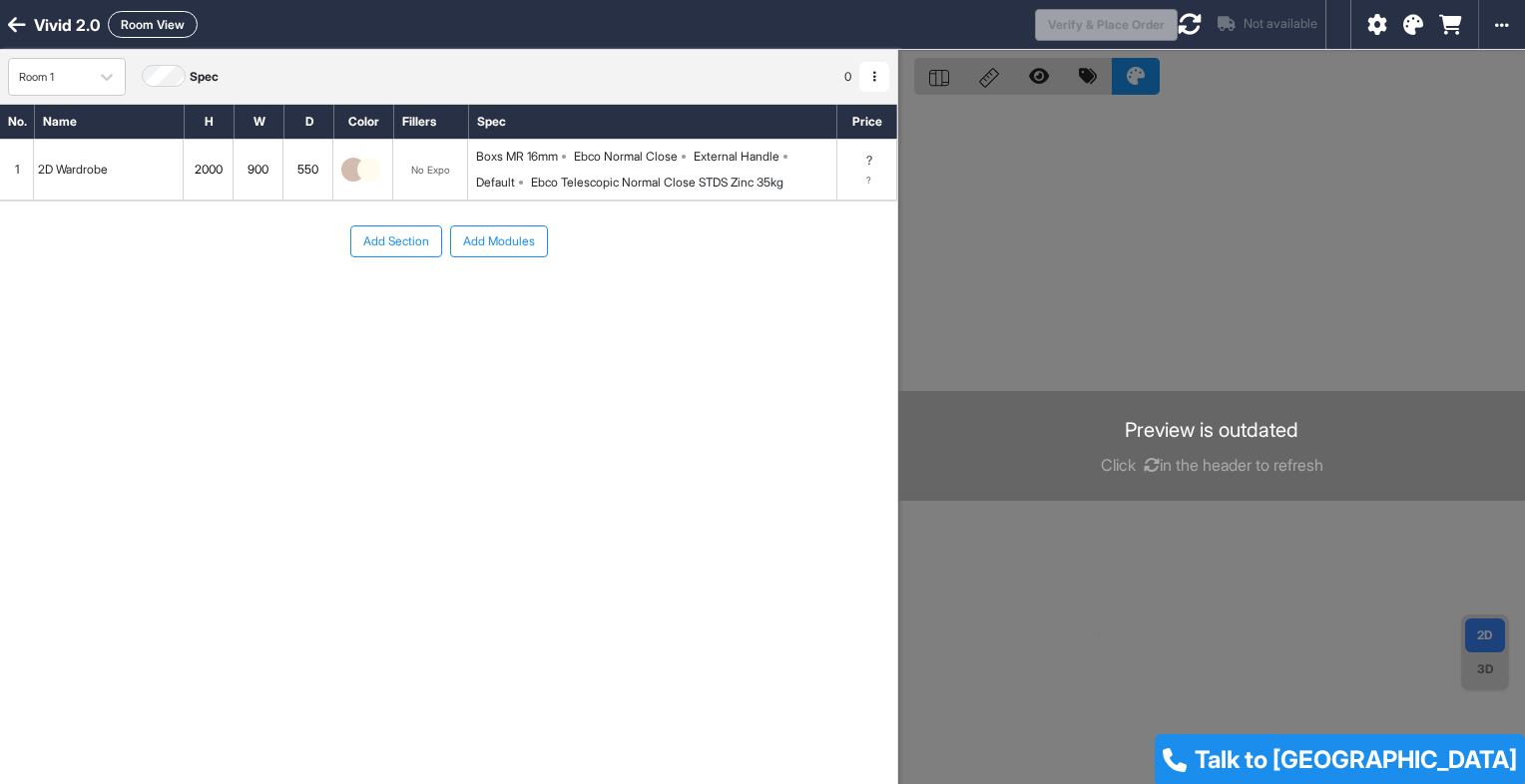 click at bounding box center [369, 170] 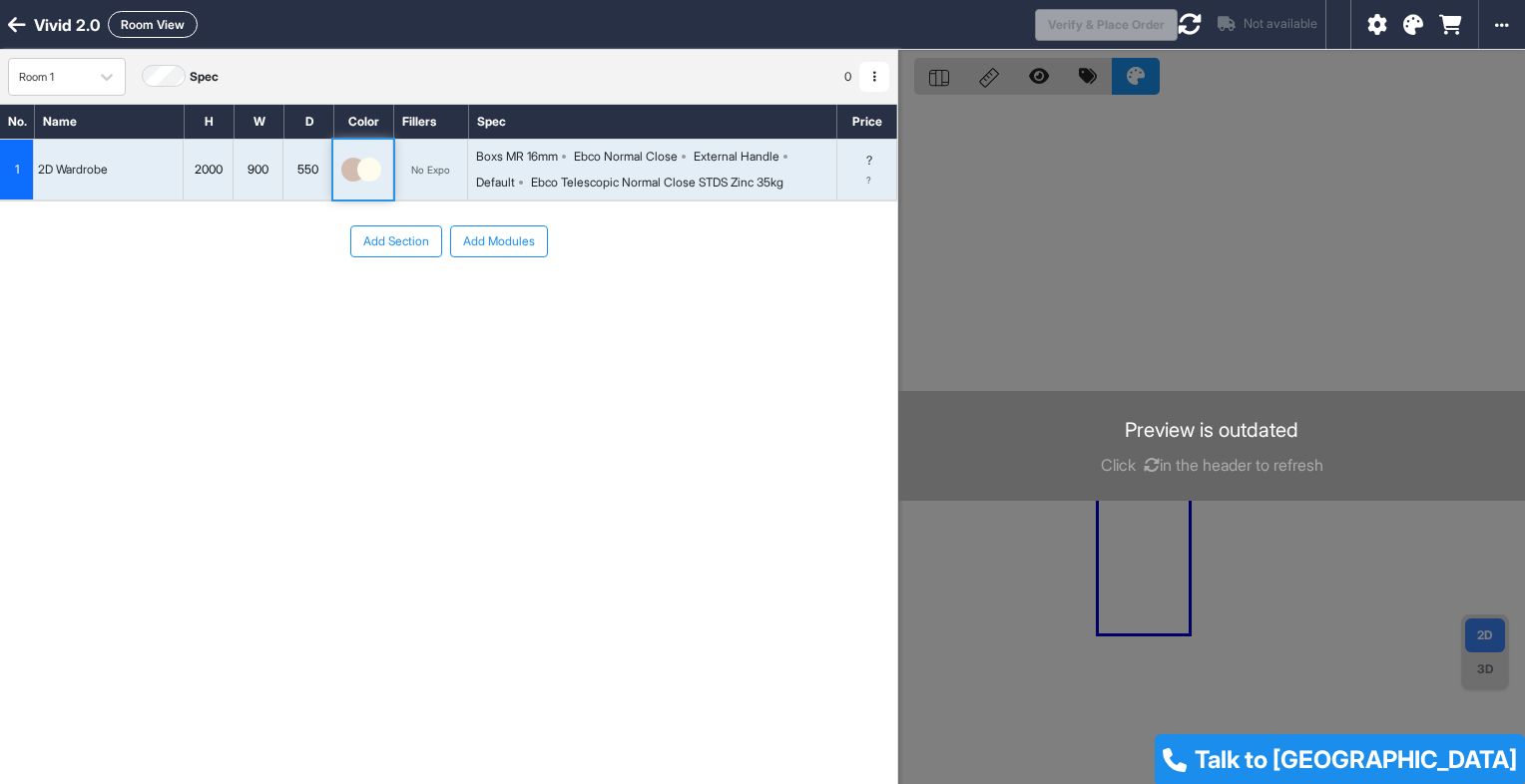 click at bounding box center [369, 170] 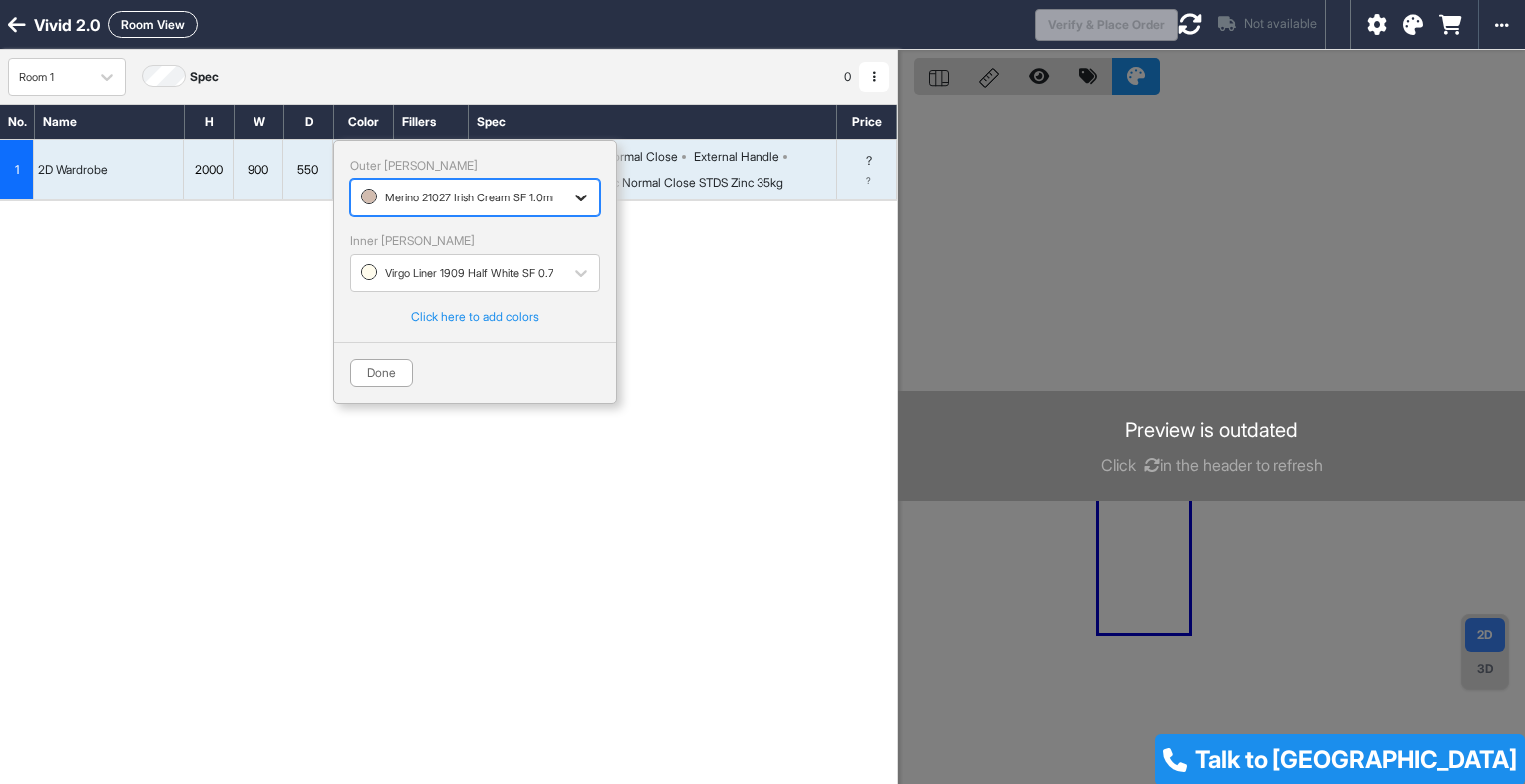 click 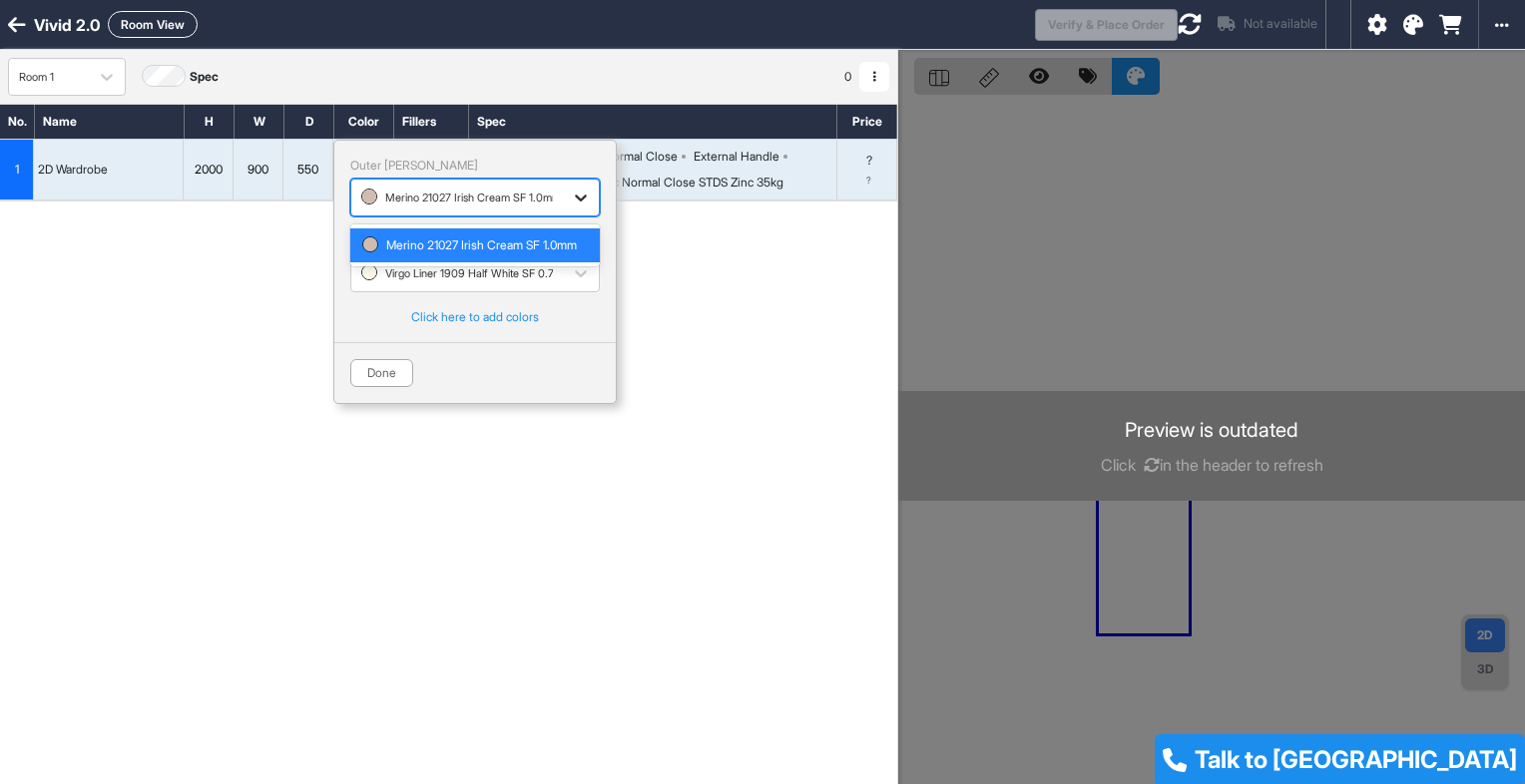 click 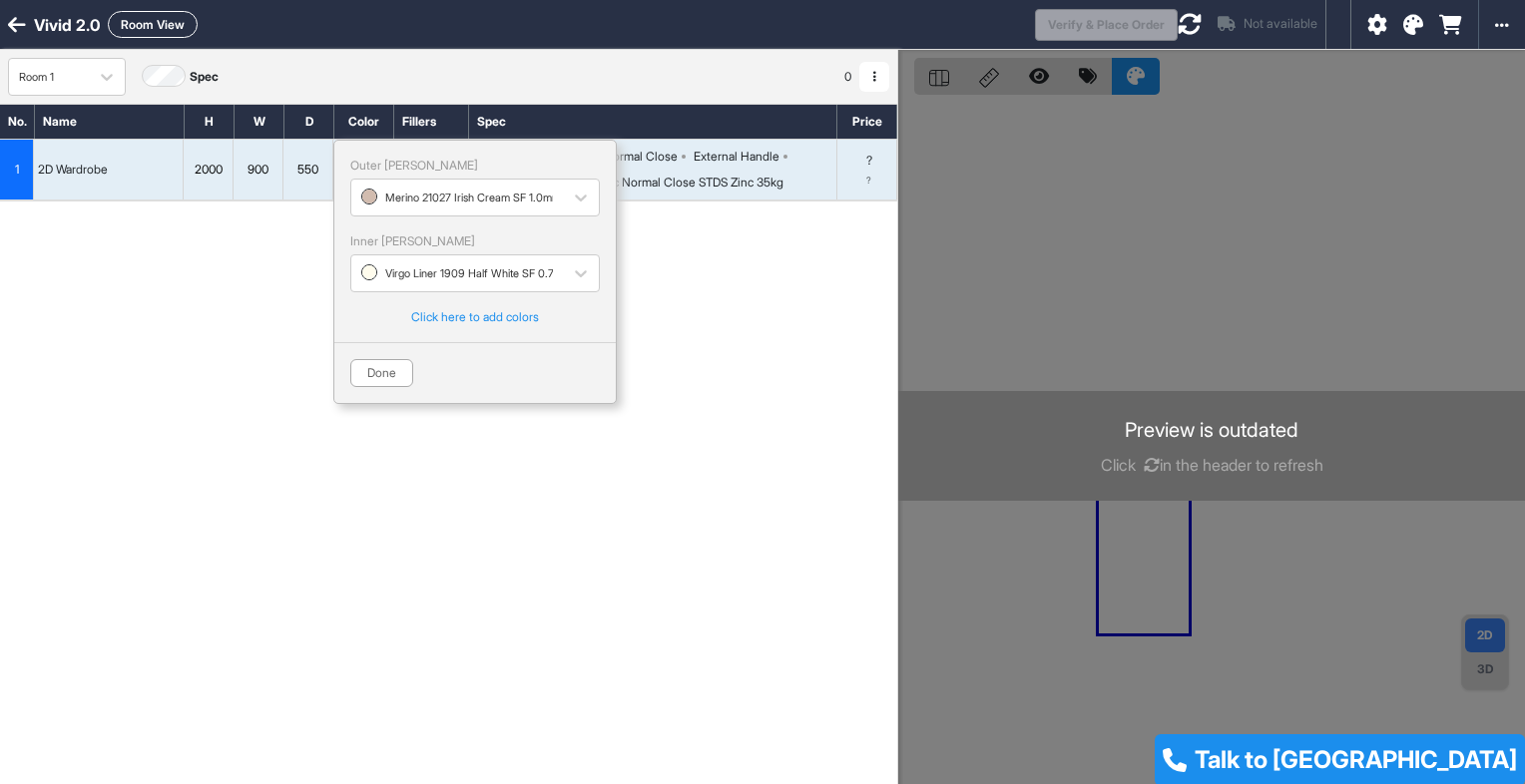click on "Click here to add colors" at bounding box center [475, 317] 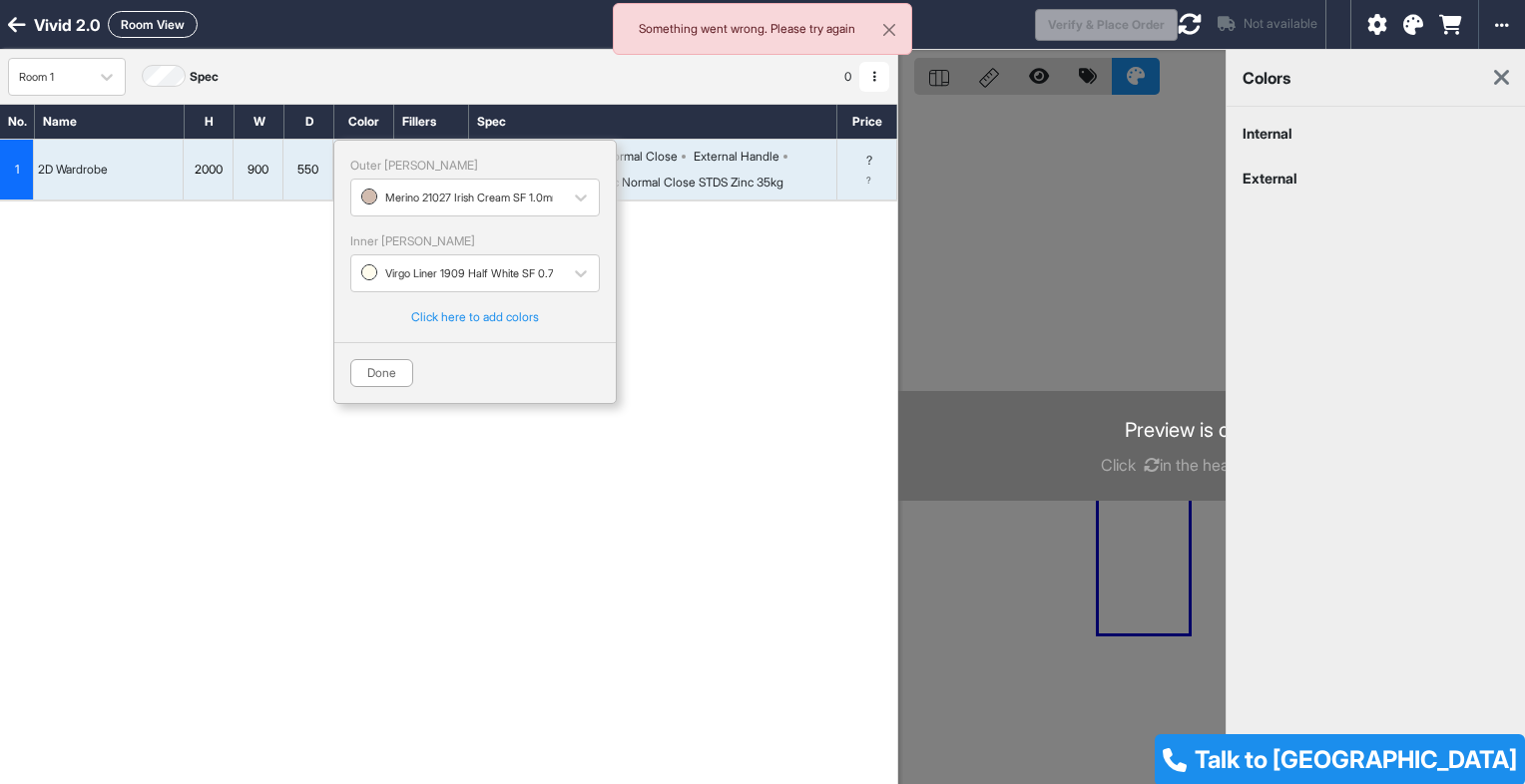 click on "External" at bounding box center (1375, 182) 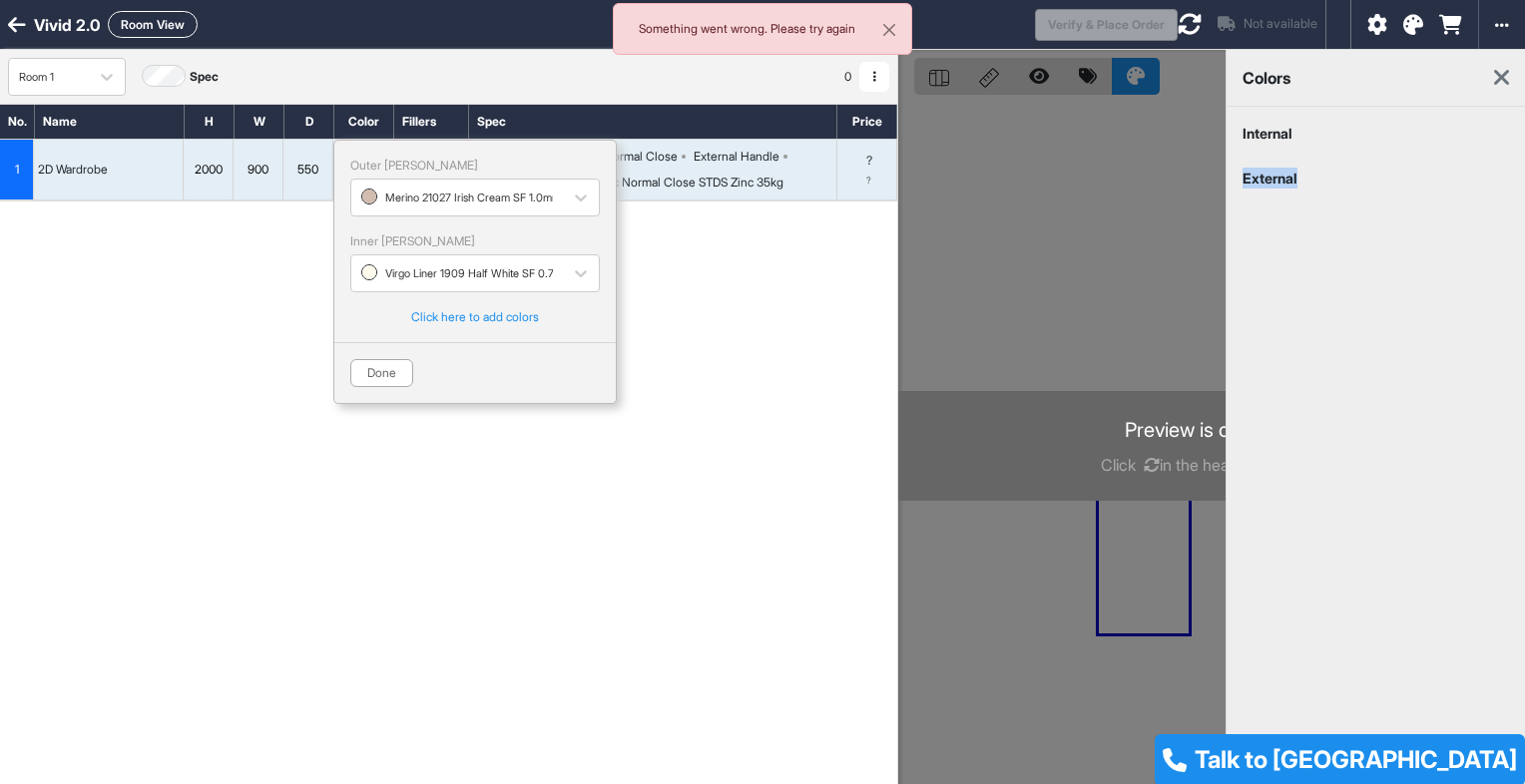 click on "External" at bounding box center [1375, 178] 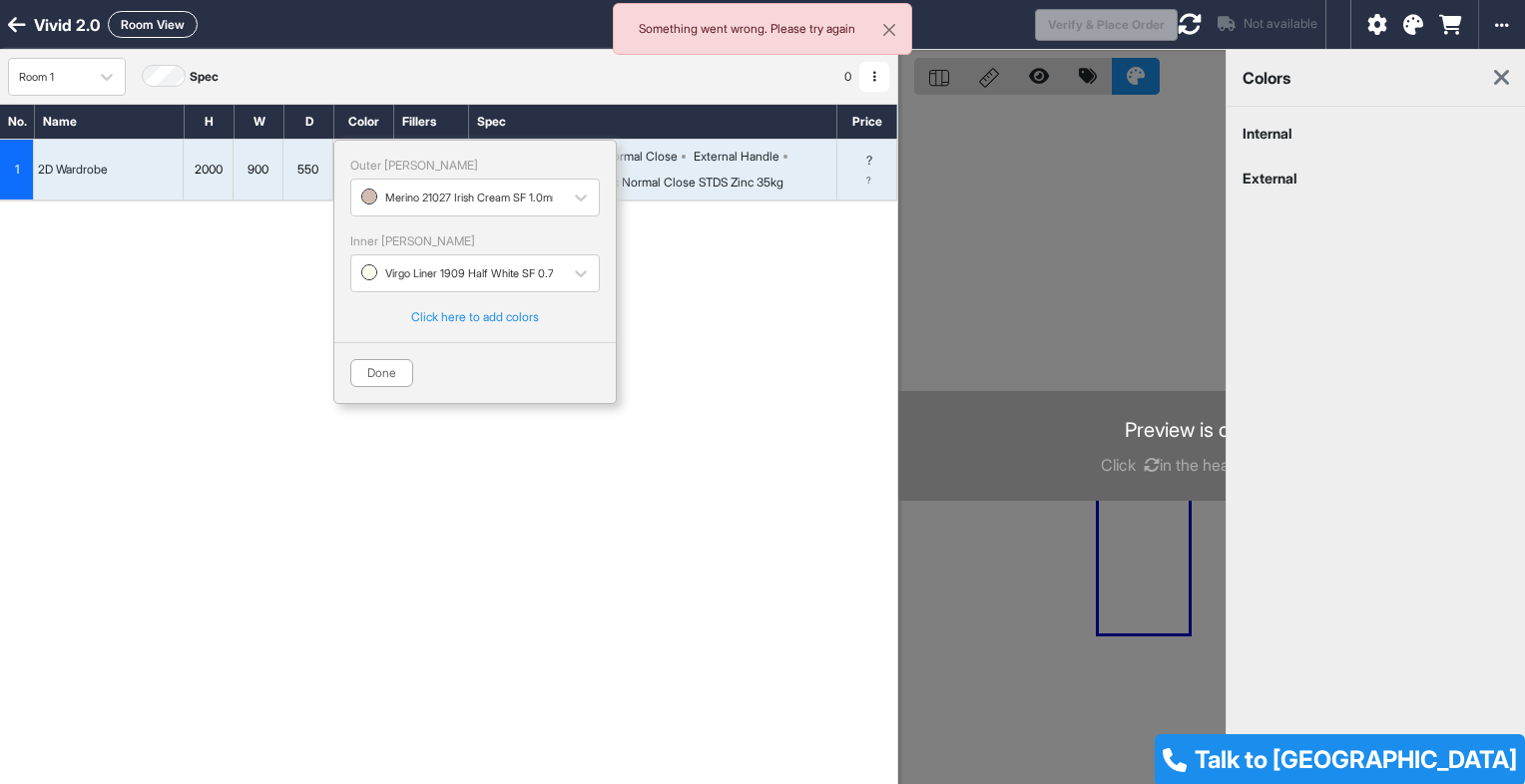click on "Add Section Add Modules" at bounding box center (448, 301) 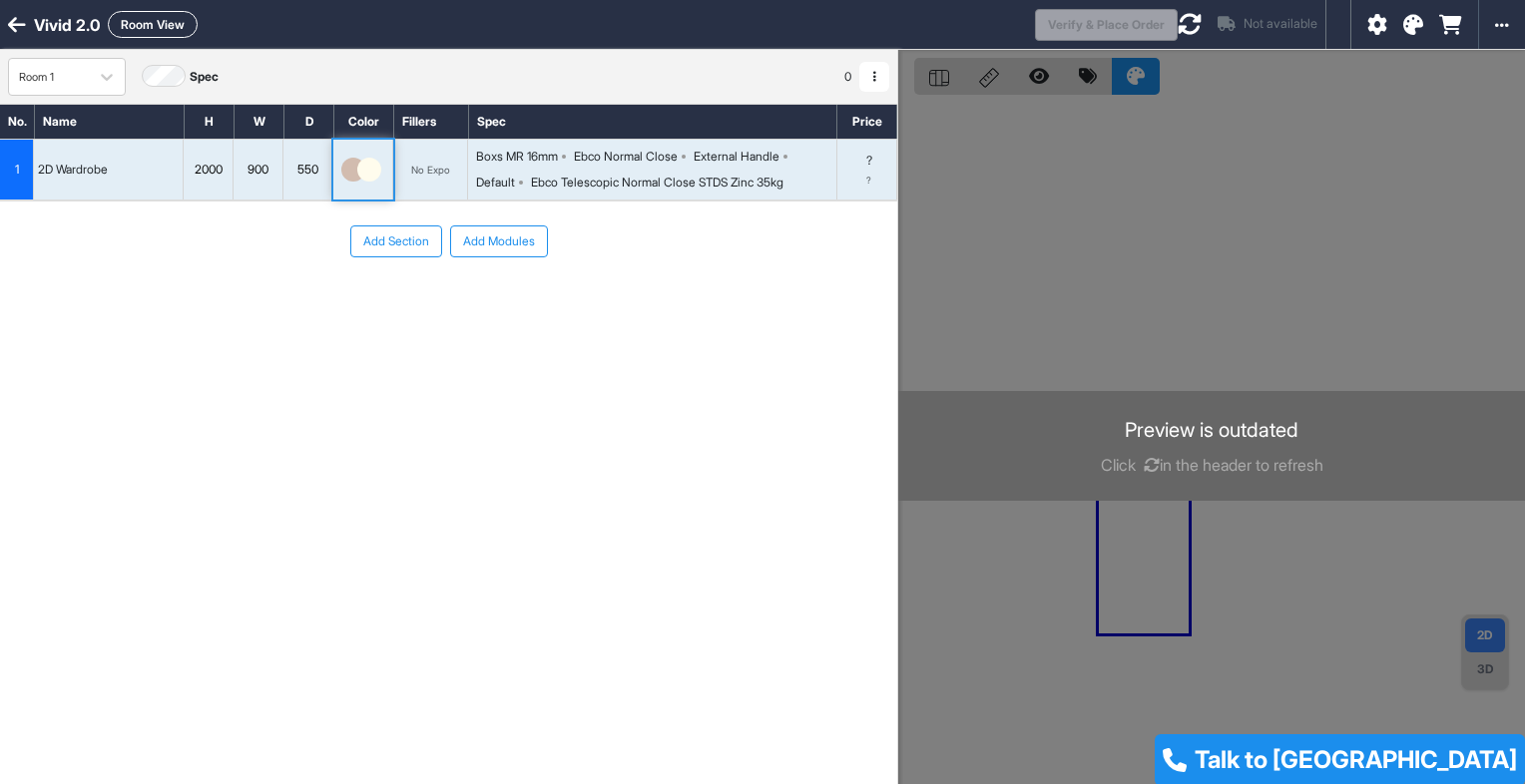 click on "Preview is outdated Click   in the header to refresh" at bounding box center [1212, 446] 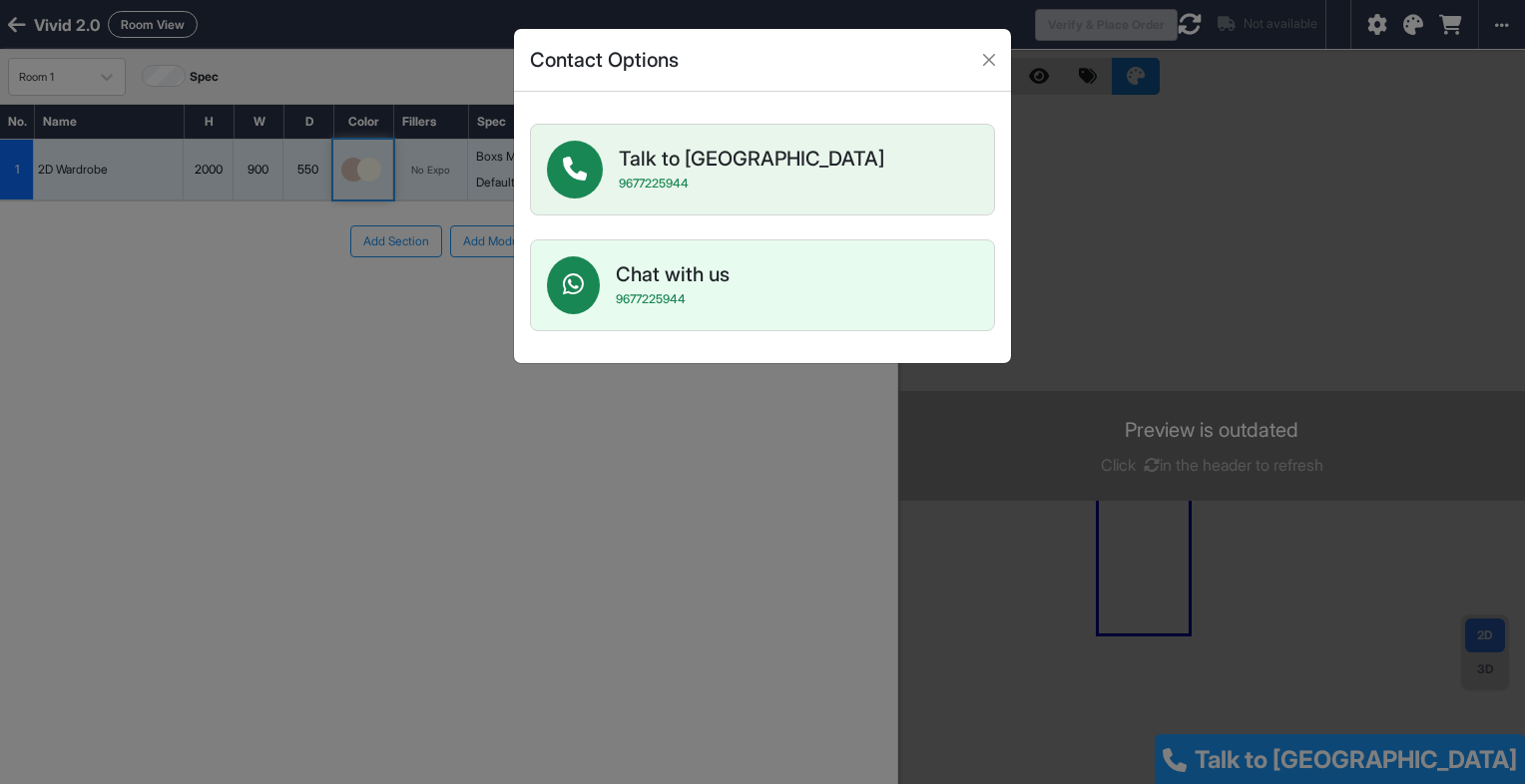 click on "Contact Options Talk to us 9677225944 Chat with us 9677225944" at bounding box center [762, 392] 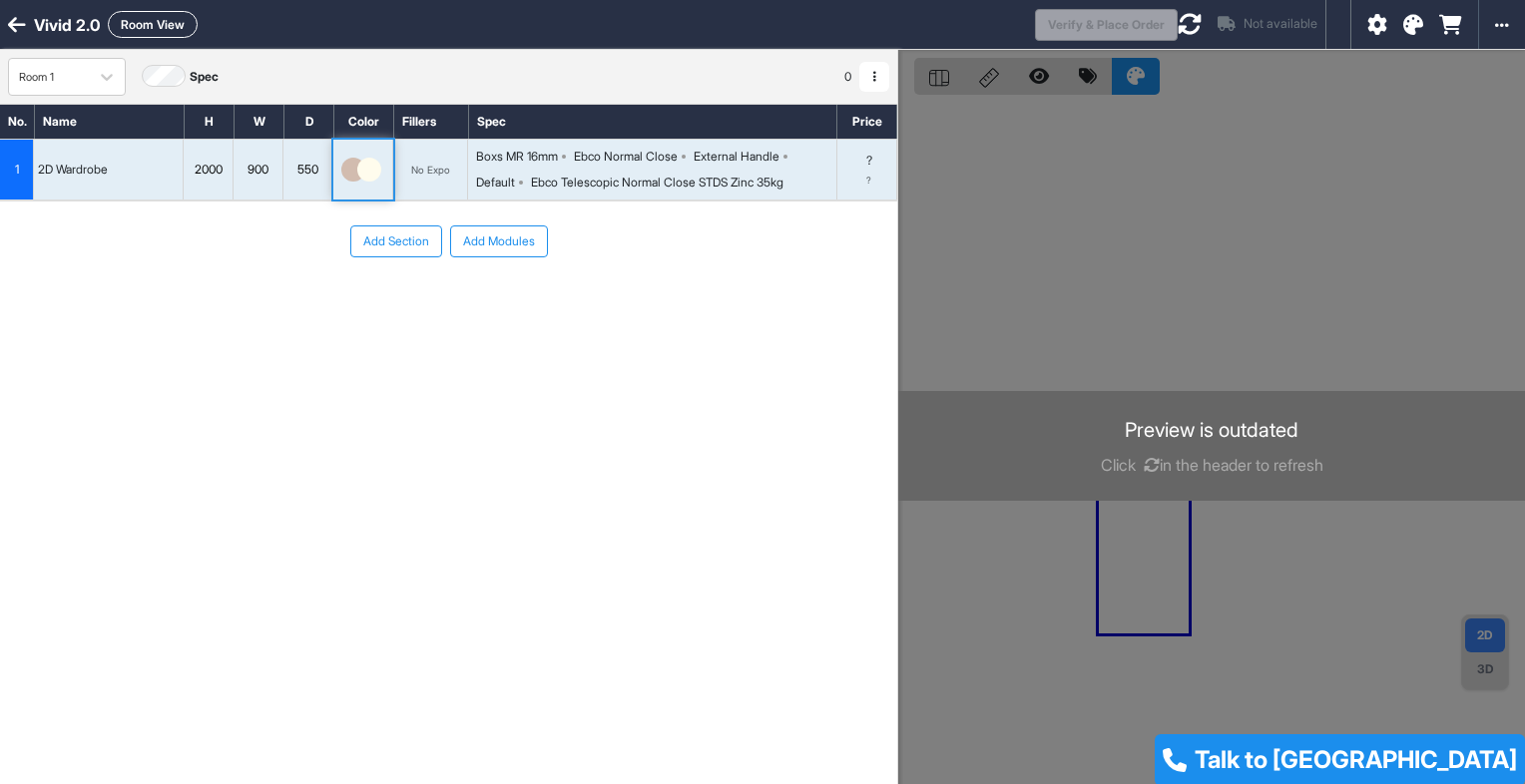 drag, startPoint x: 440, startPoint y: 171, endPoint x: 651, endPoint y: 156, distance: 211.5325 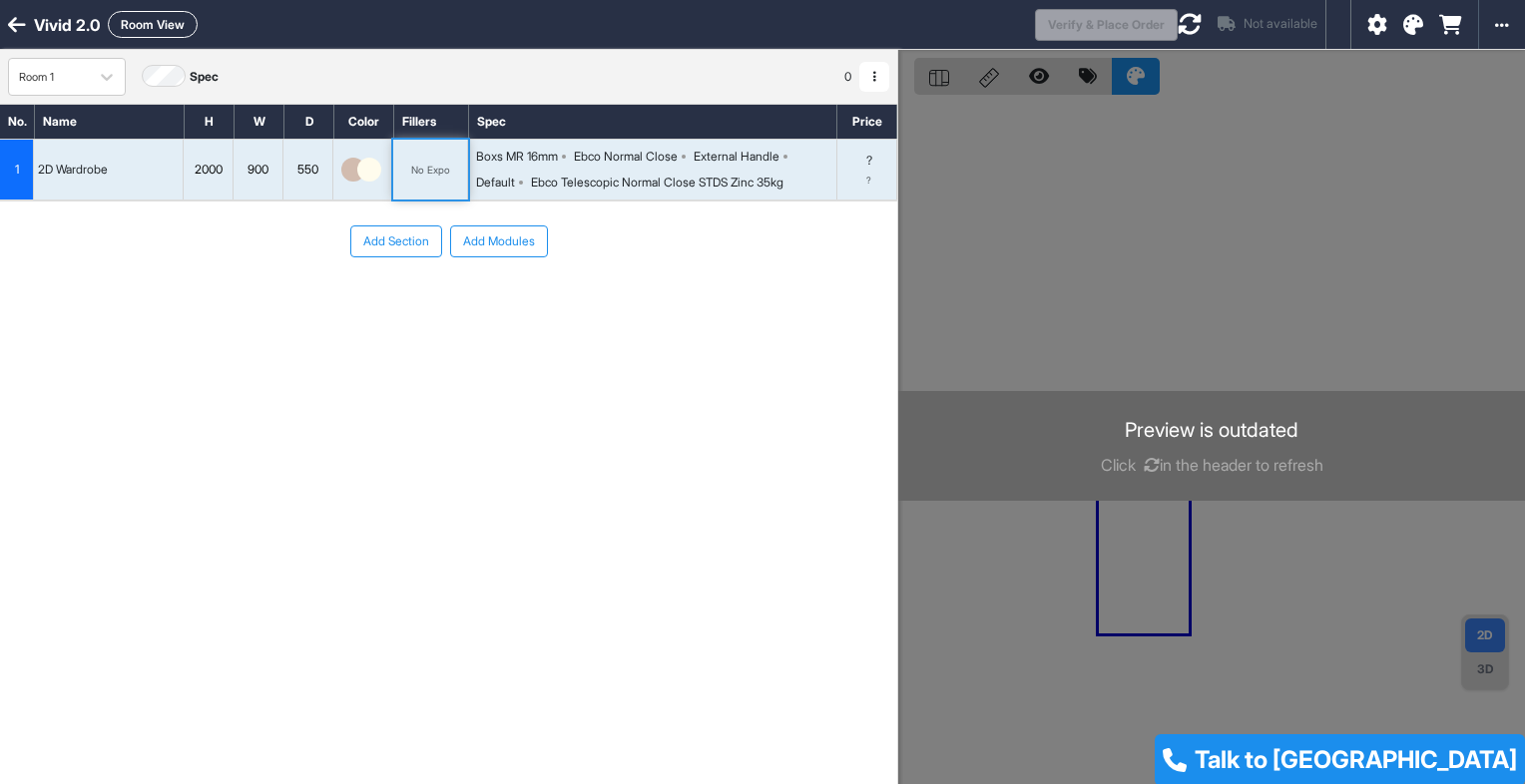 click on "? ?" at bounding box center [867, 170] 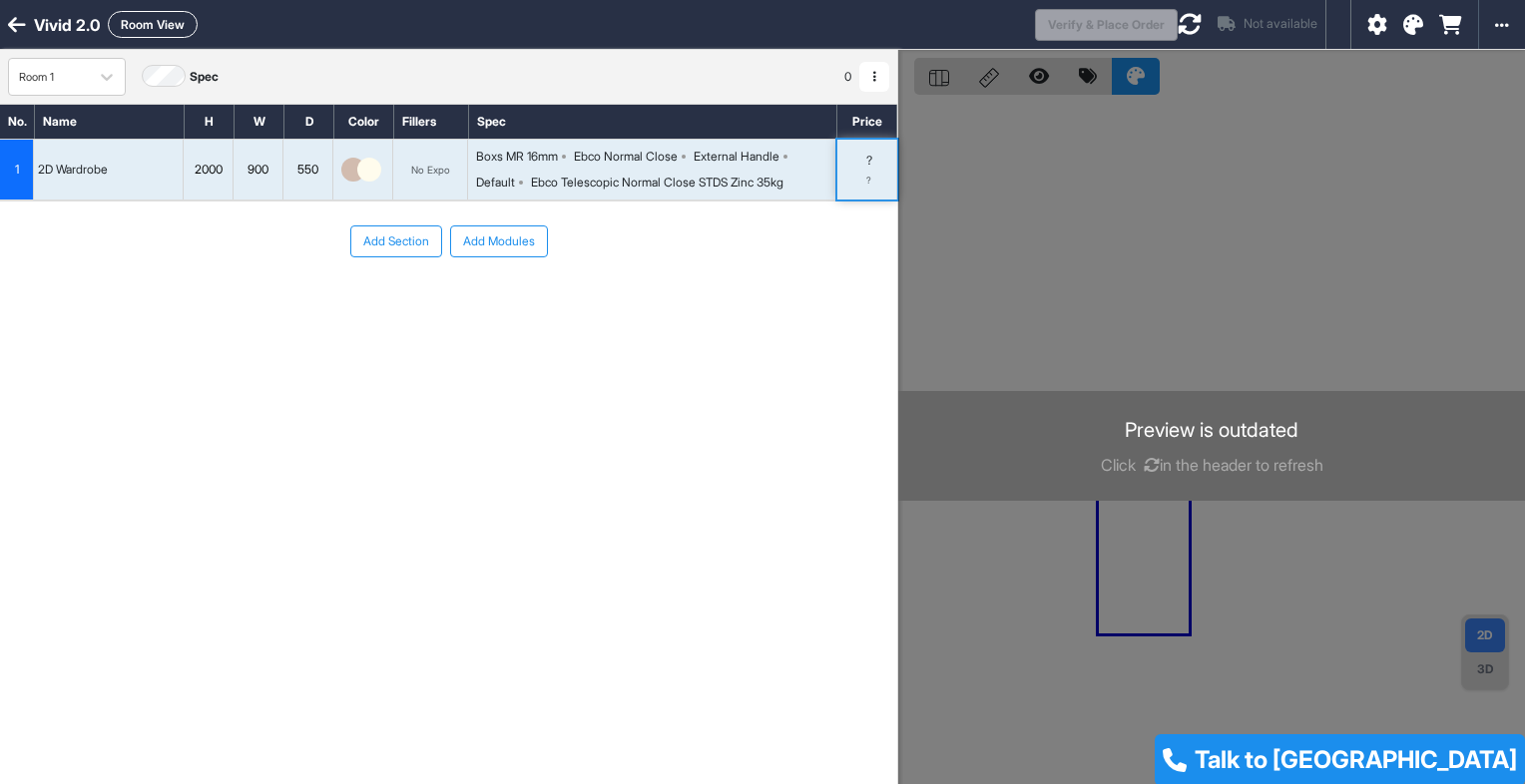 click on "? ?" at bounding box center (867, 170) 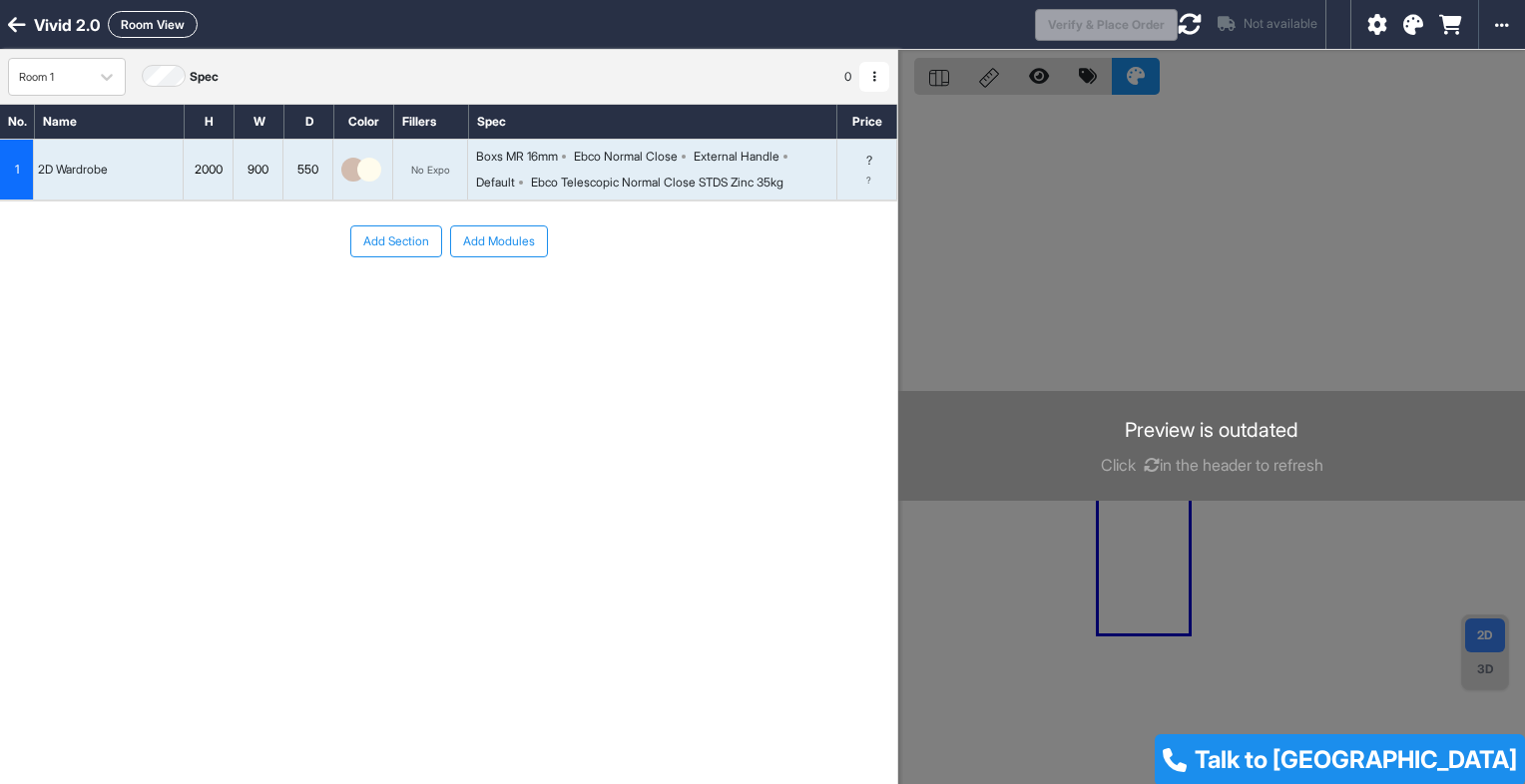 click on "Add Modules" at bounding box center (499, 241) 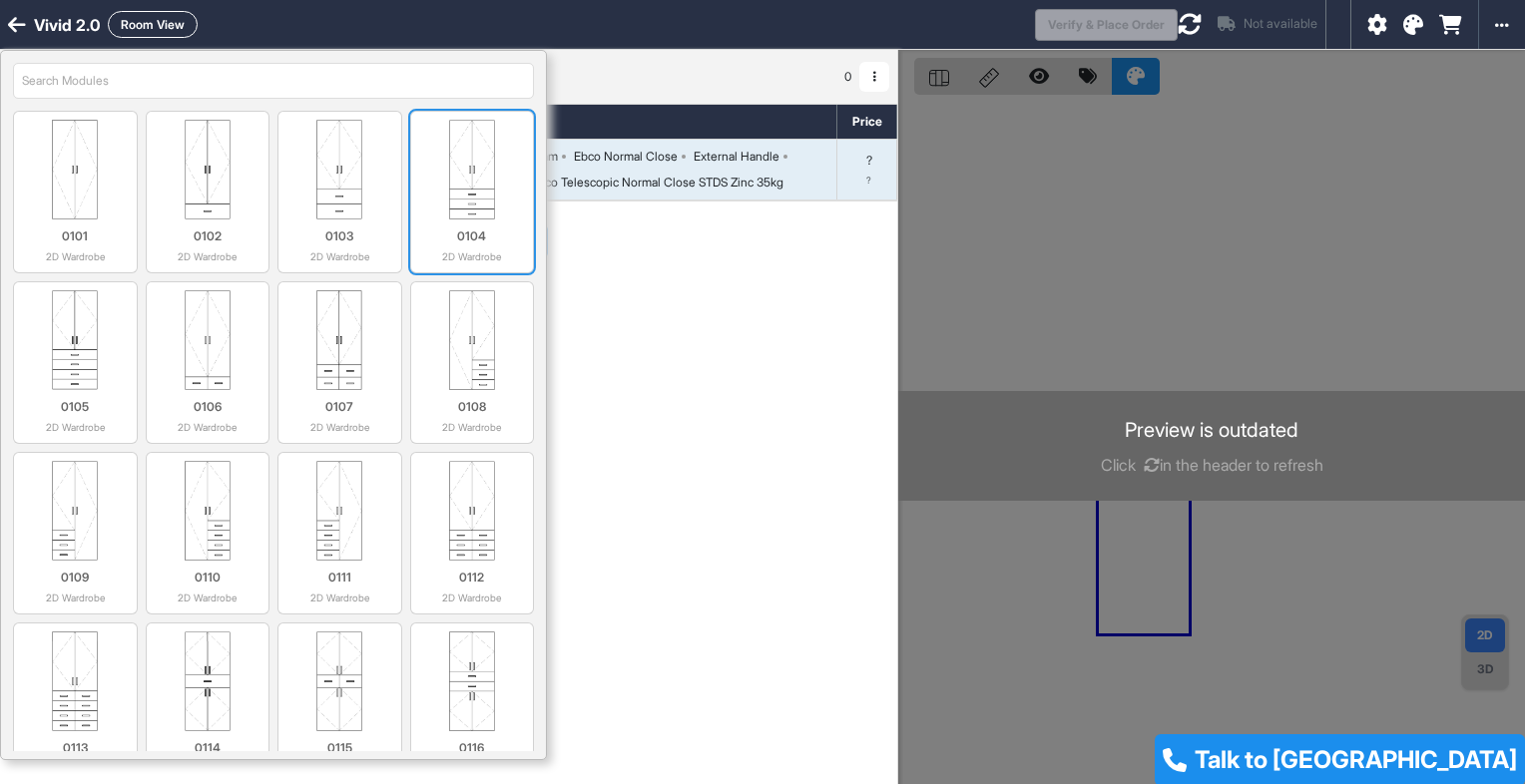 click on "0104" at bounding box center (472, 236) 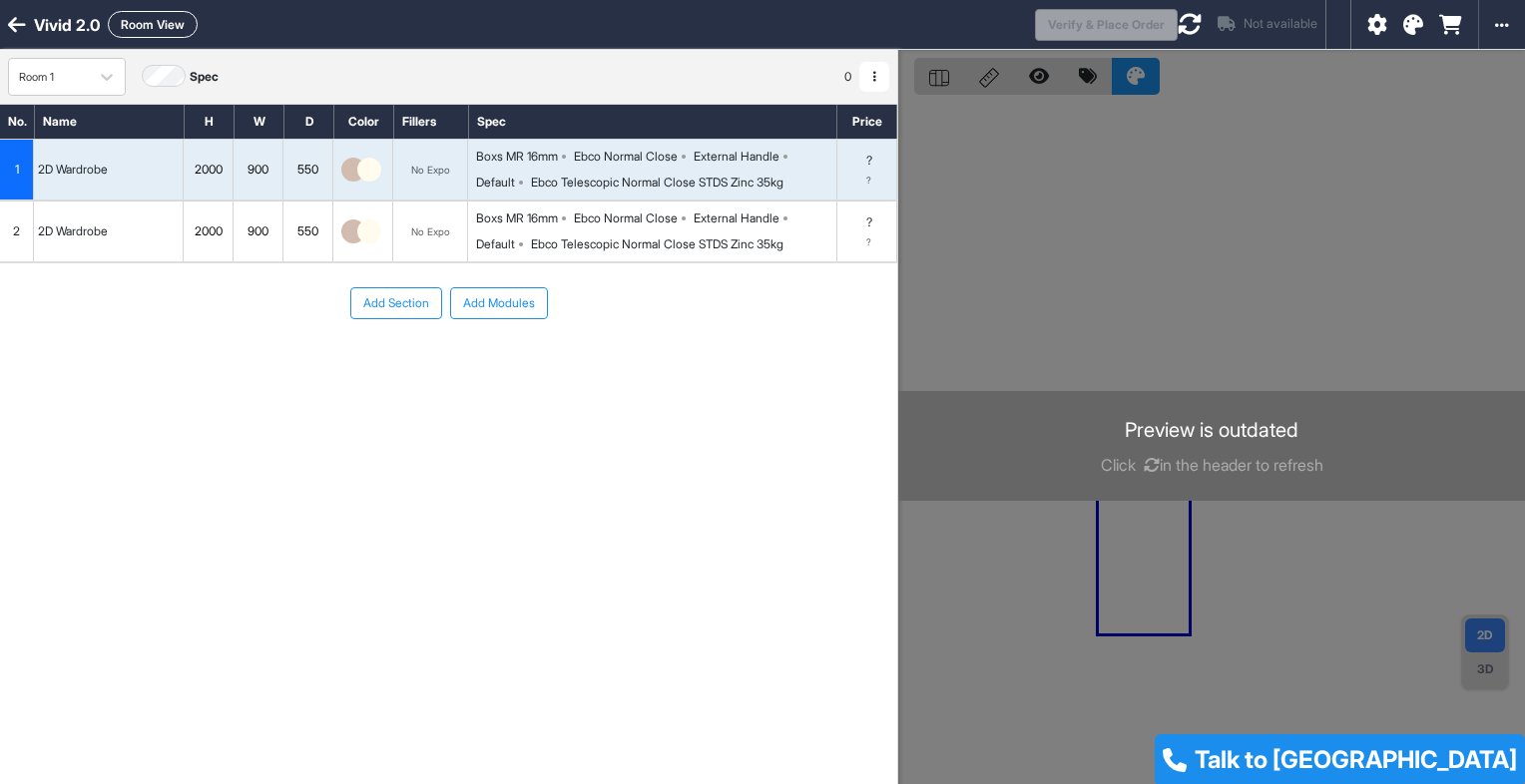 click on "Add Modules" at bounding box center [499, 303] 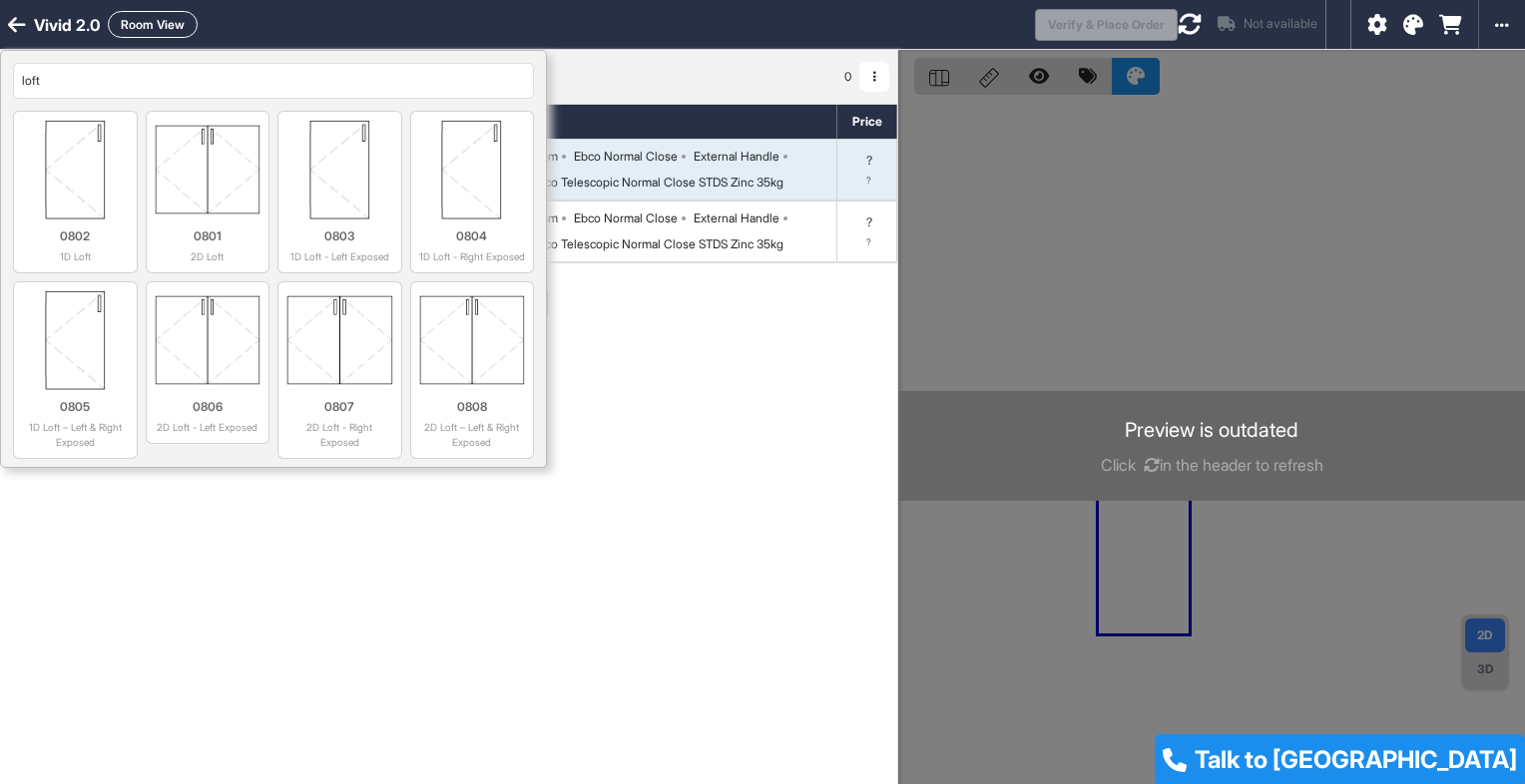 scroll, scrollTop: 0, scrollLeft: 0, axis: both 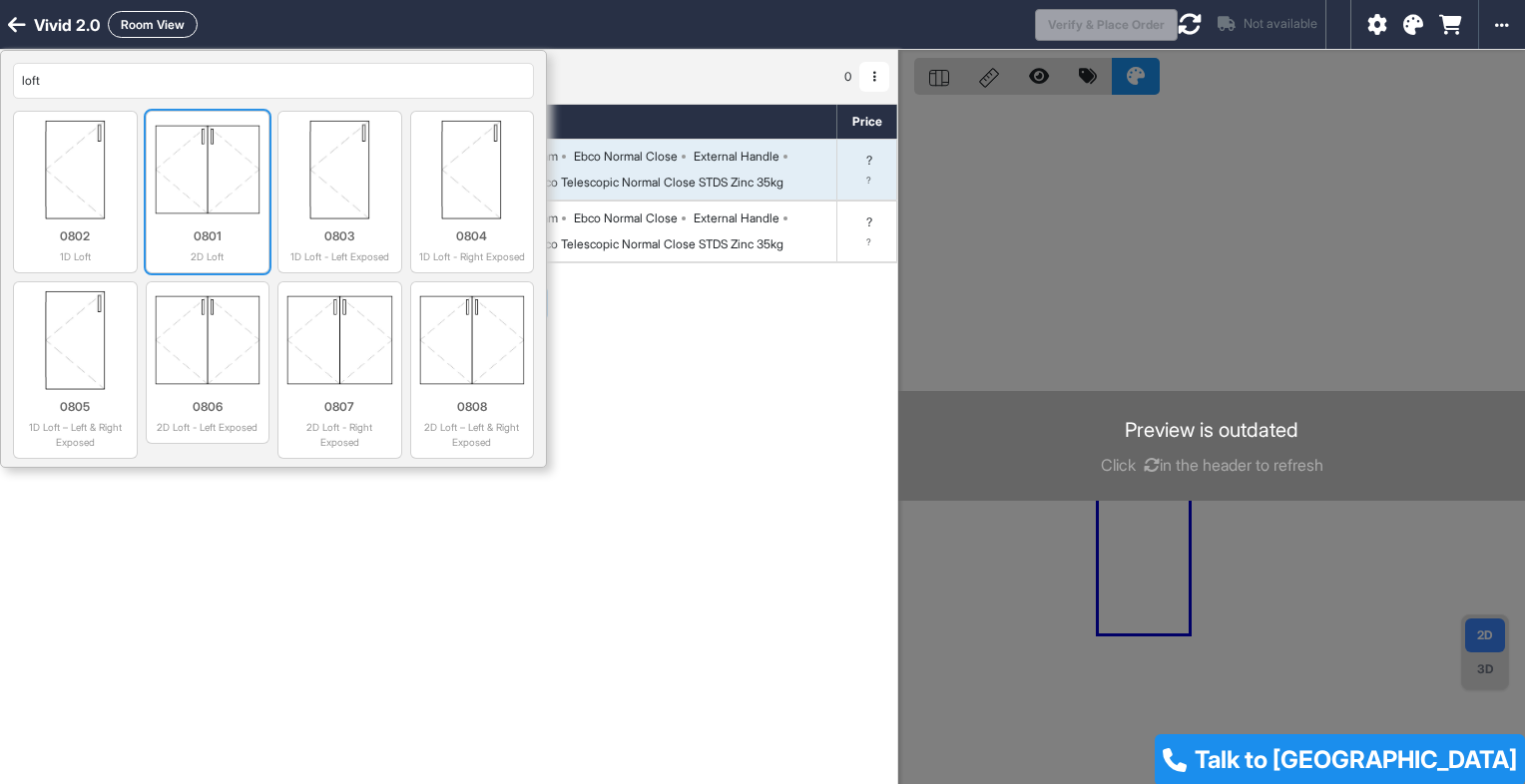 type on "loft" 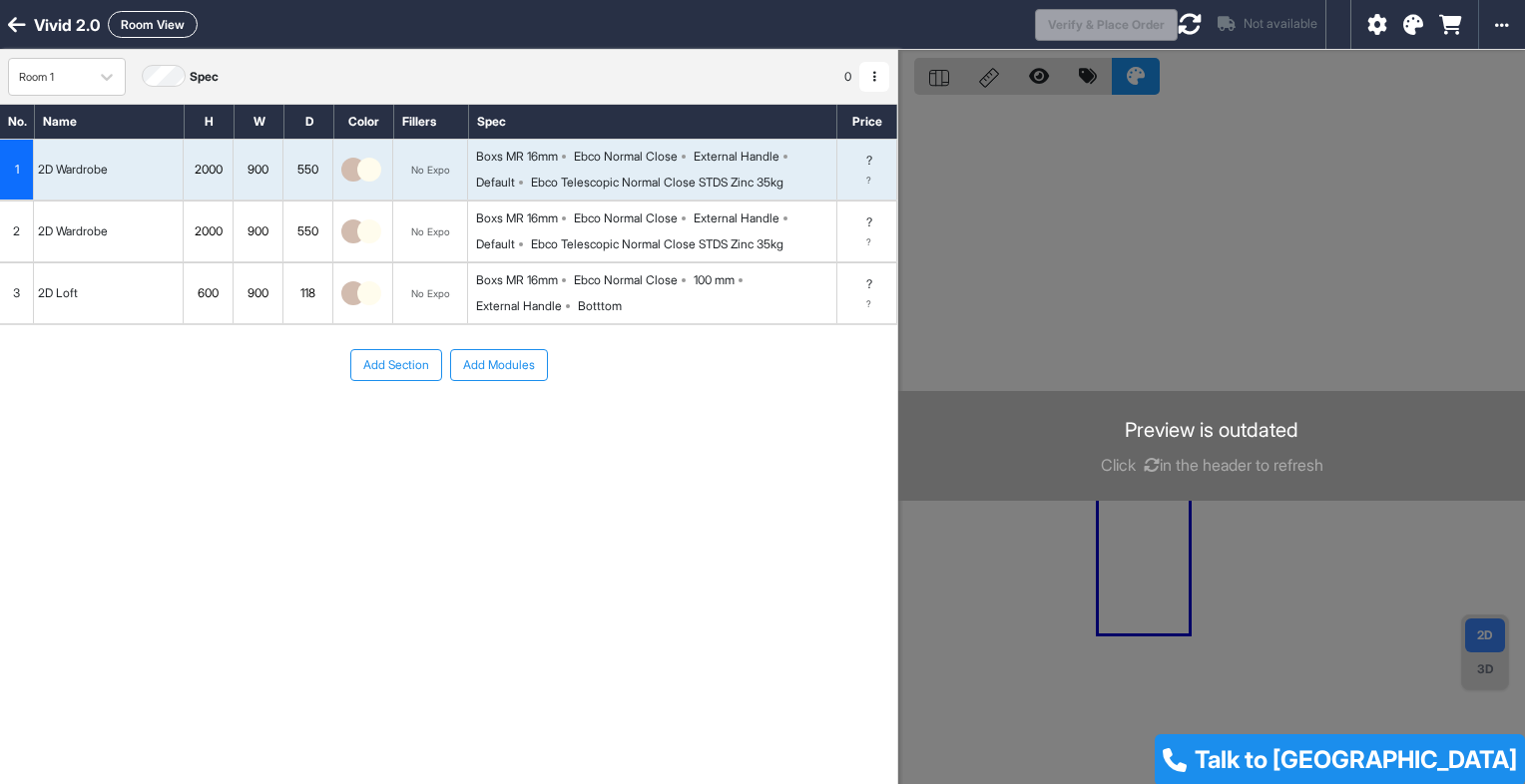 click on "Add Modules" at bounding box center [499, 365] 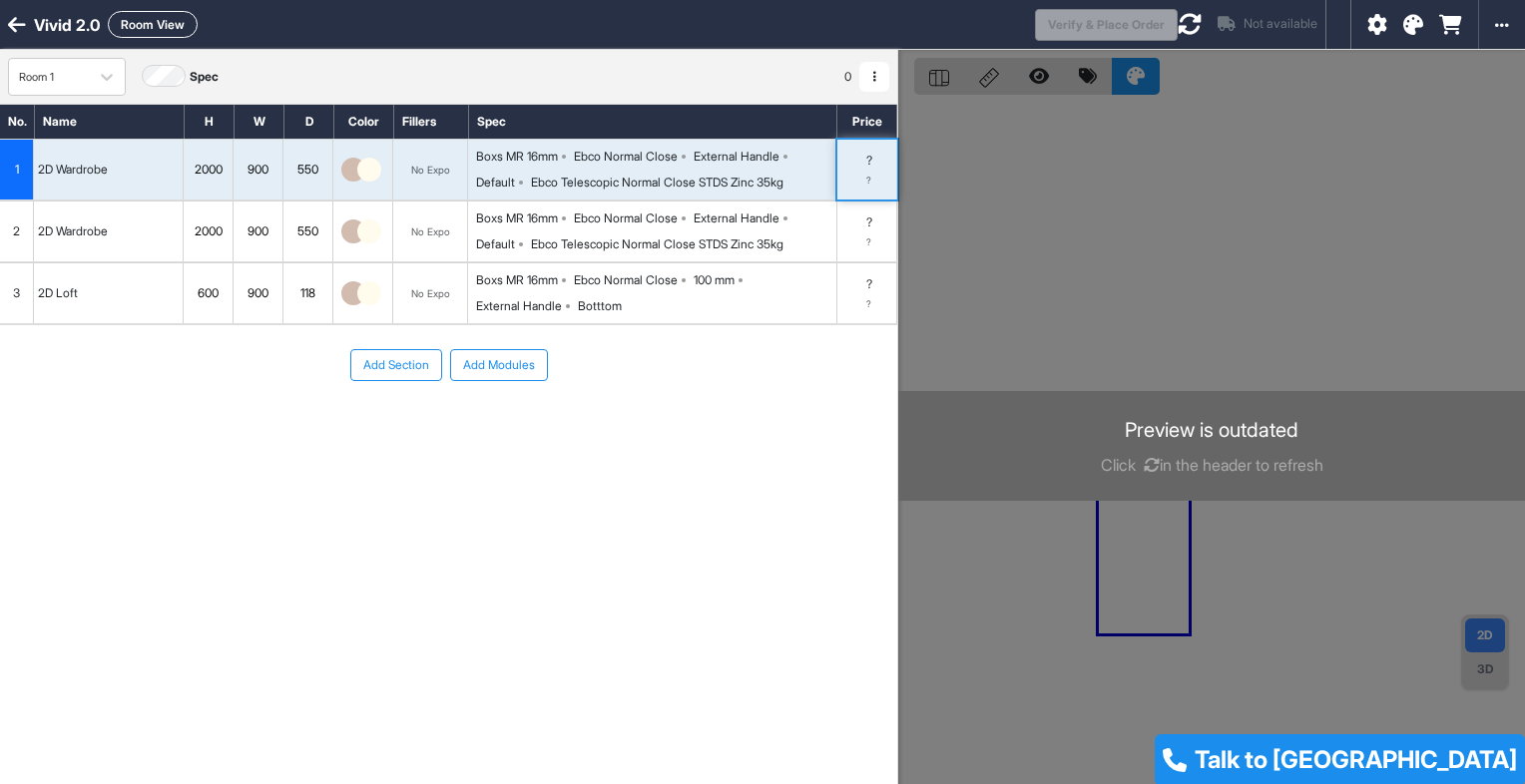 click on "Boxs MR 16mm Ebco Normal Close 100 mm External Handle Botttom" at bounding box center (656, 293) 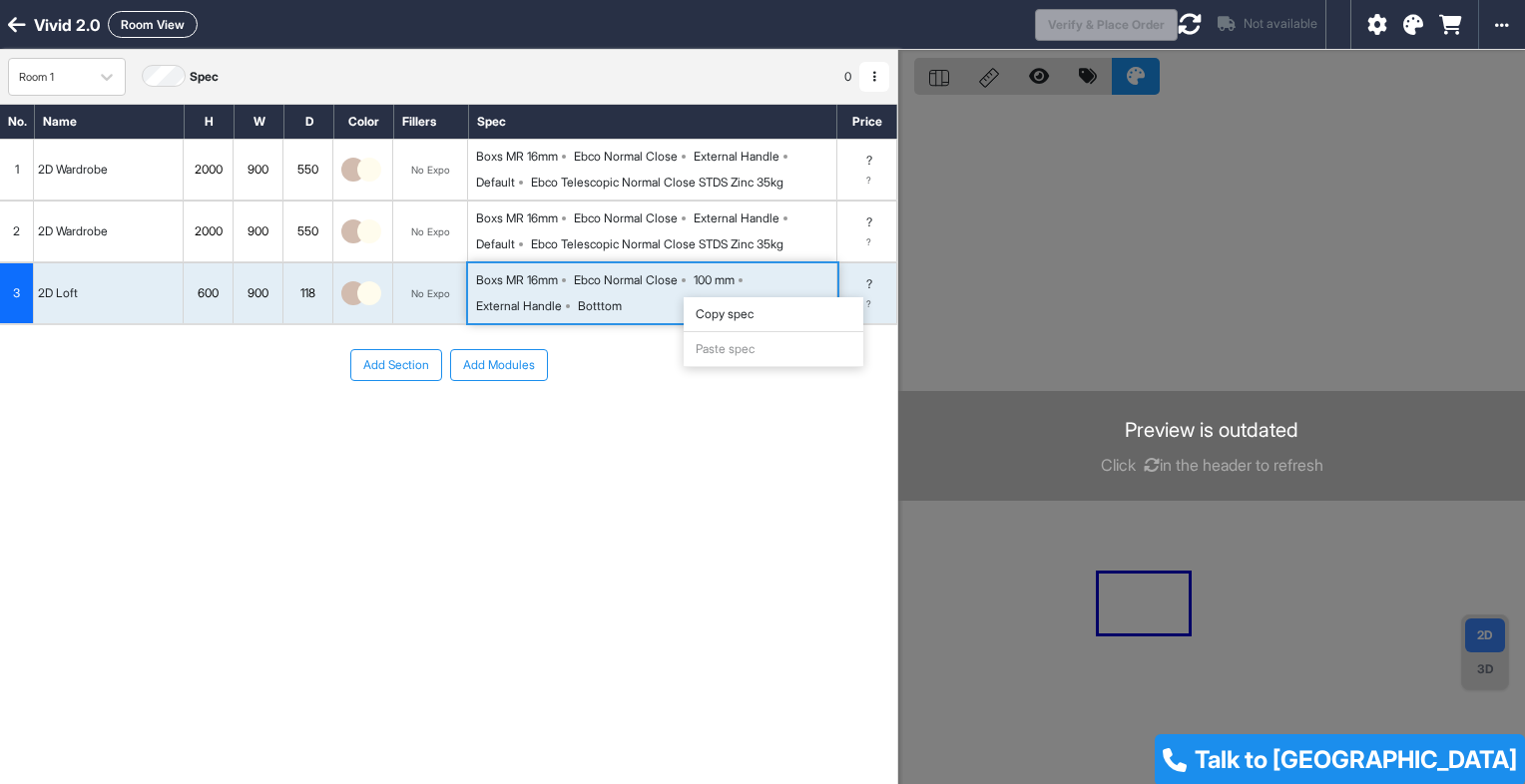 click on "Copy spec" at bounding box center [773, 314] 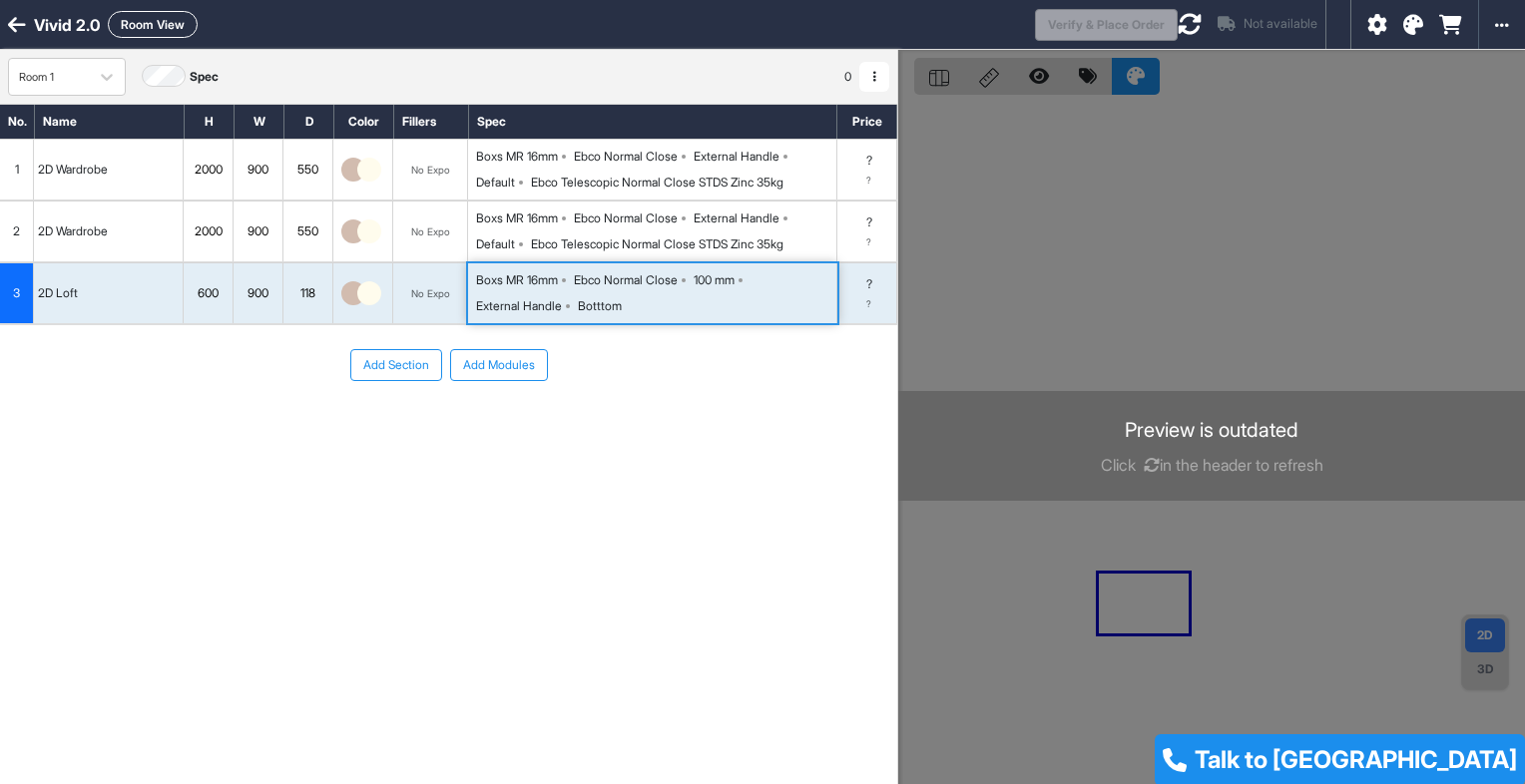 drag, startPoint x: 49, startPoint y: 275, endPoint x: 45, endPoint y: 289, distance: 14.56022 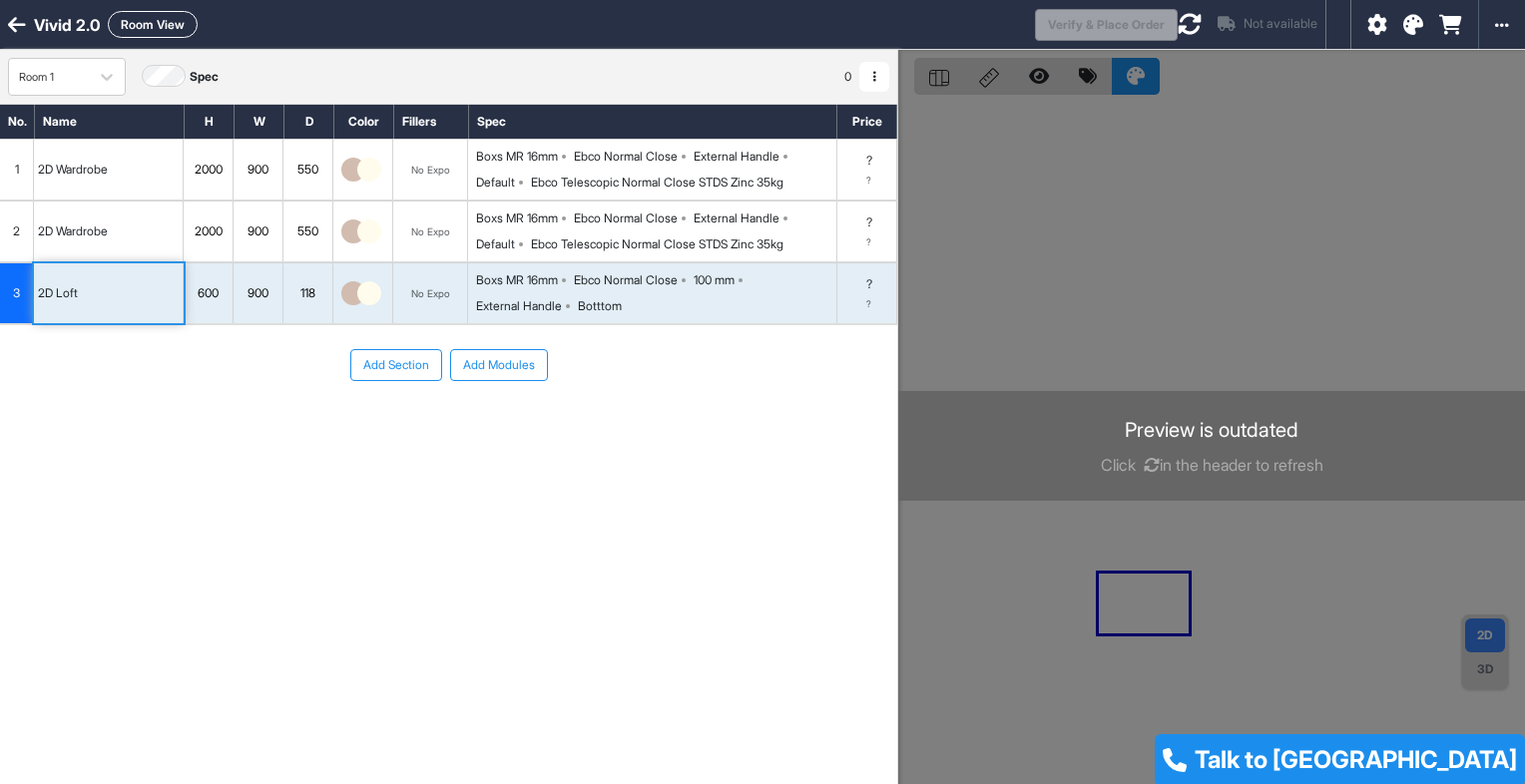 click on "3" at bounding box center (17, 293) 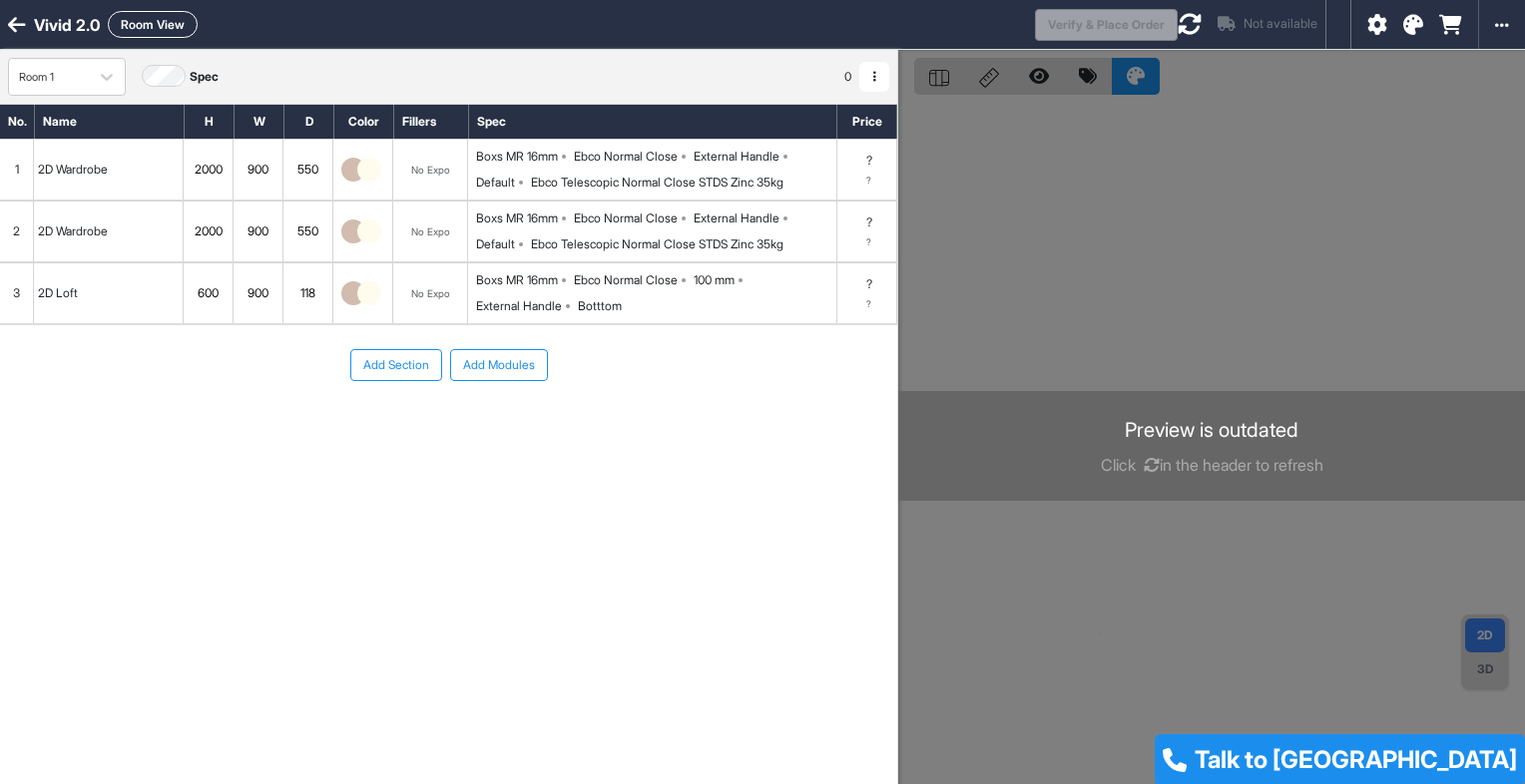 click on "3" at bounding box center [17, 293] 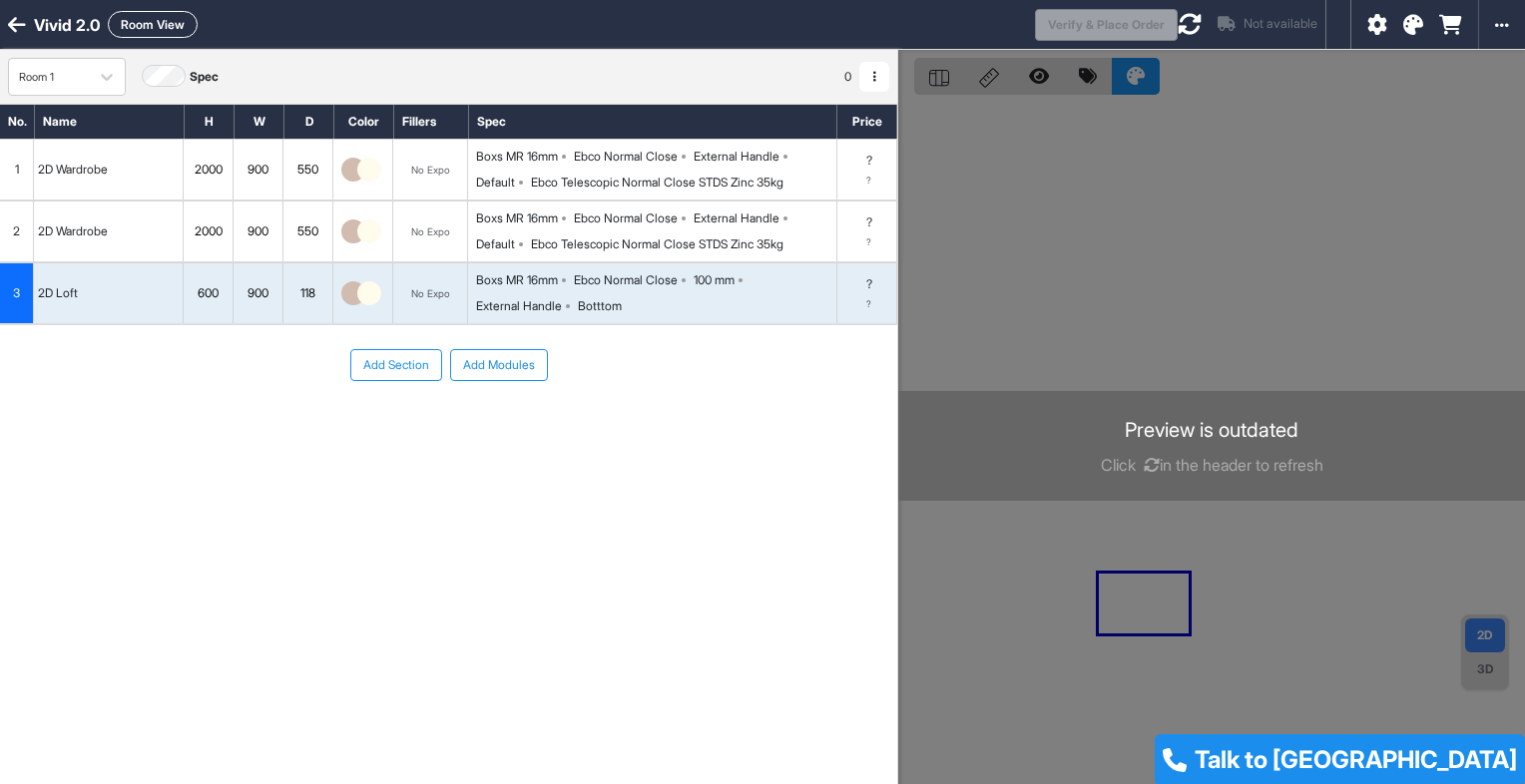 click on "Add Section" at bounding box center [396, 365] 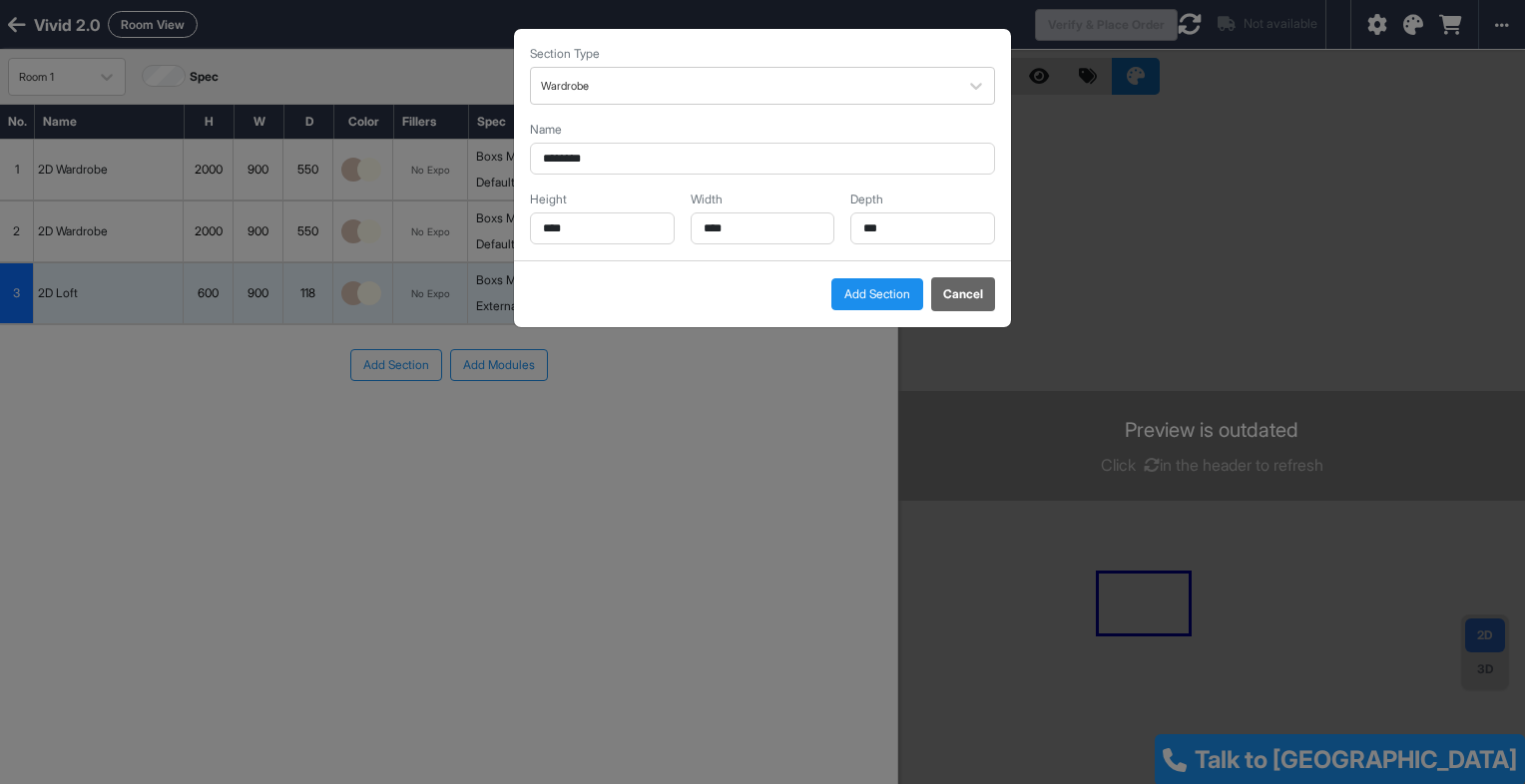 click on "Add Section" at bounding box center [877, 294] 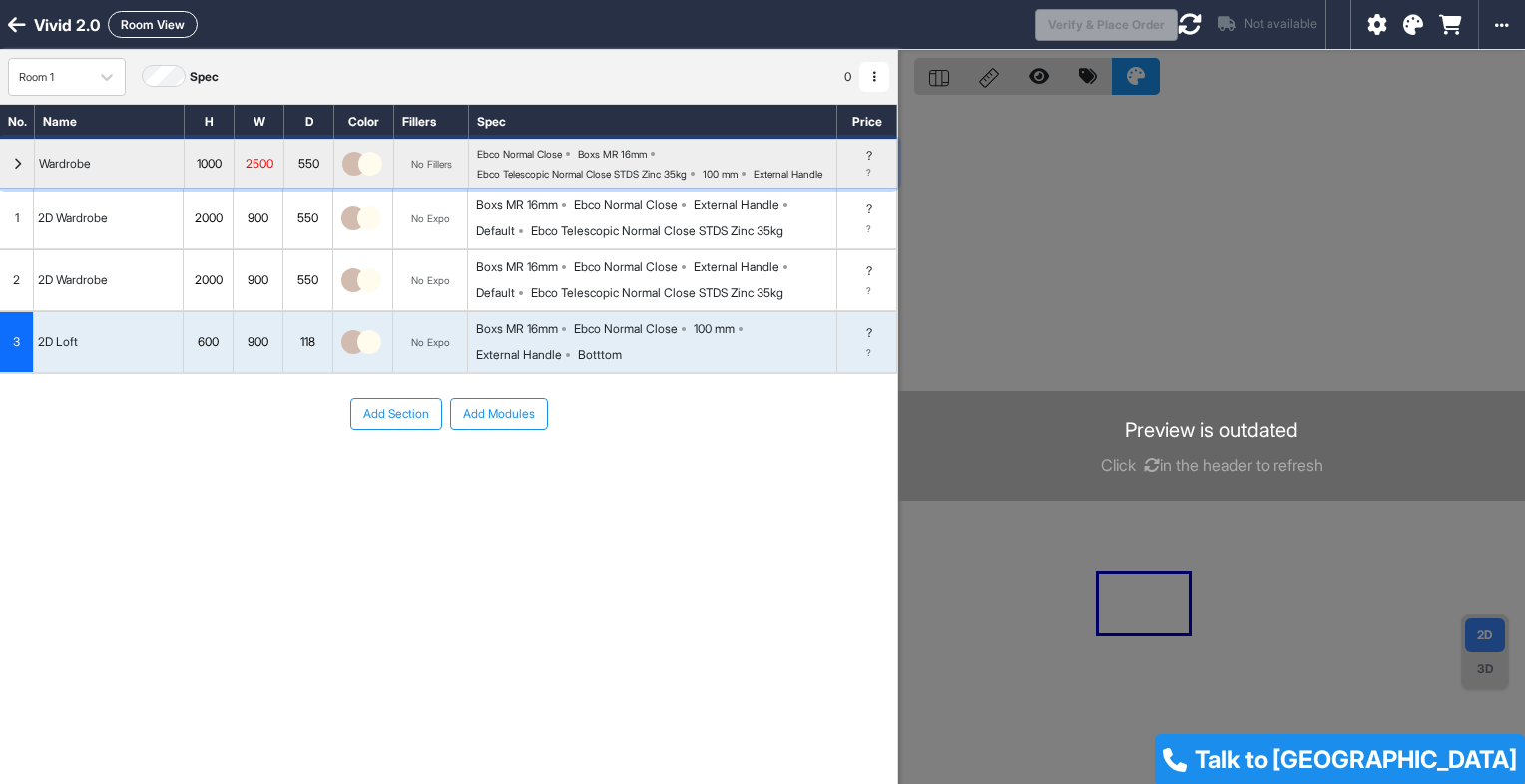 click on "? ?" at bounding box center (867, 164) 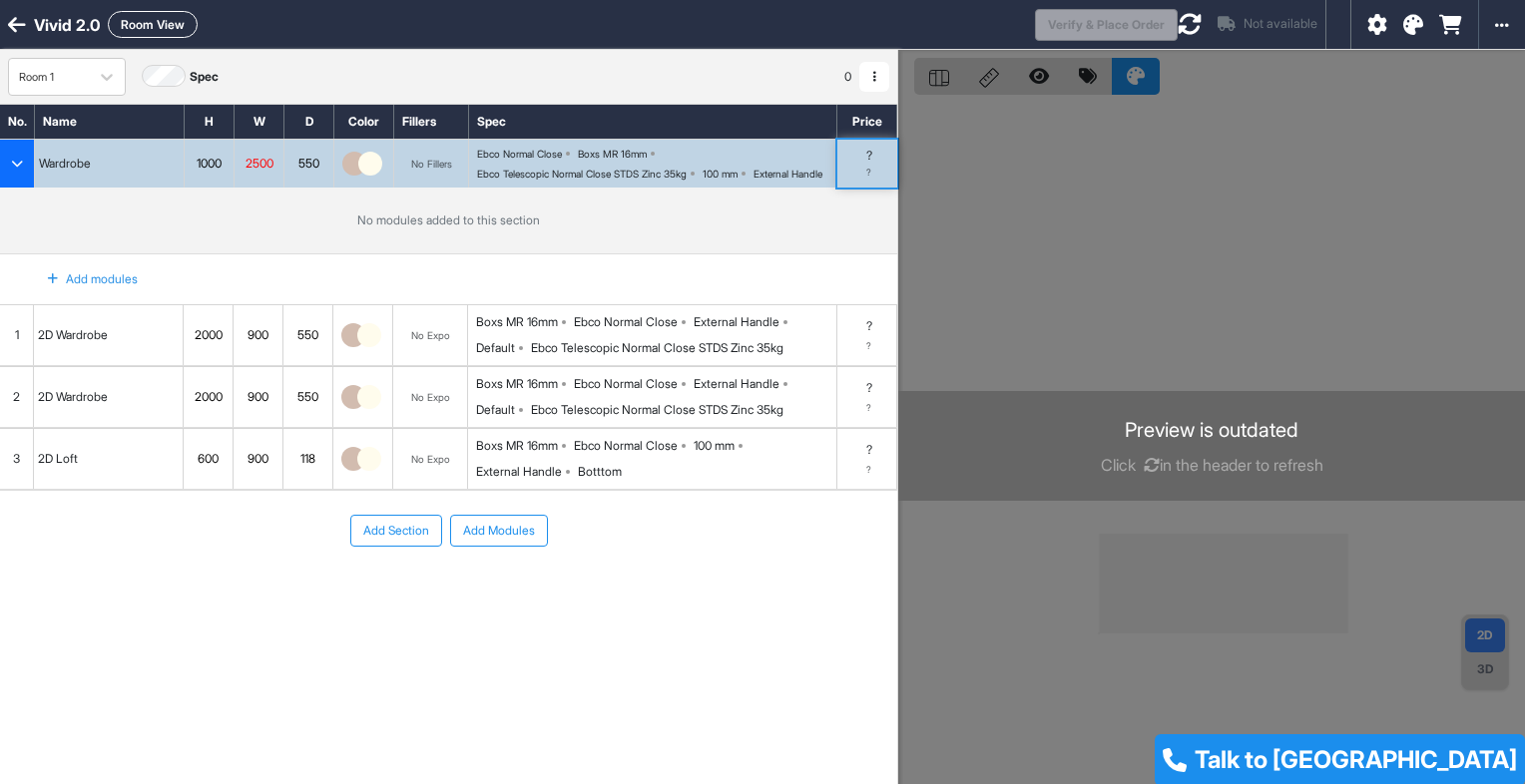 type 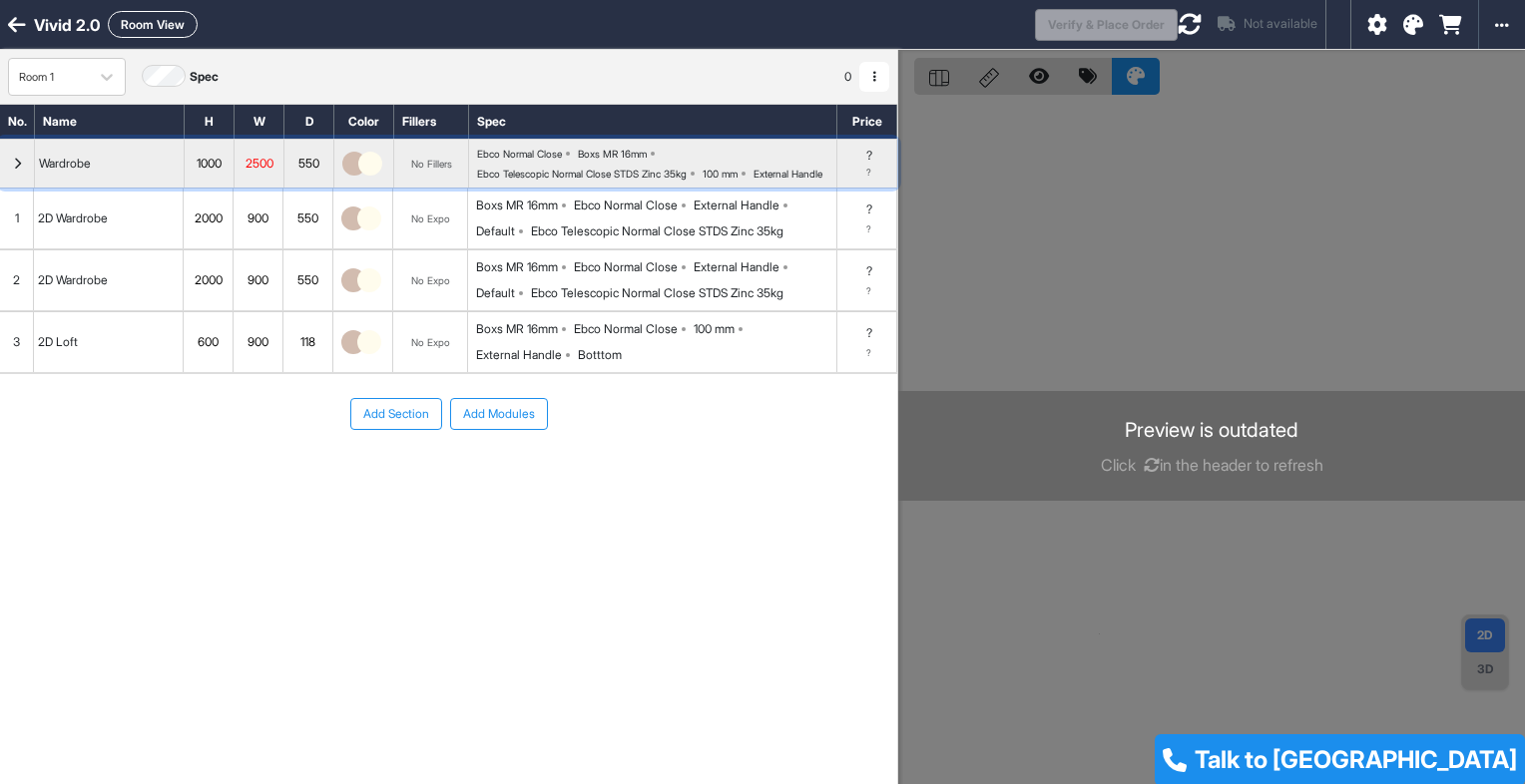 click on "Wardrobe" at bounding box center [65, 164] 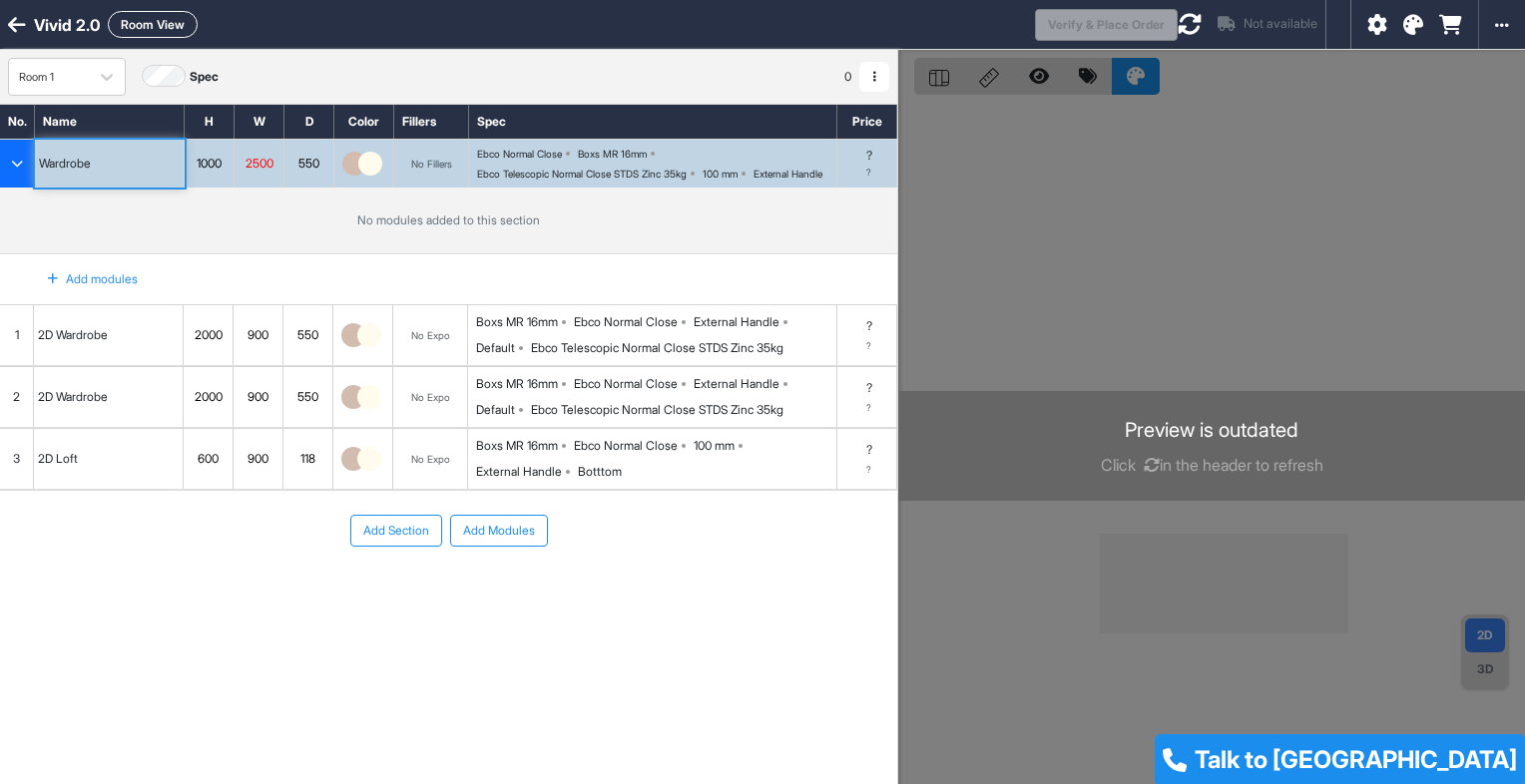 click at bounding box center [17, 164] 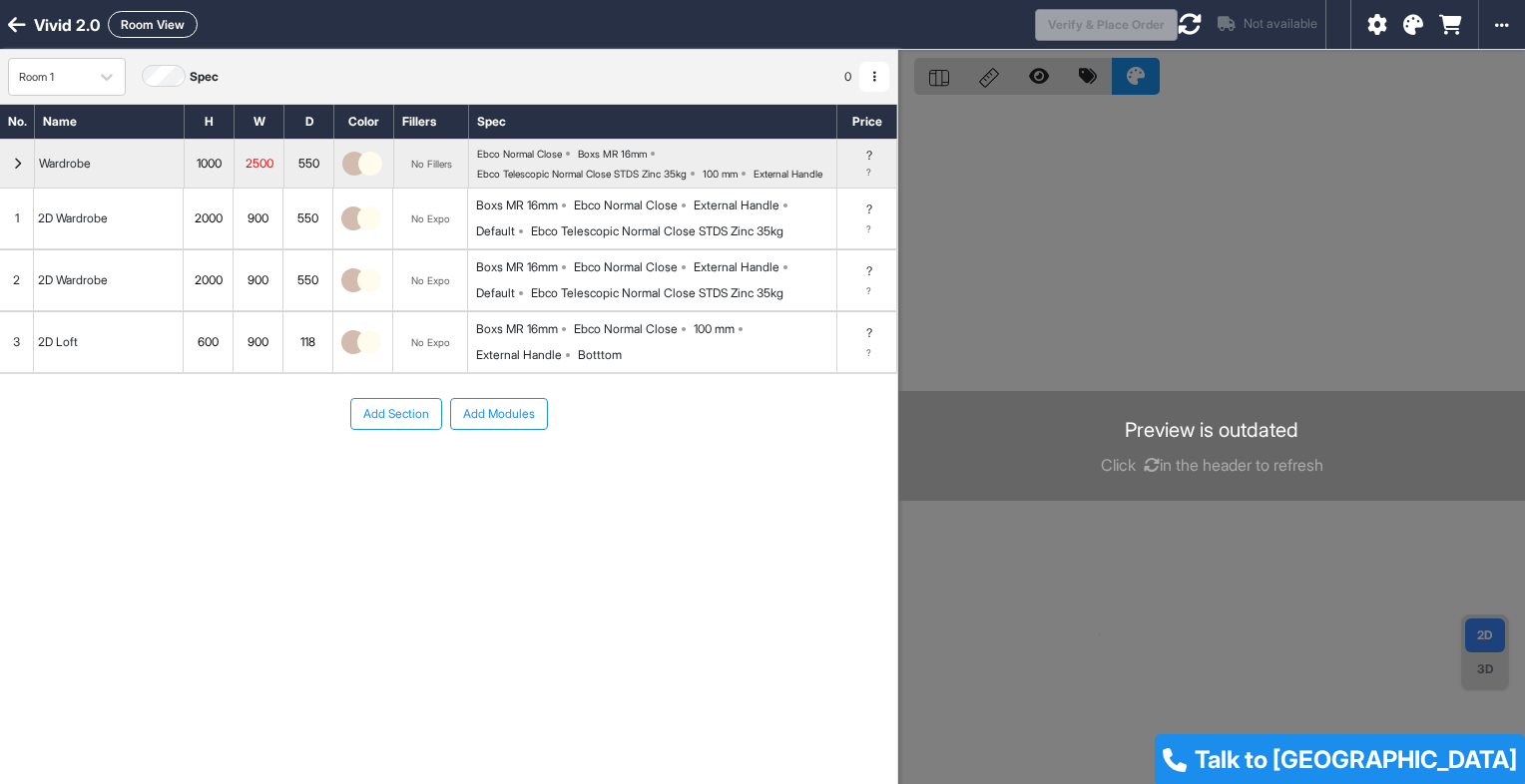 click on "Add Section Add Modules" at bounding box center [448, 474] 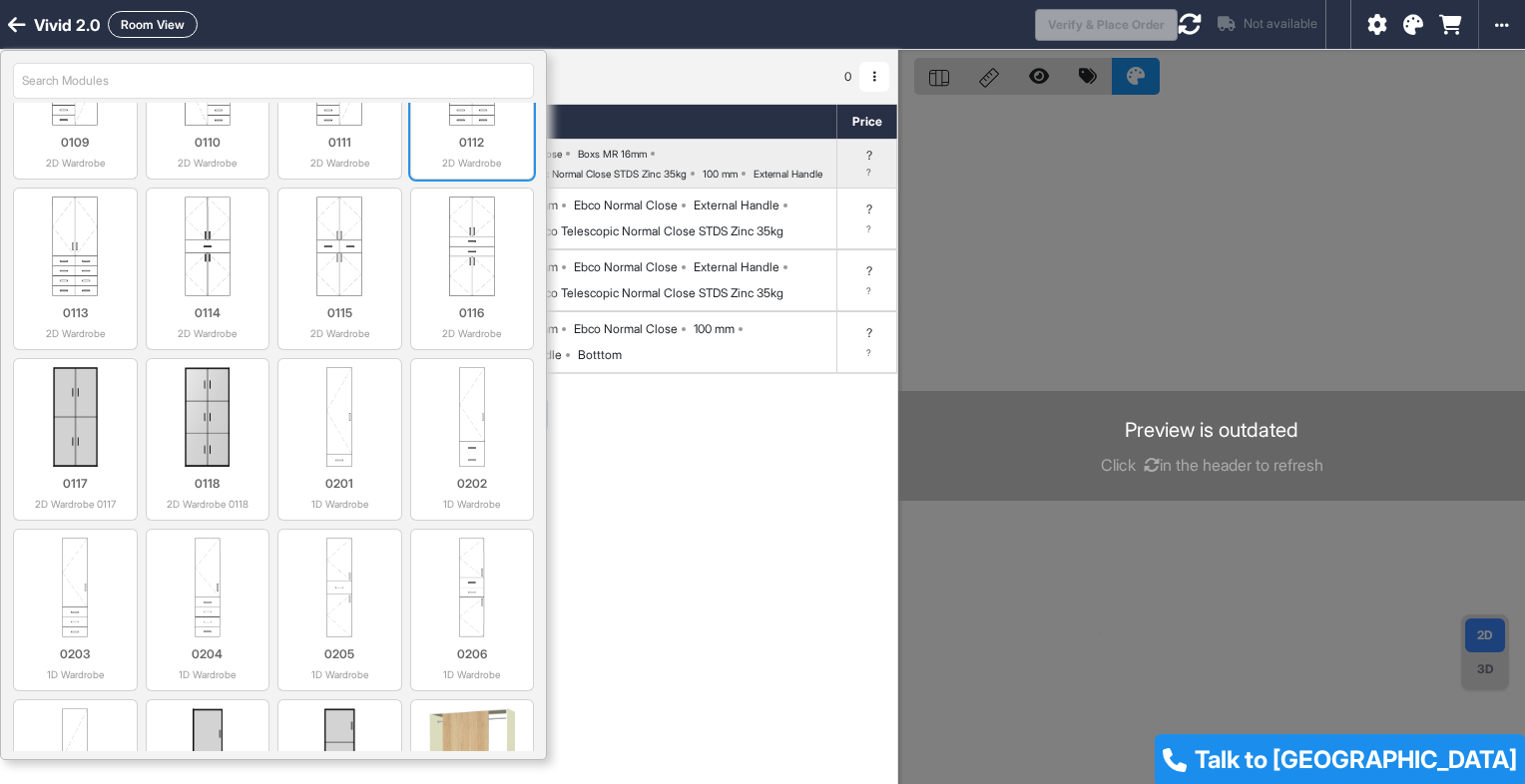 scroll, scrollTop: 499, scrollLeft: 0, axis: vertical 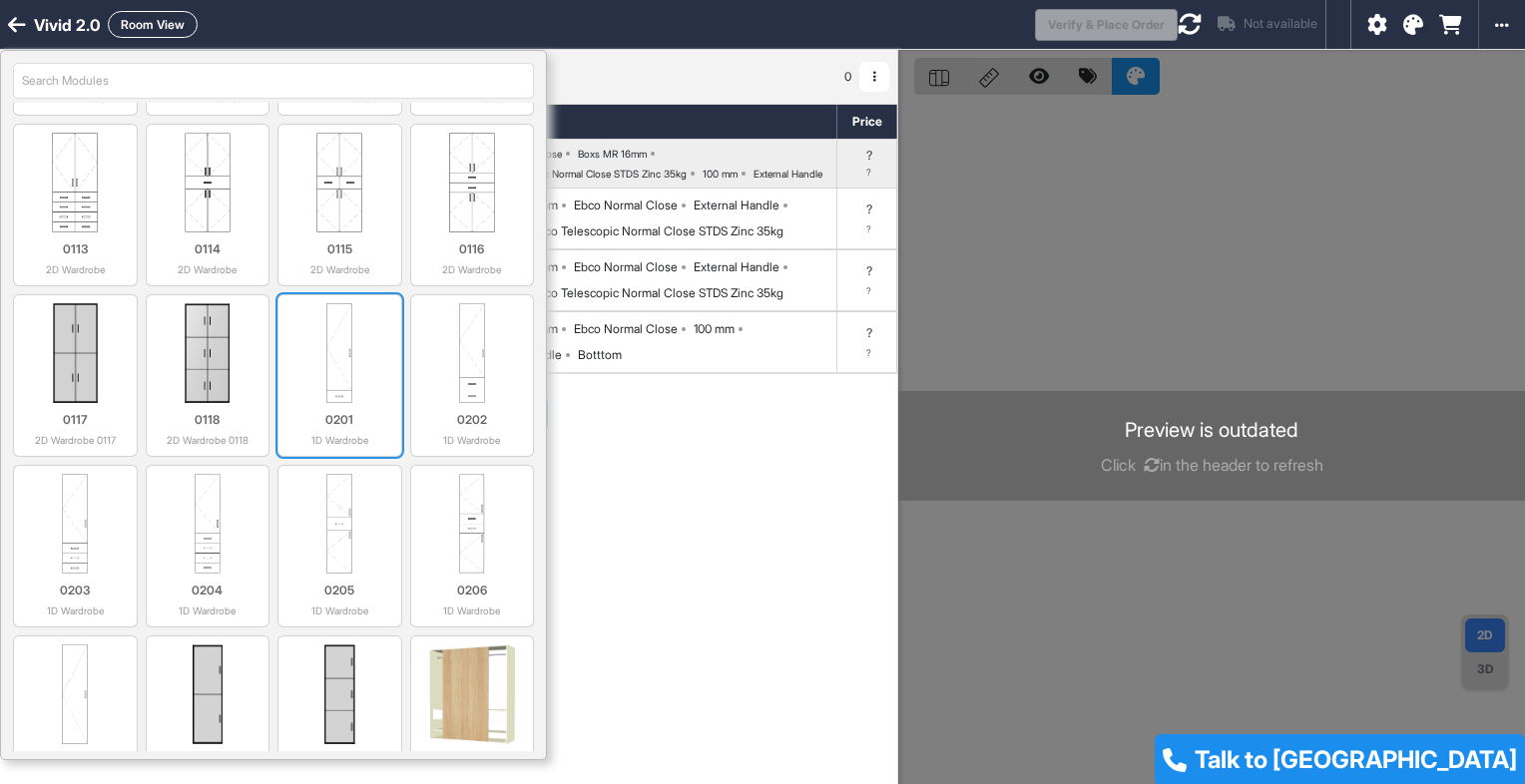 click at bounding box center [339, 353] 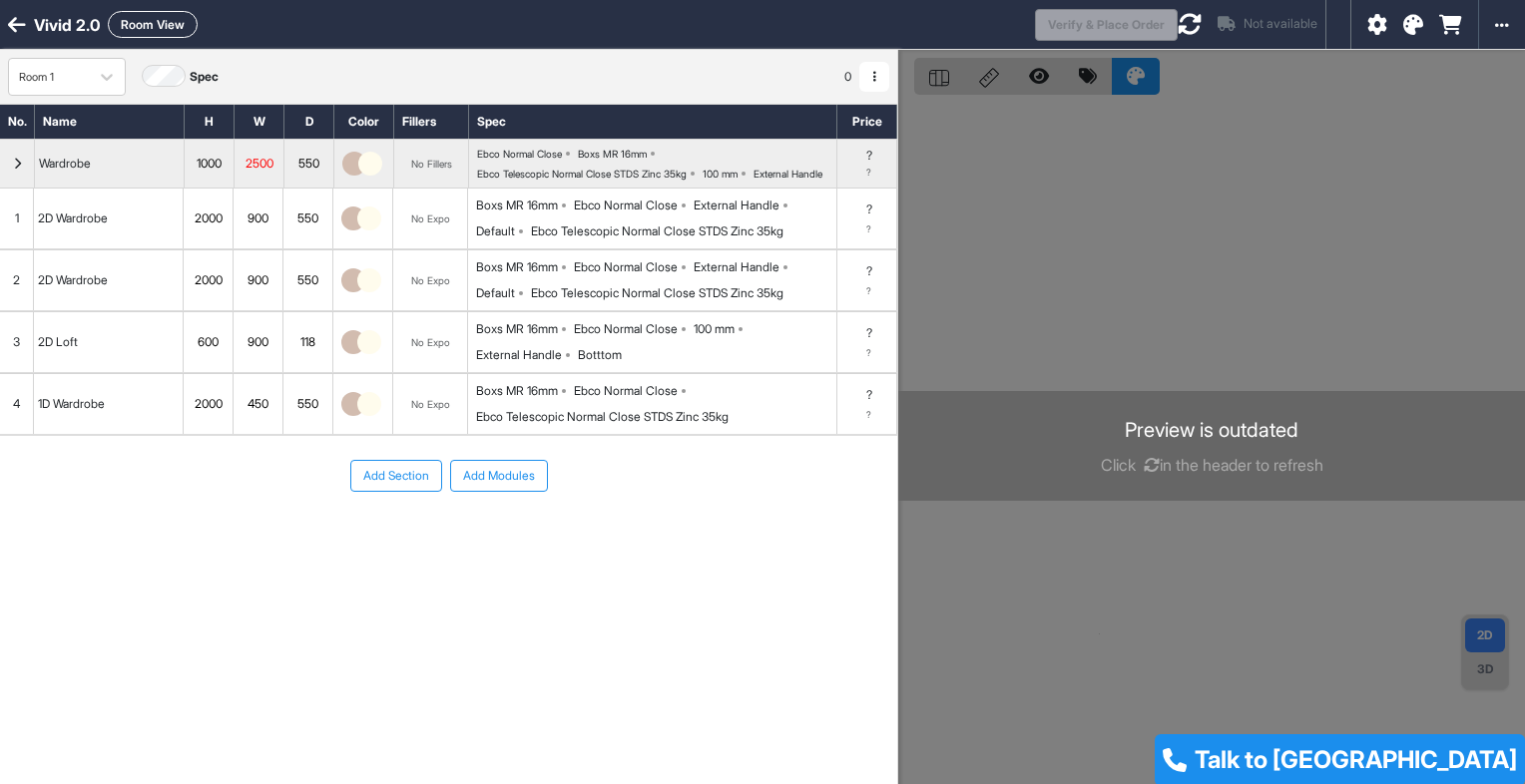 click on "Add Section Add Modules" at bounding box center (448, 536) 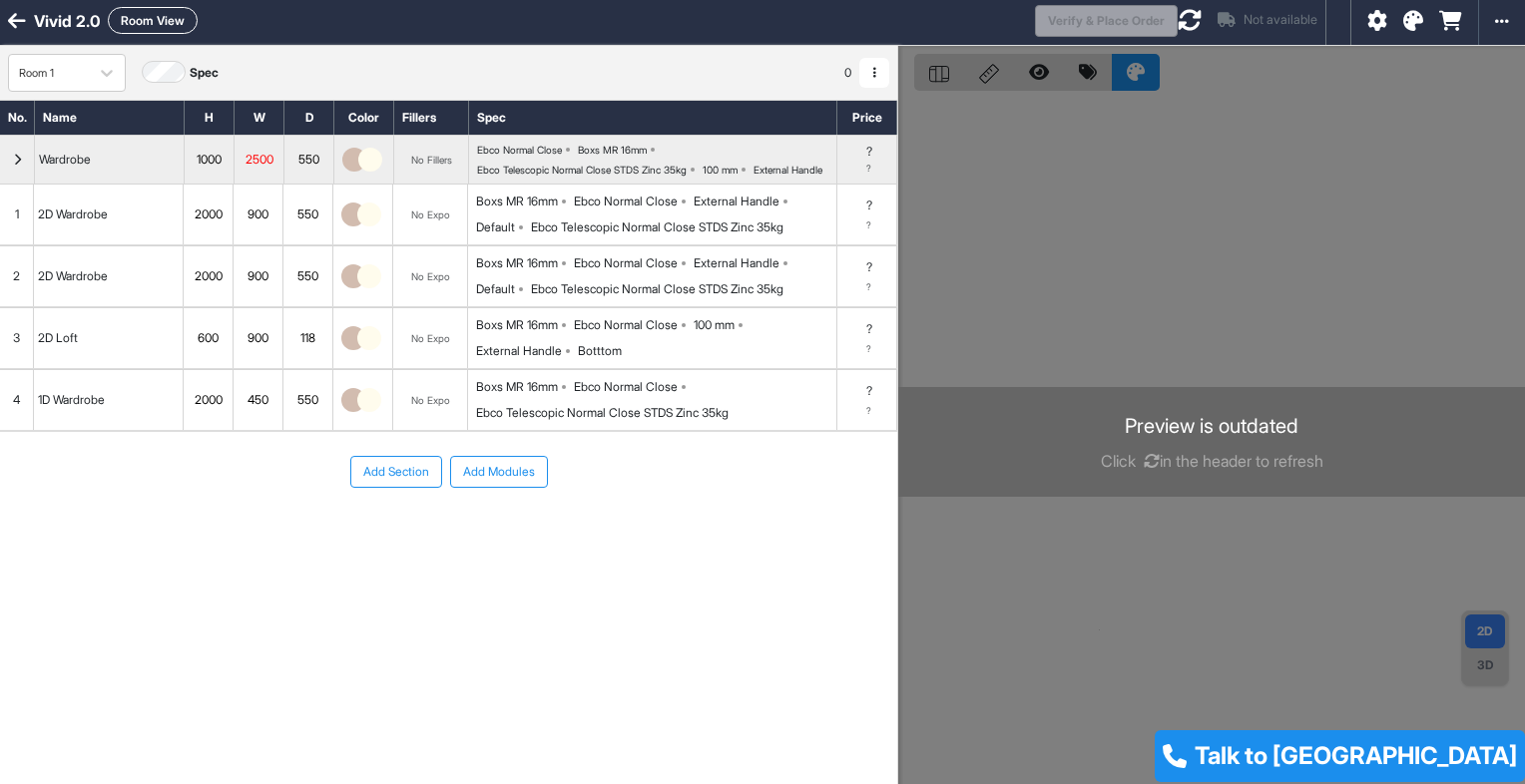 scroll, scrollTop: 0, scrollLeft: 0, axis: both 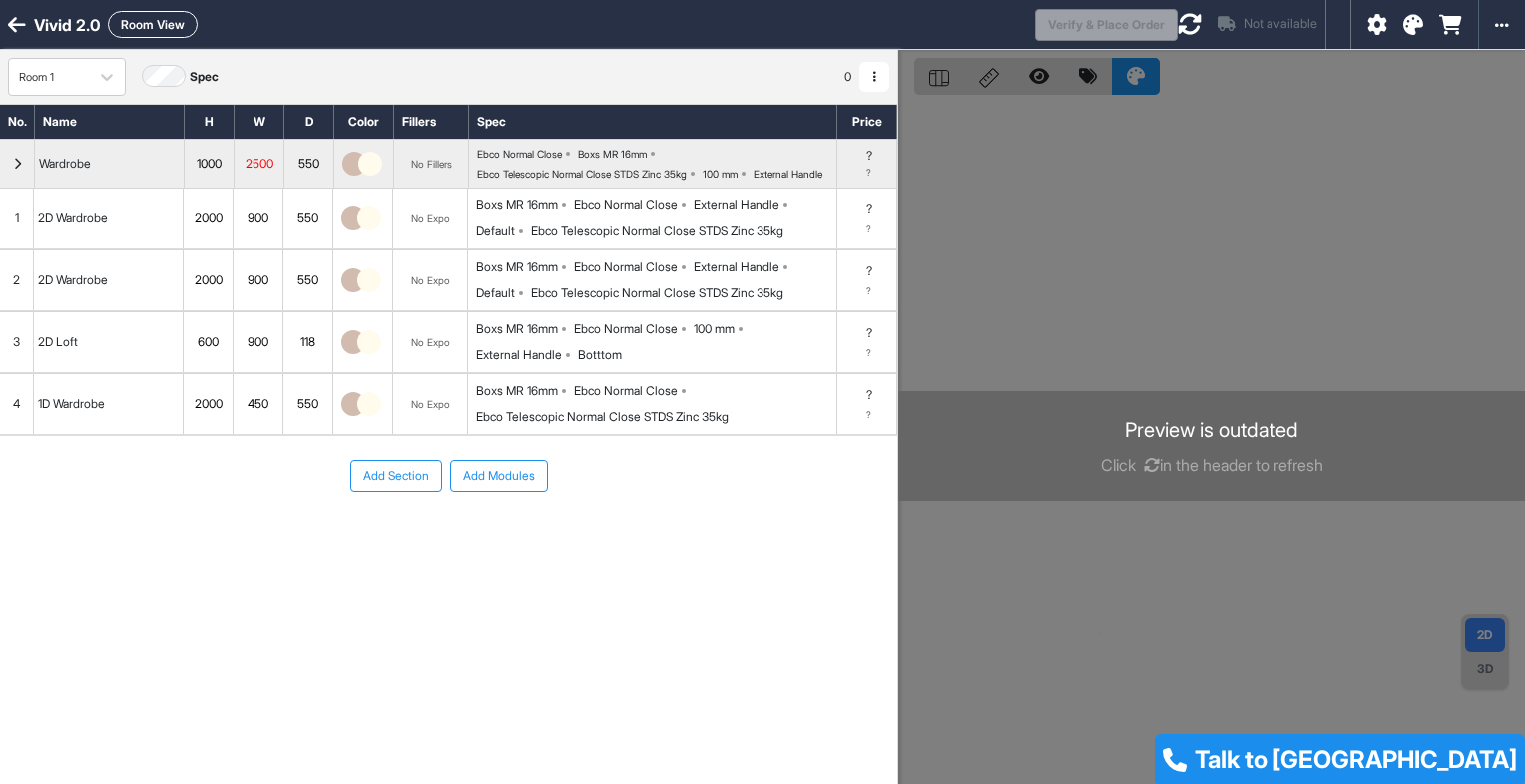 click at bounding box center [874, 77] 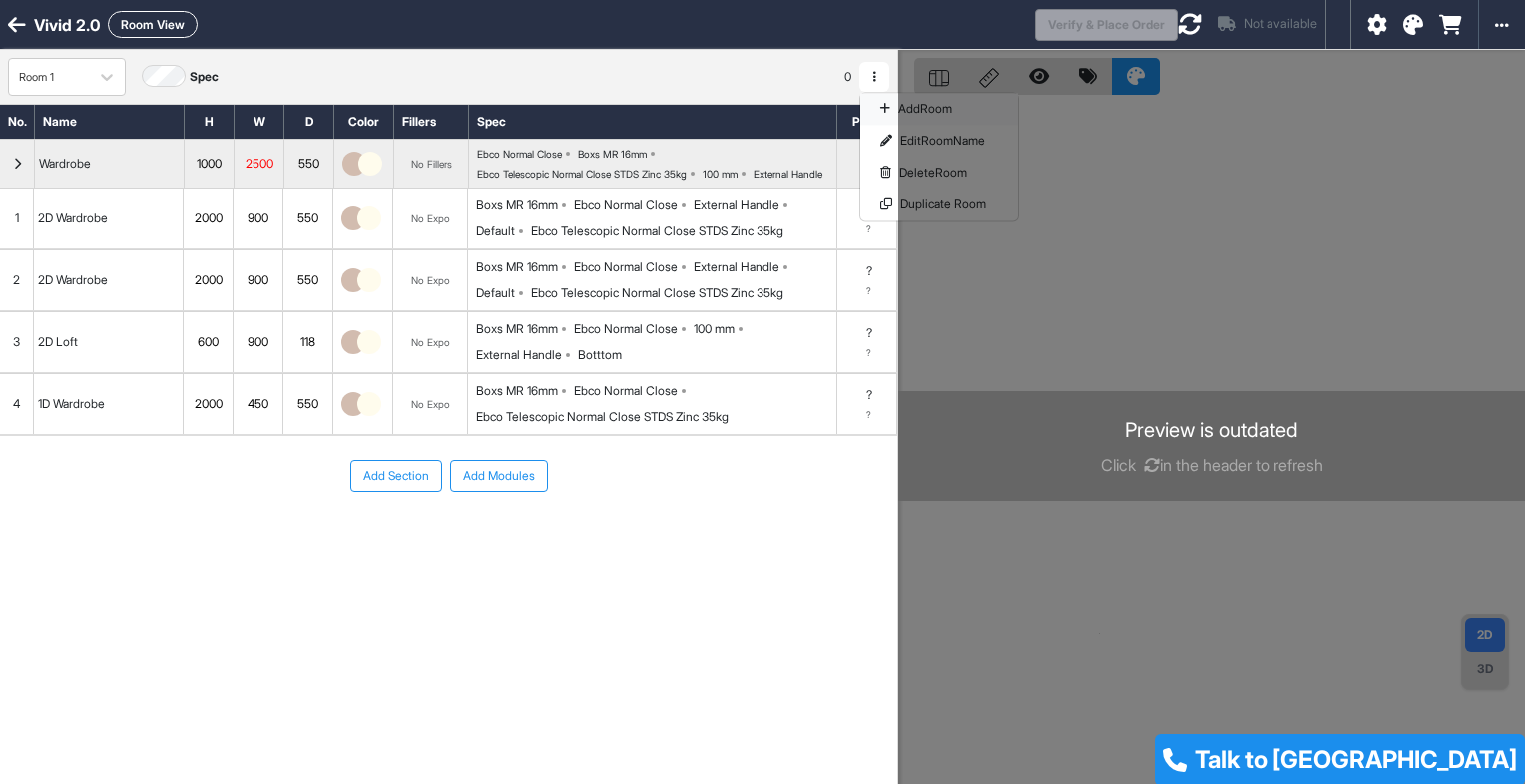 click on "Add  Room" at bounding box center (939, 109) 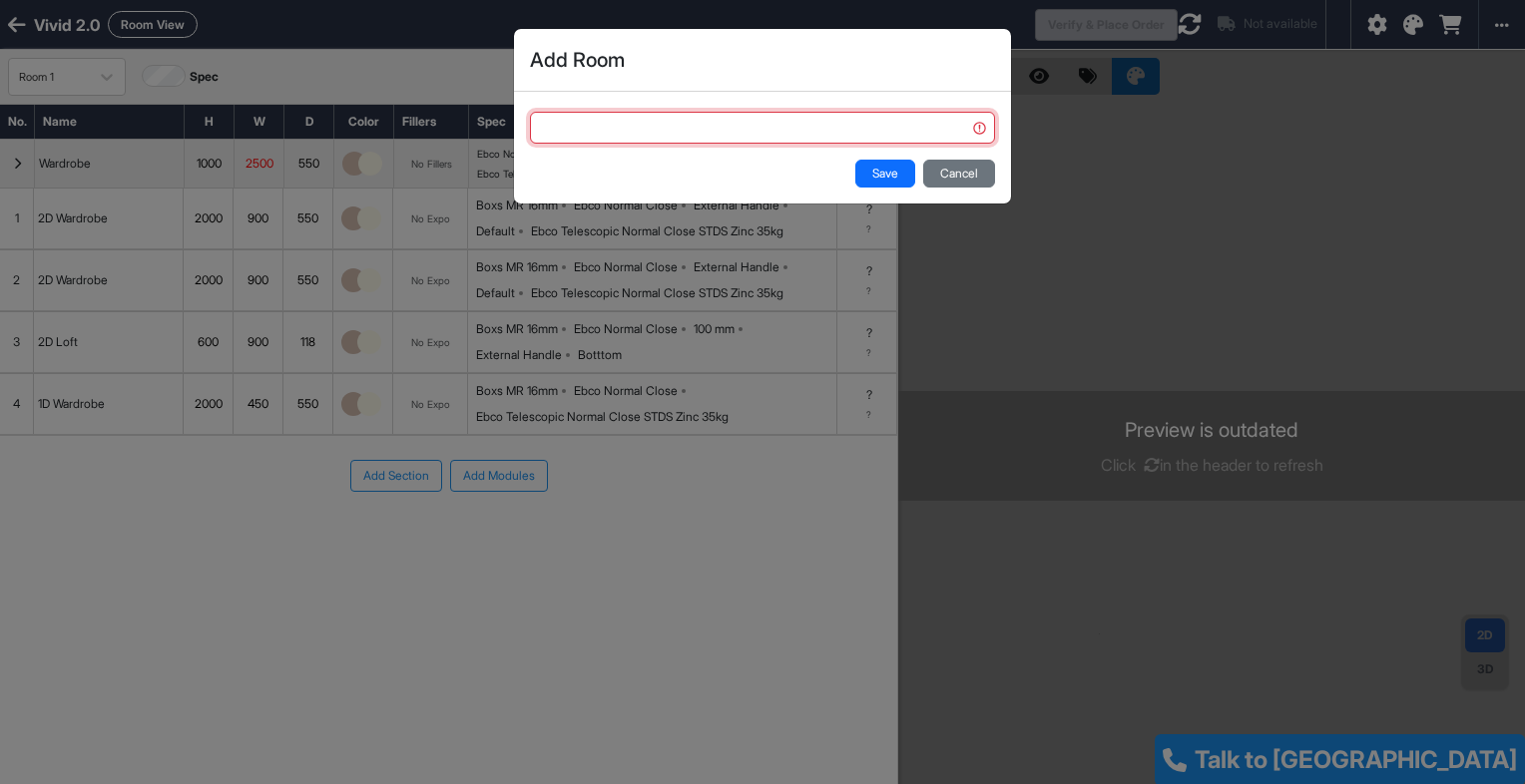 click at bounding box center (762, 128) 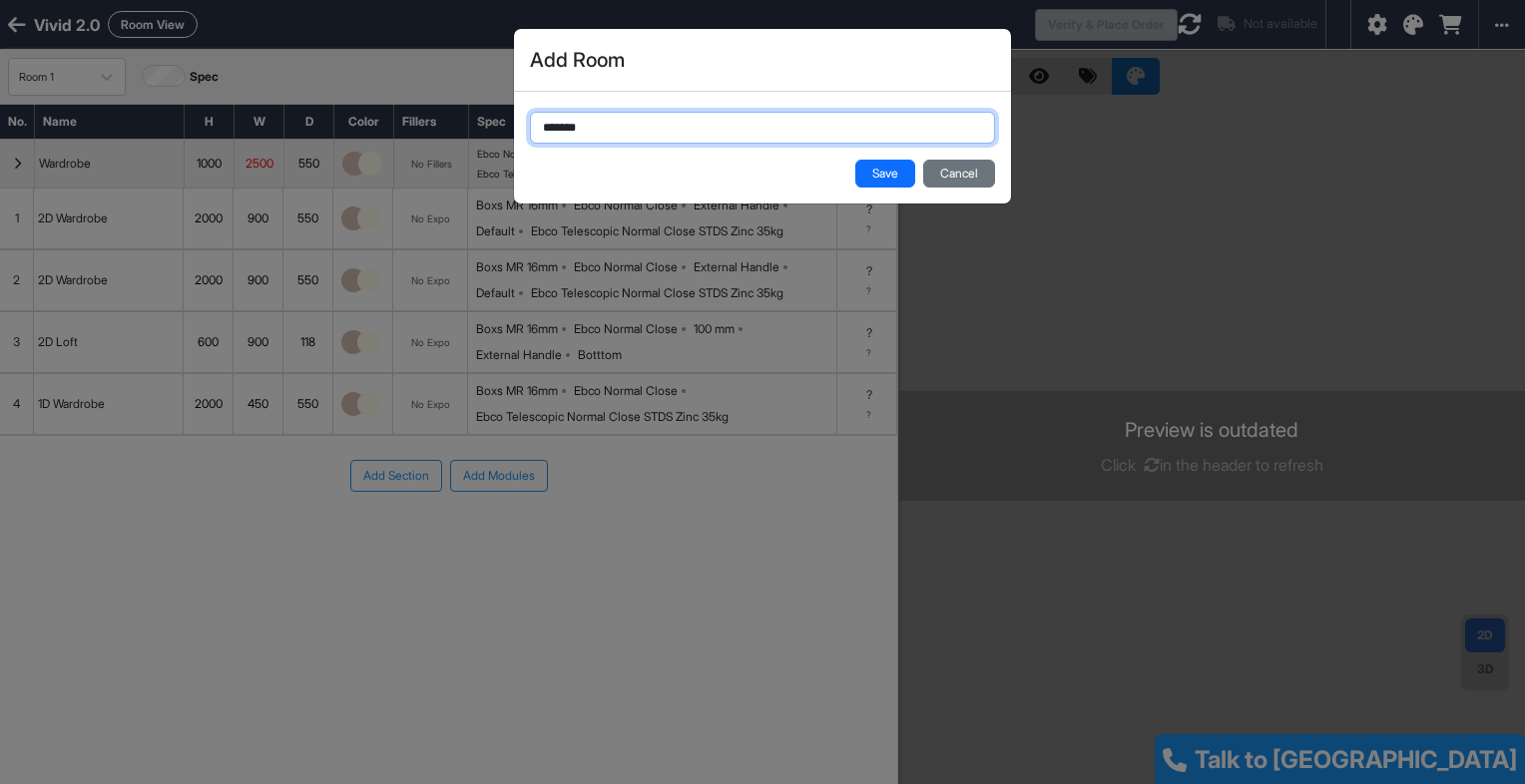 type on "*******" 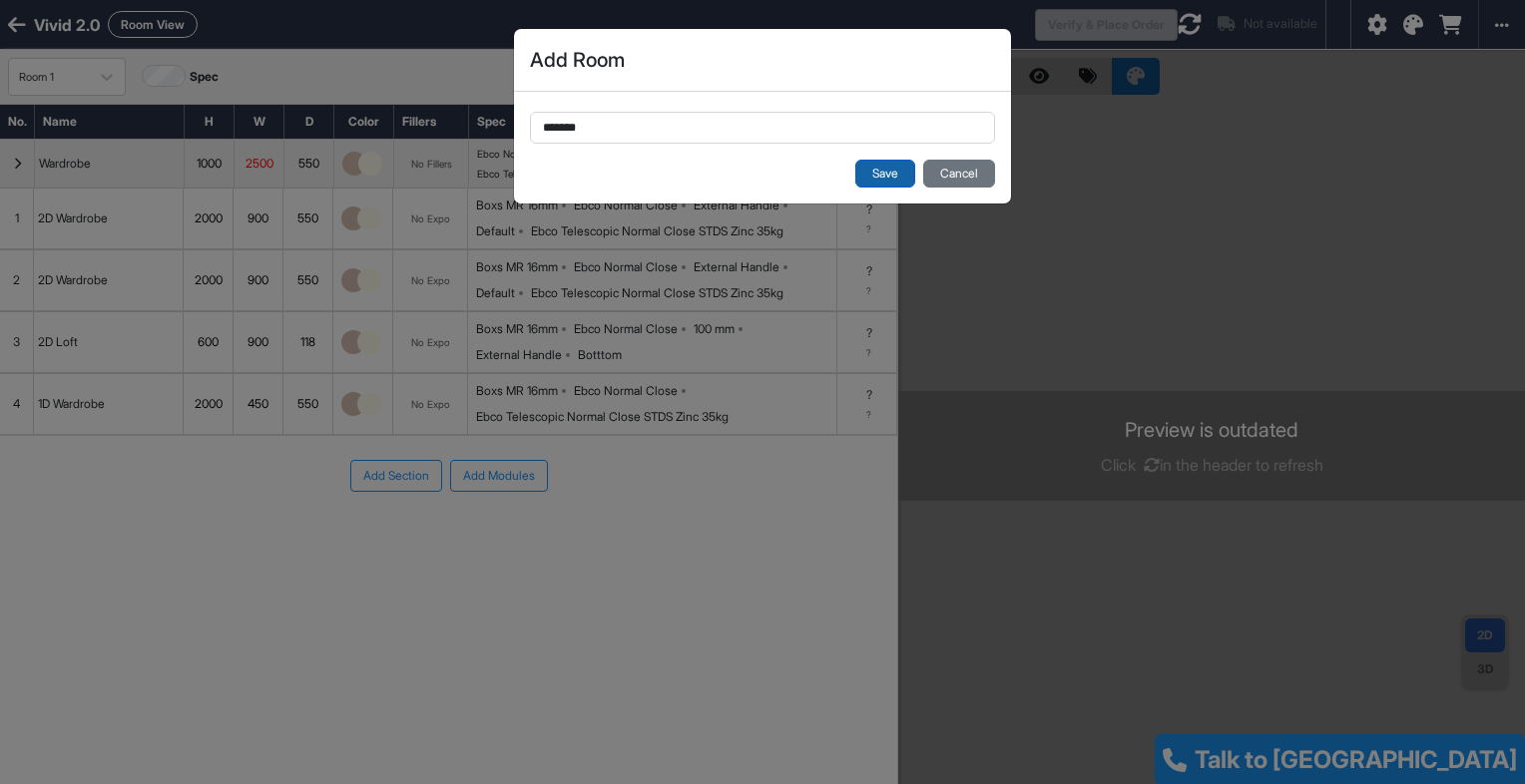 click on "Save" at bounding box center (885, 174) 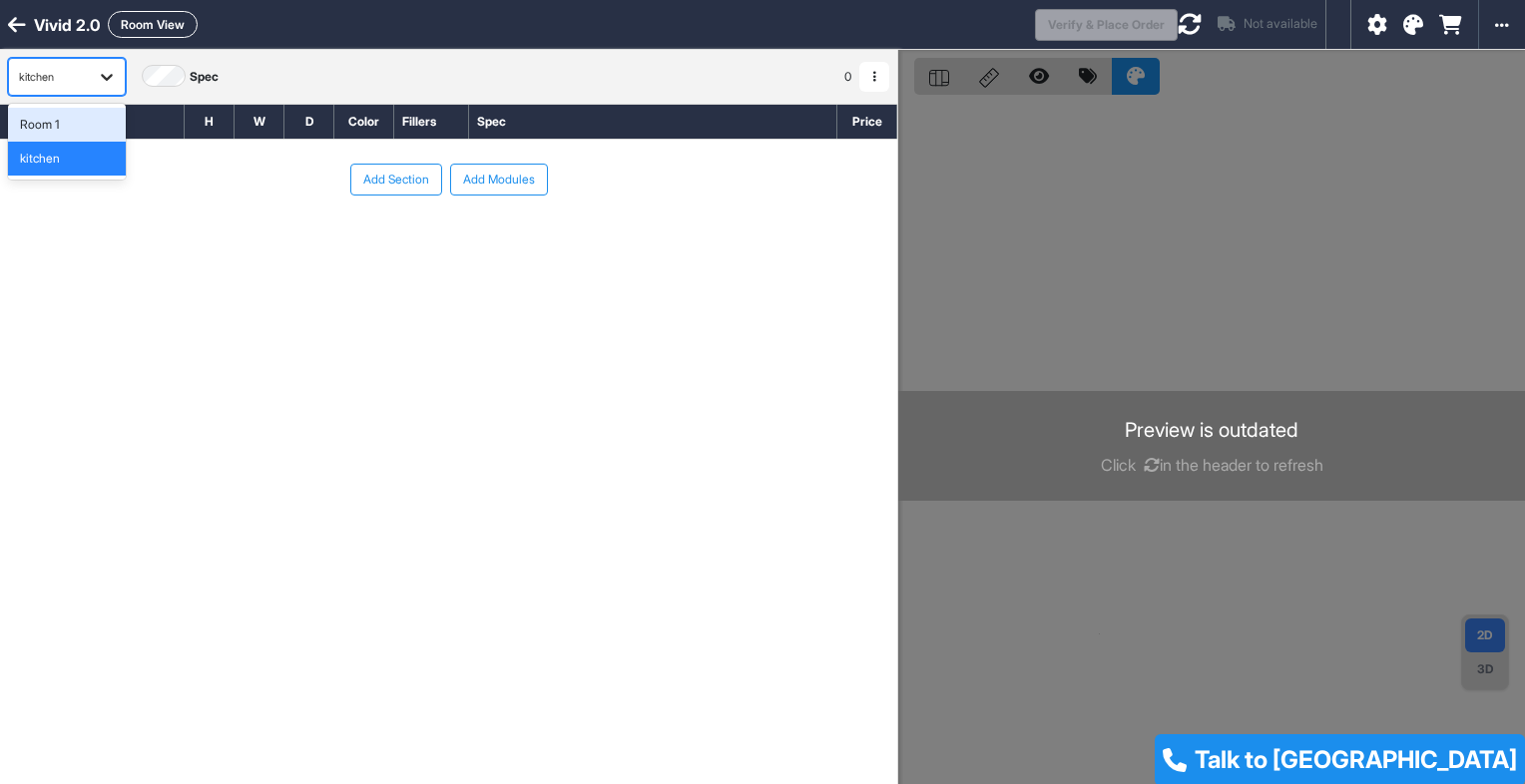 click 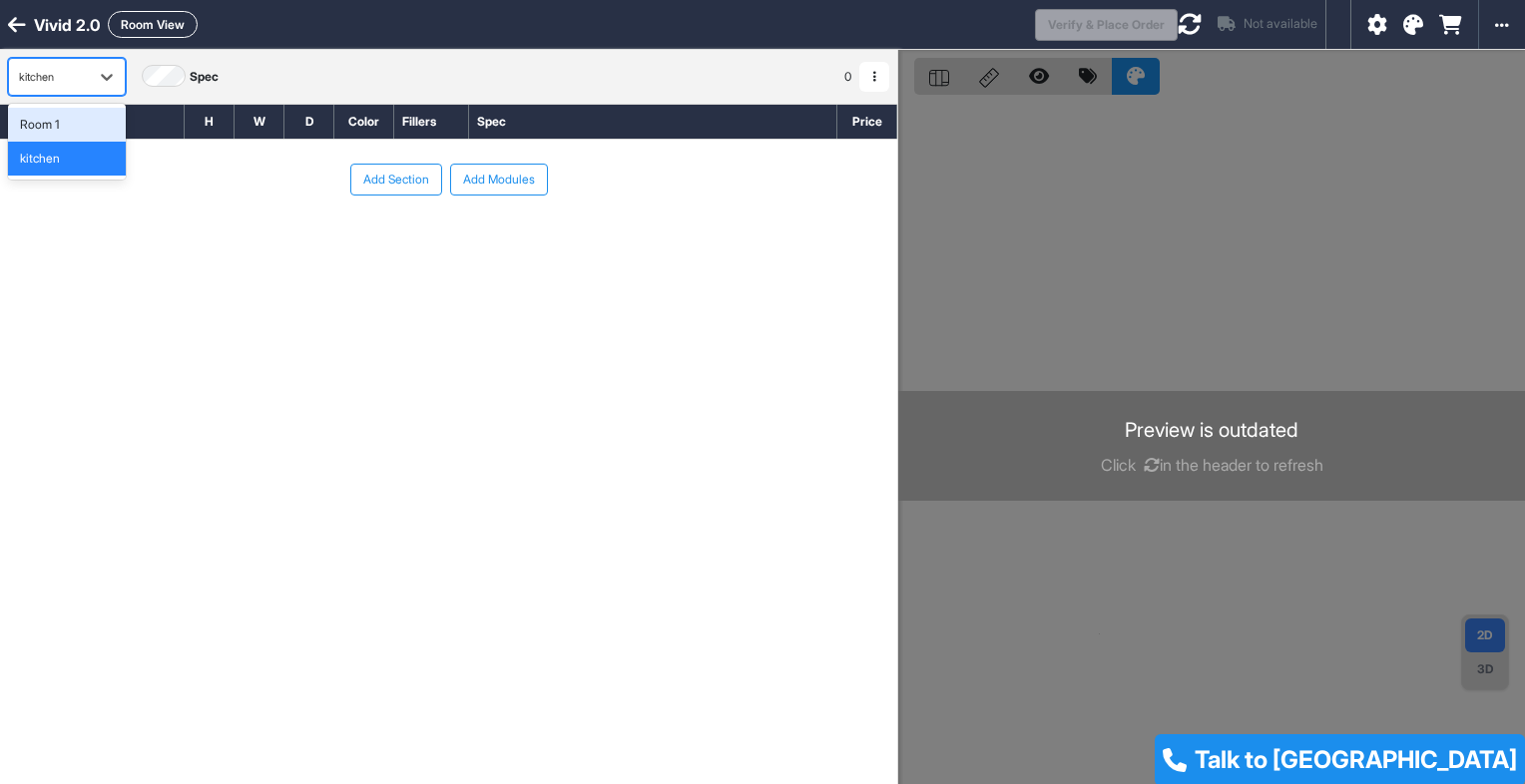 click on "Room 1" at bounding box center (67, 125) 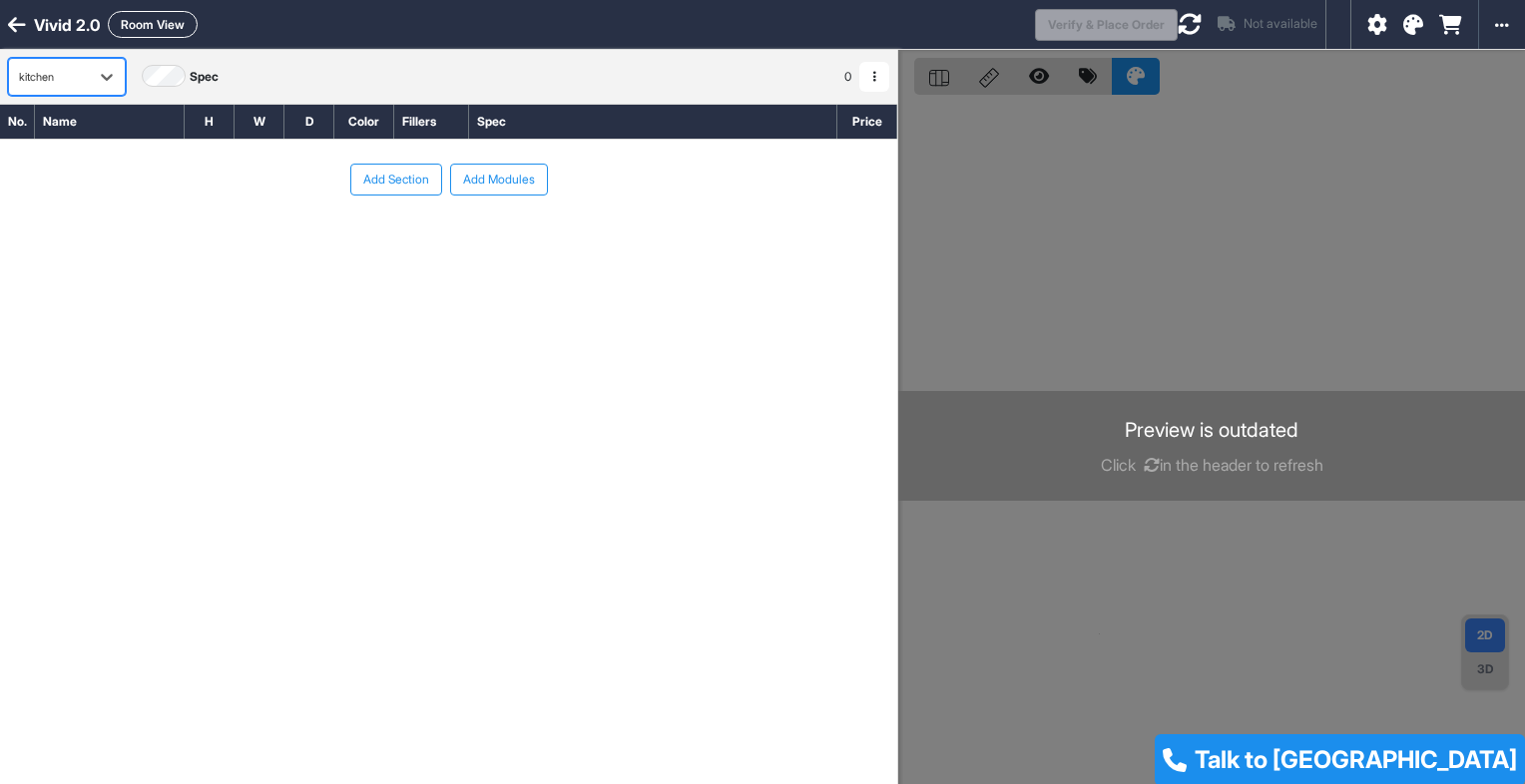 click on "Add Section Add Modules" at bounding box center [448, 239] 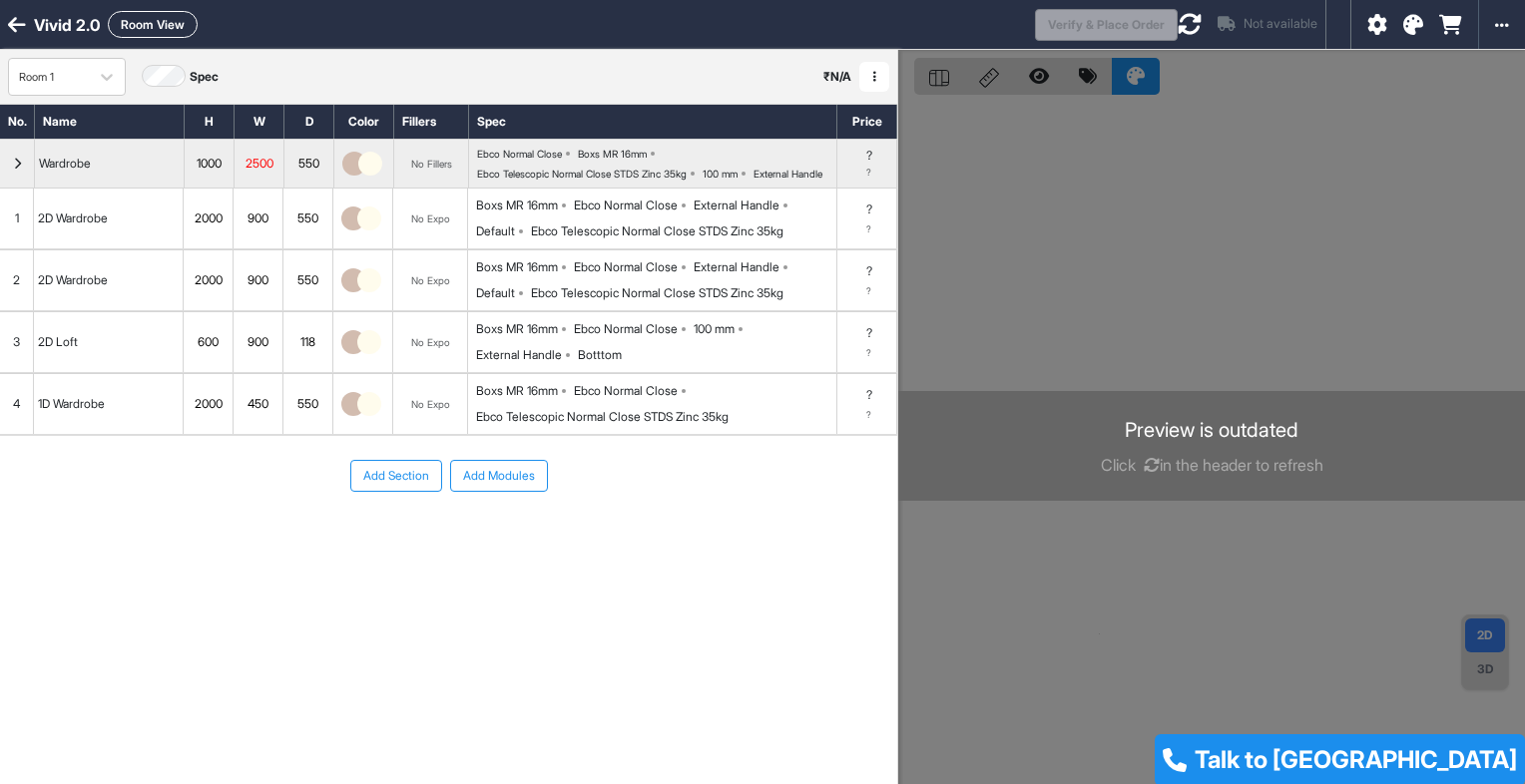 click on "₹ N/A Add  Room Edit  Room  Name Delete  Room Duplicate Room" at bounding box center (856, 77) 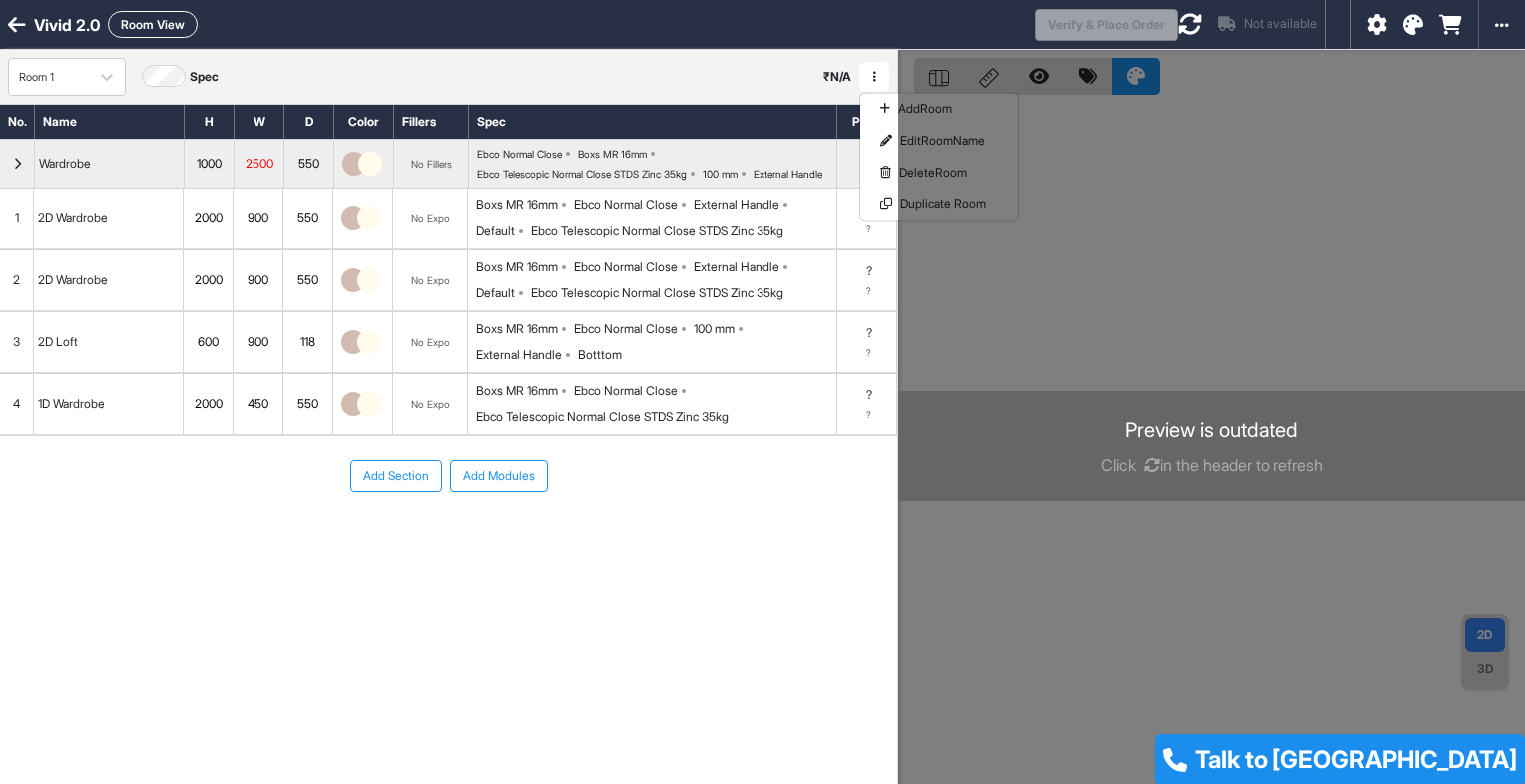 click on "Room 1 Spec ₹ N/A Add  Room Edit  Room  Name Delete  Room Duplicate Room" at bounding box center (448, 77) 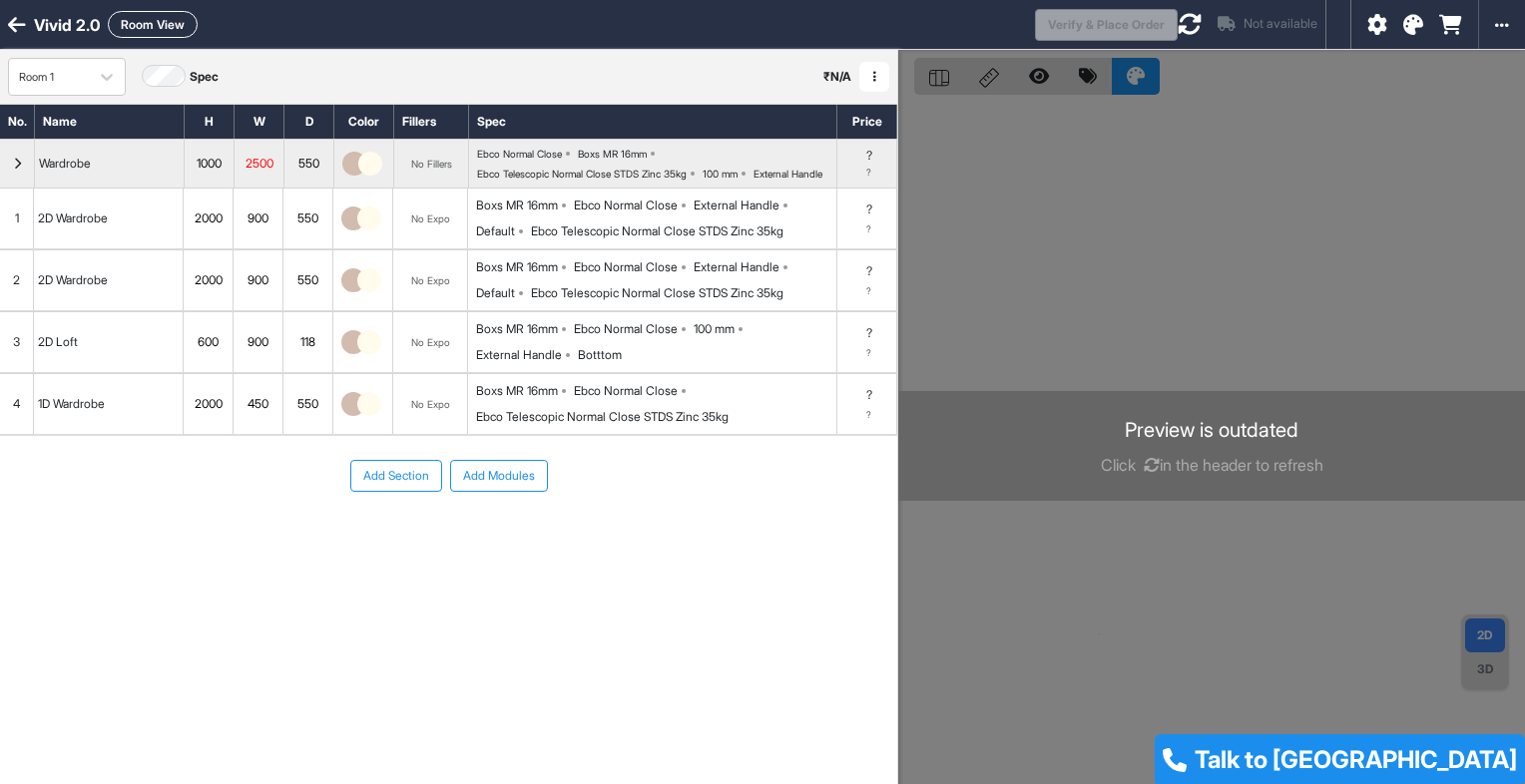 click at bounding box center [1212, 442] 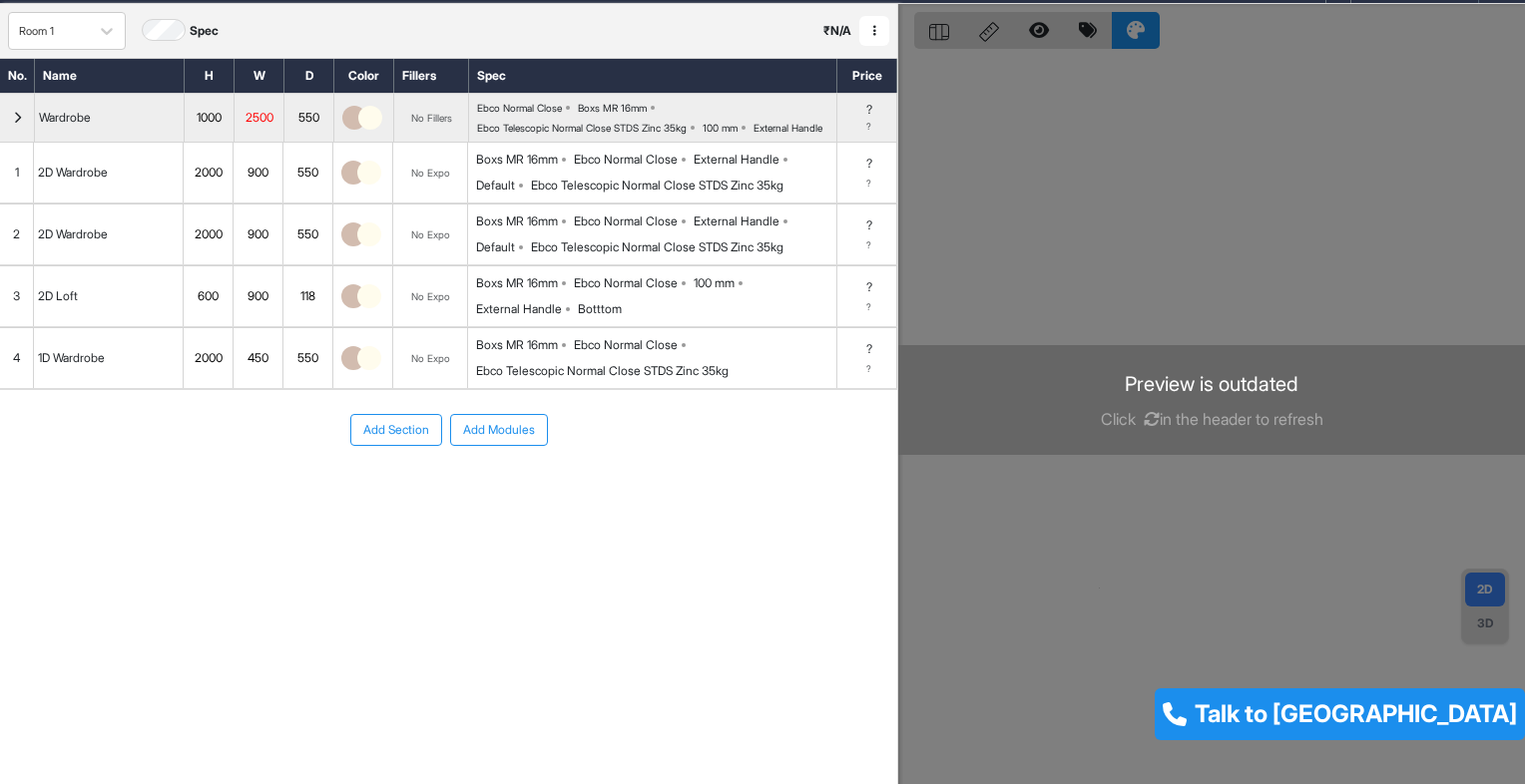 scroll, scrollTop: 50, scrollLeft: 0, axis: vertical 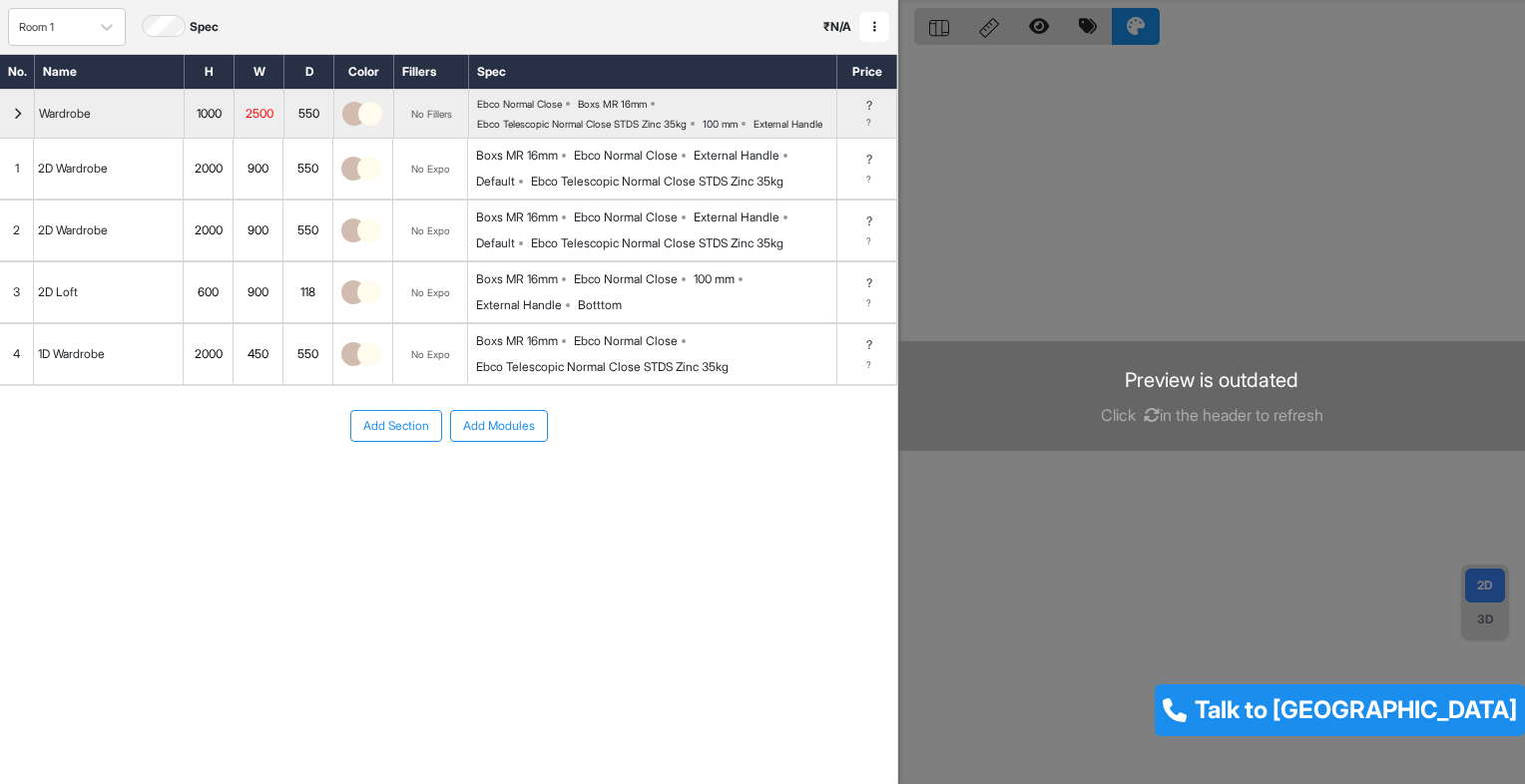 click on "Preview is outdated Click   in the header to refresh" at bounding box center (1212, 396) 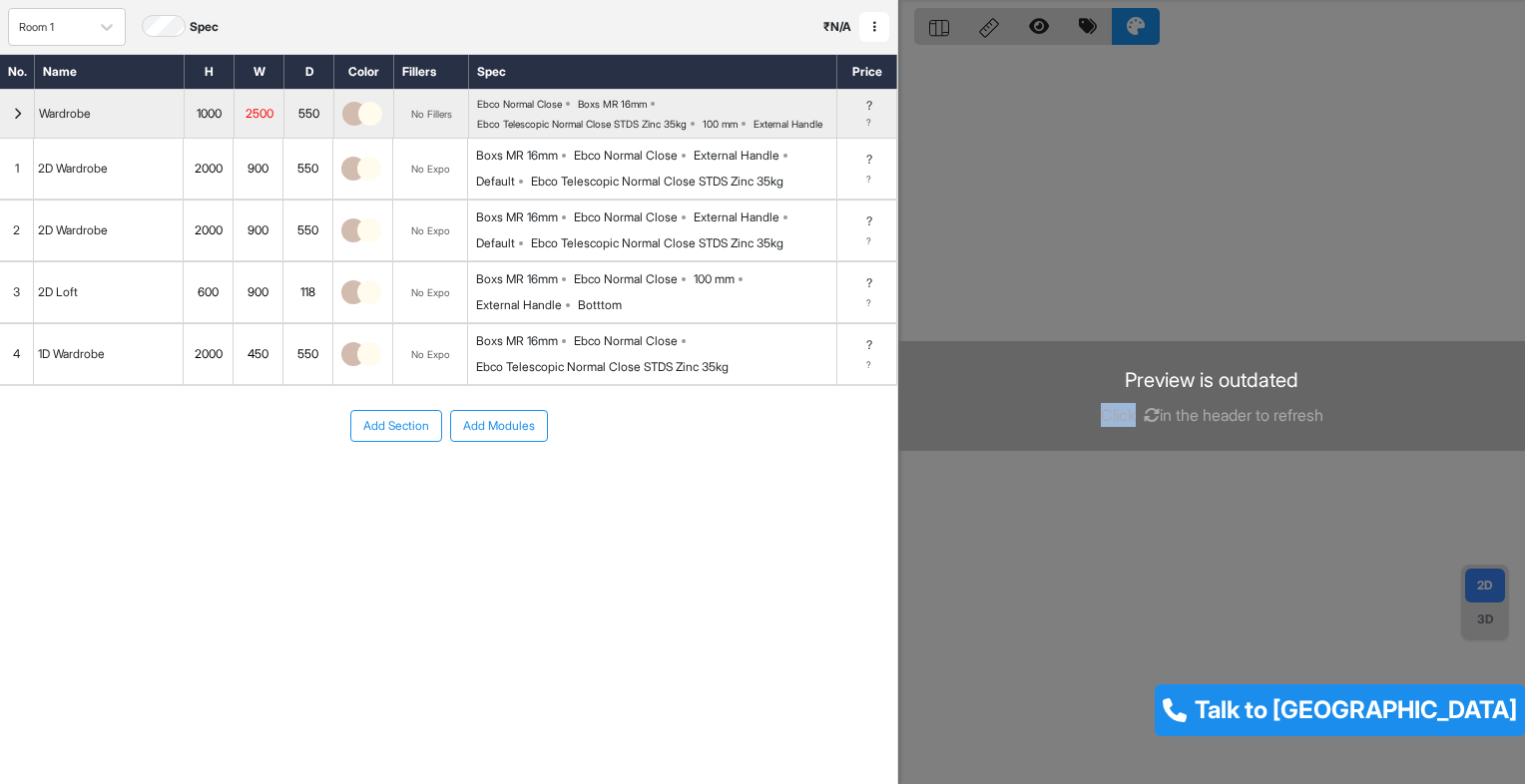 click on "Click   in the header to refresh" at bounding box center [1212, 415] 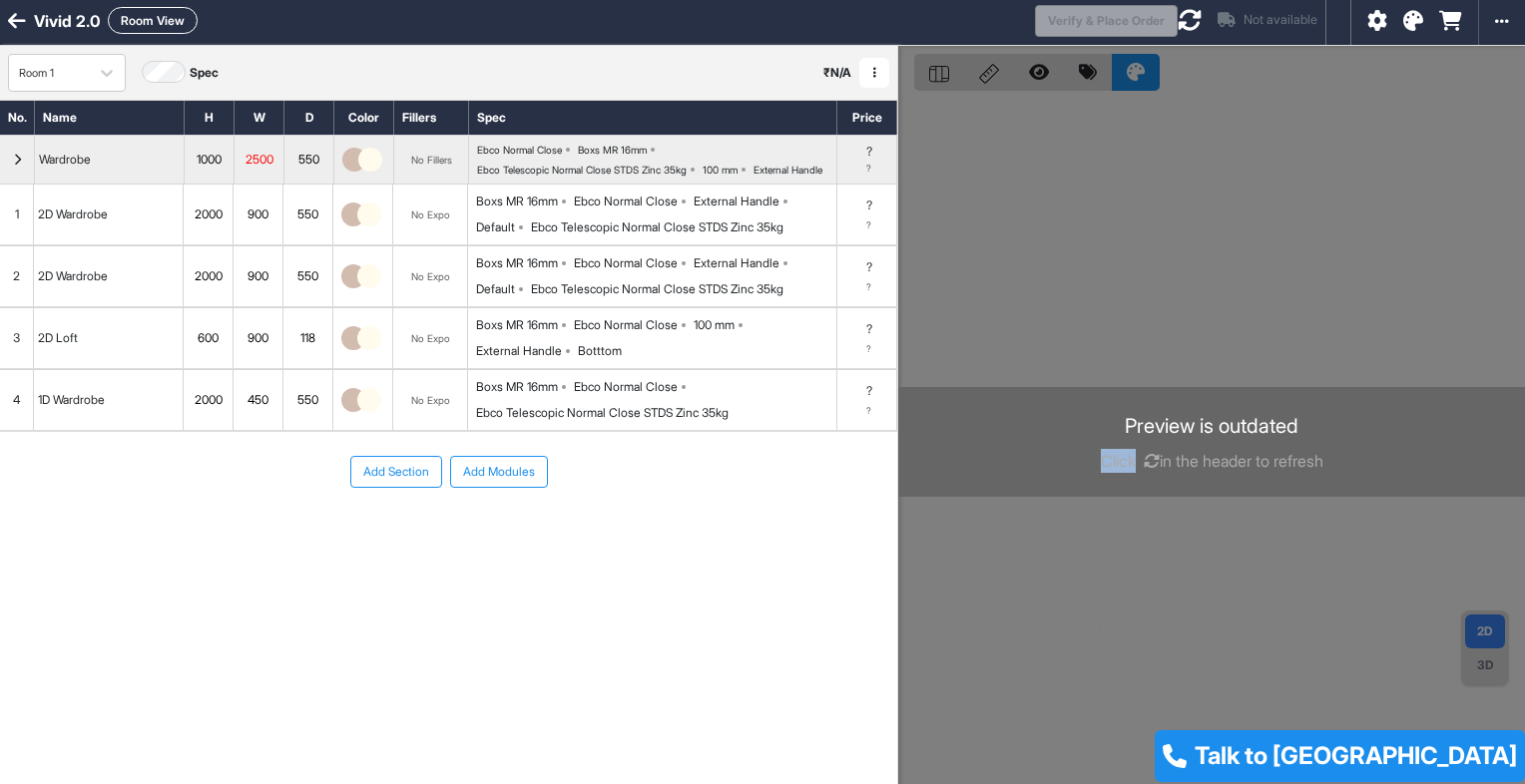 scroll, scrollTop: 0, scrollLeft: 0, axis: both 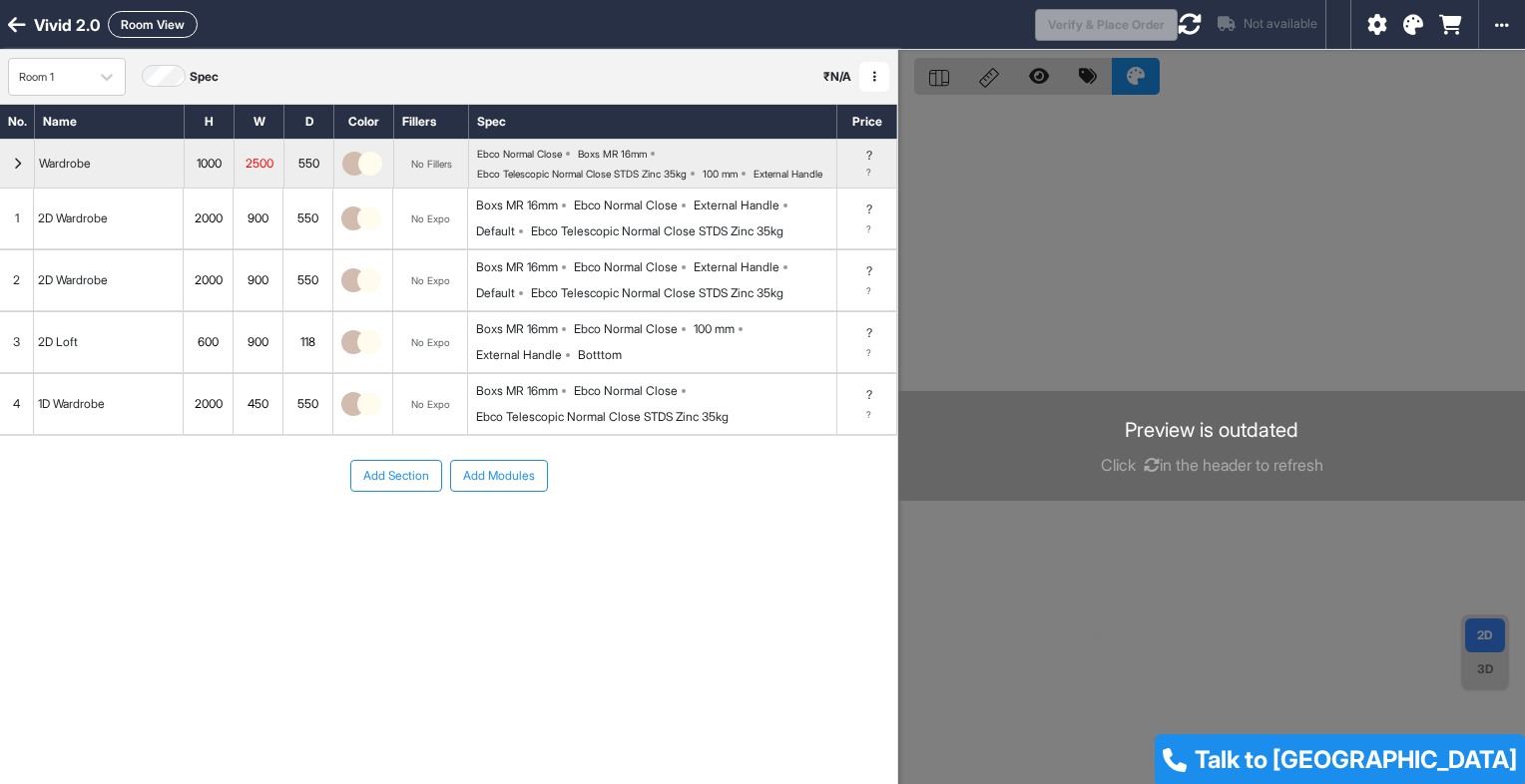 click at bounding box center (1212, 442) 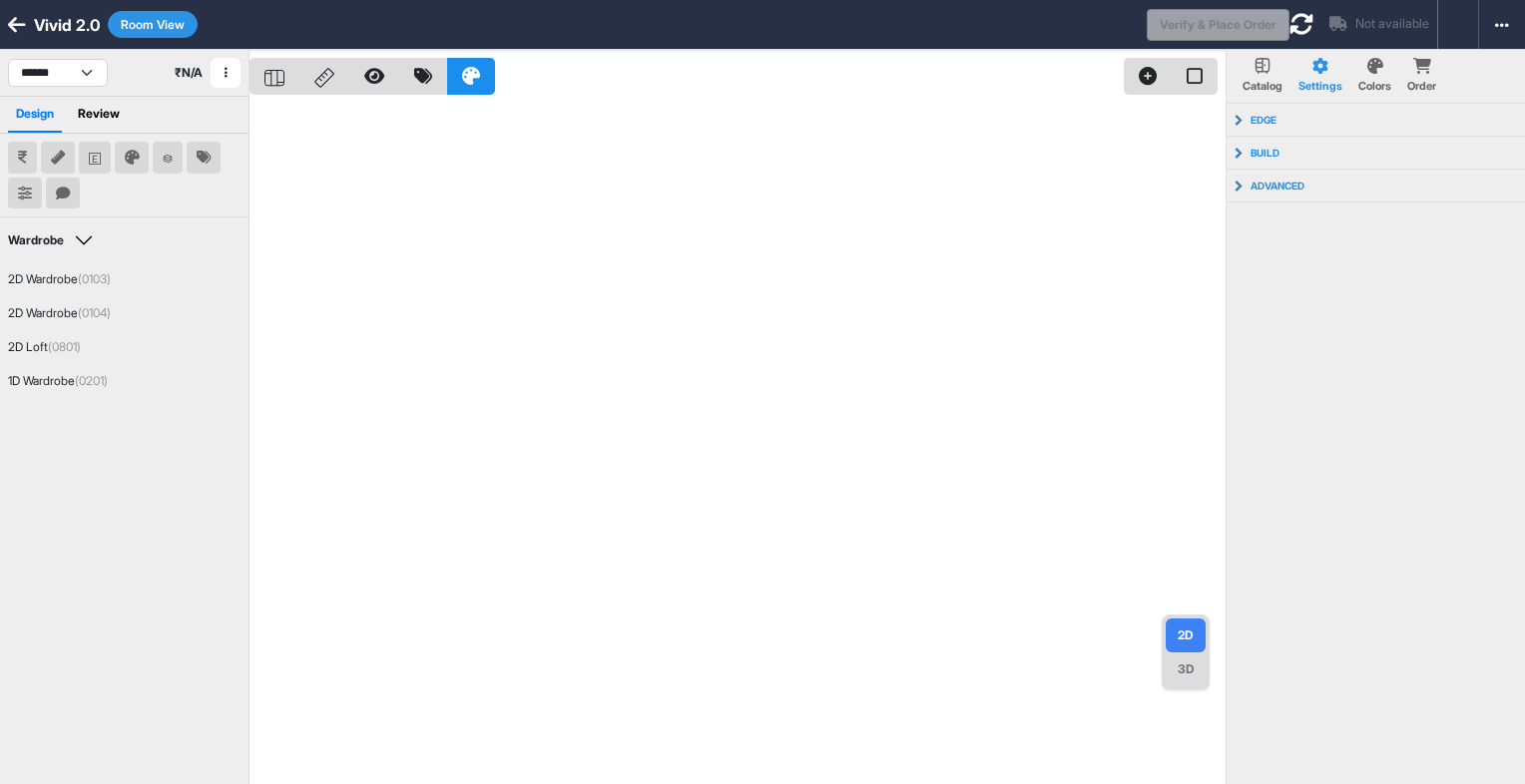 click on "Review" at bounding box center [99, 115] 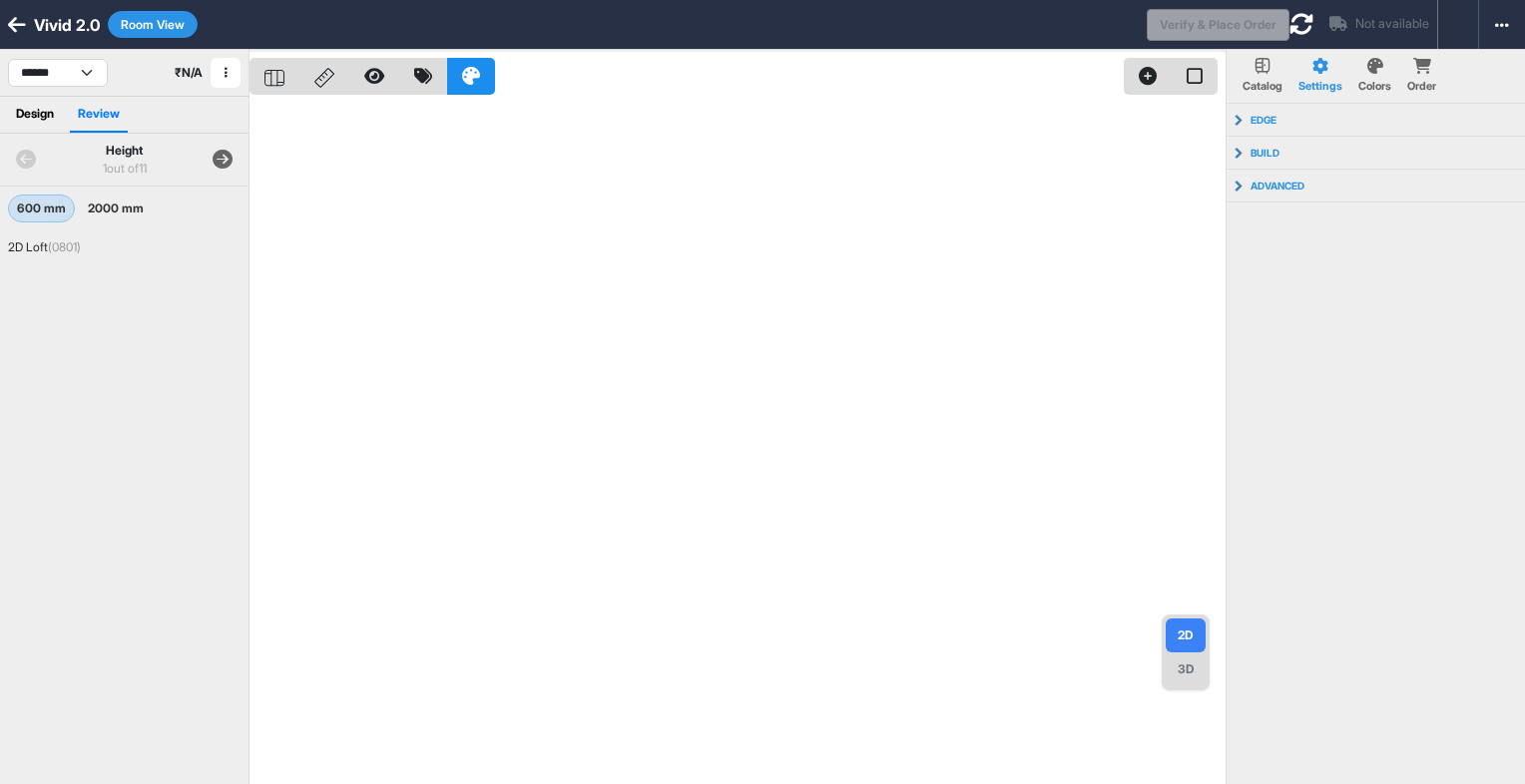 click on "Design" at bounding box center [35, 115] 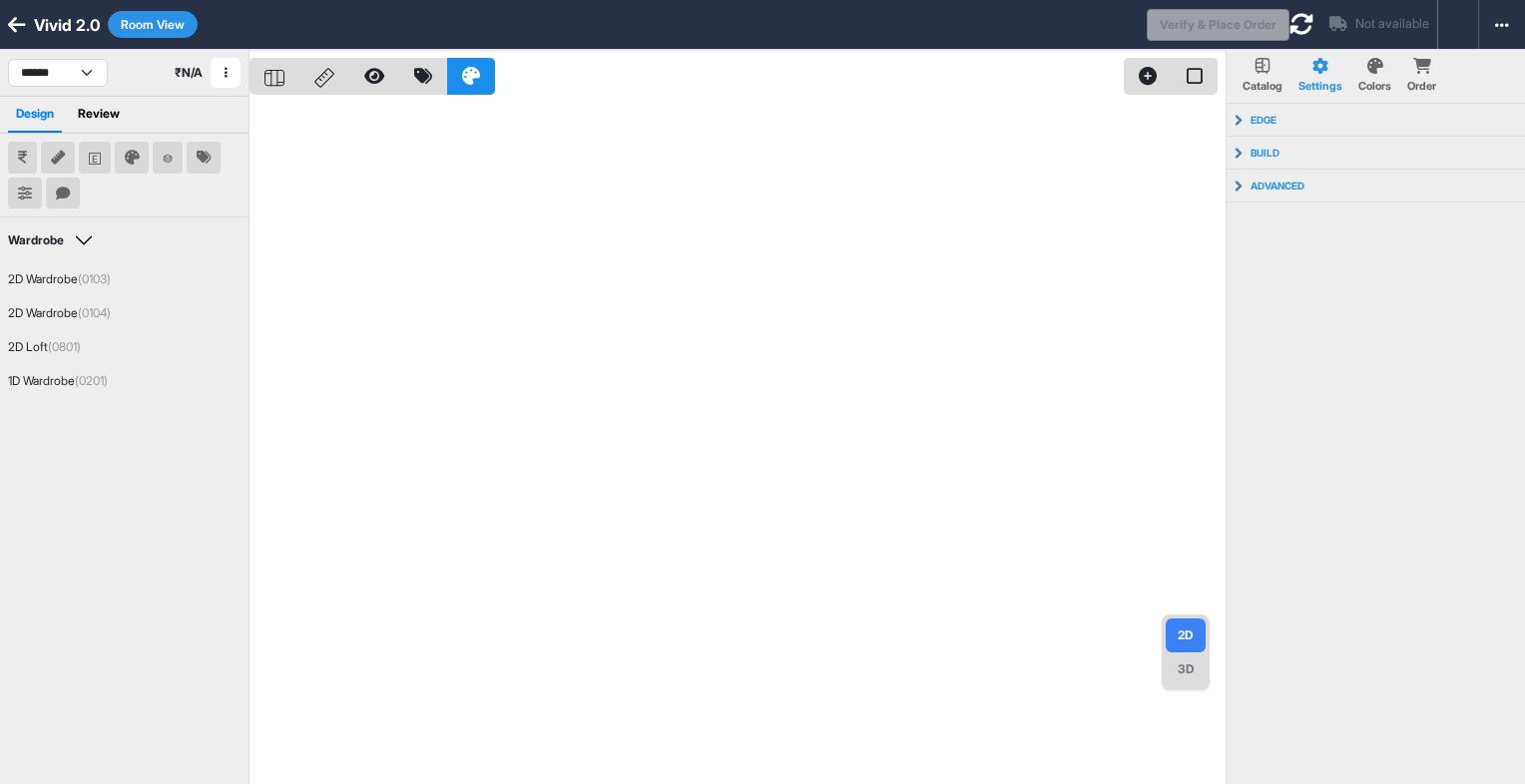 click on "3D" at bounding box center (1186, 669) 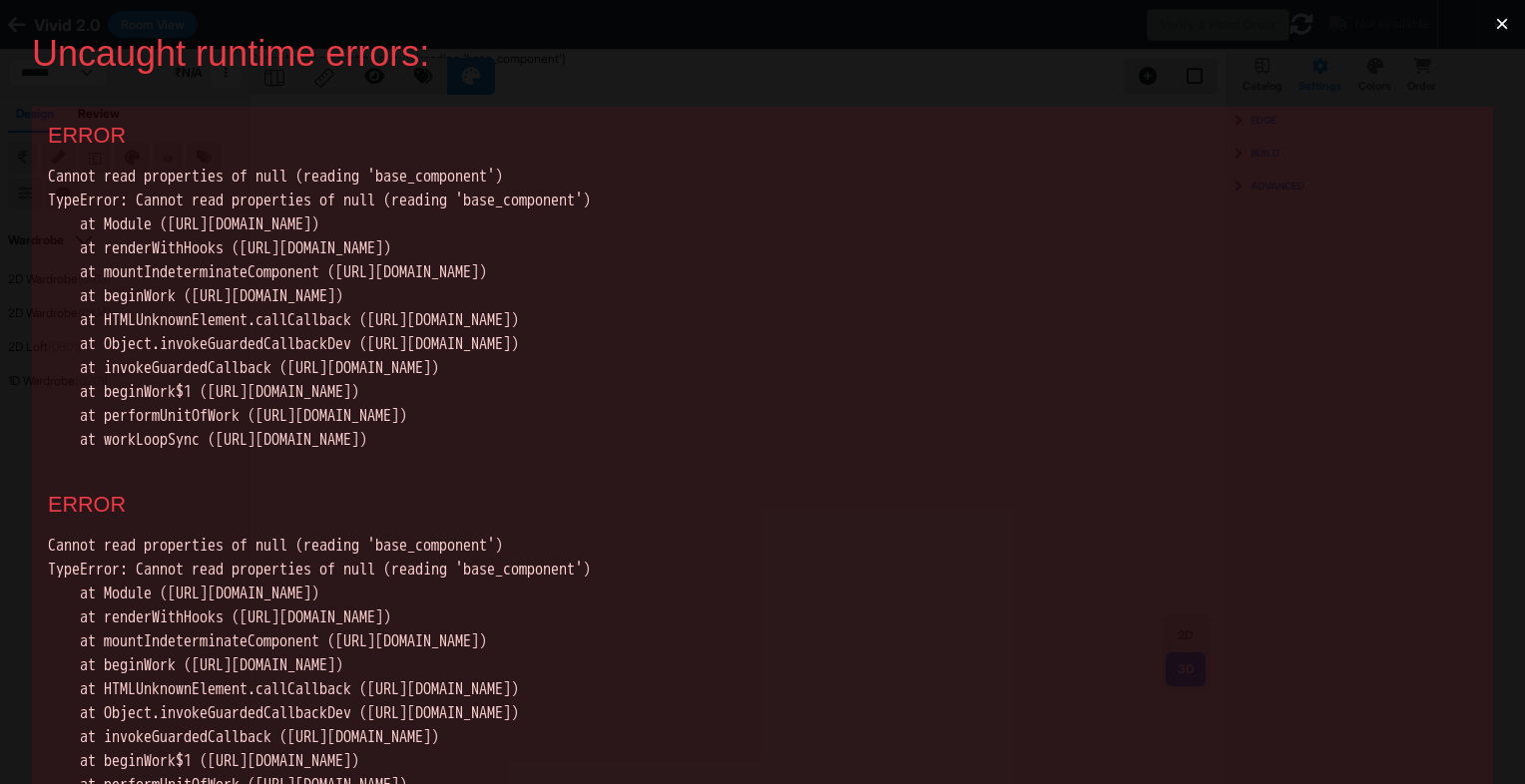 scroll, scrollTop: 0, scrollLeft: 0, axis: both 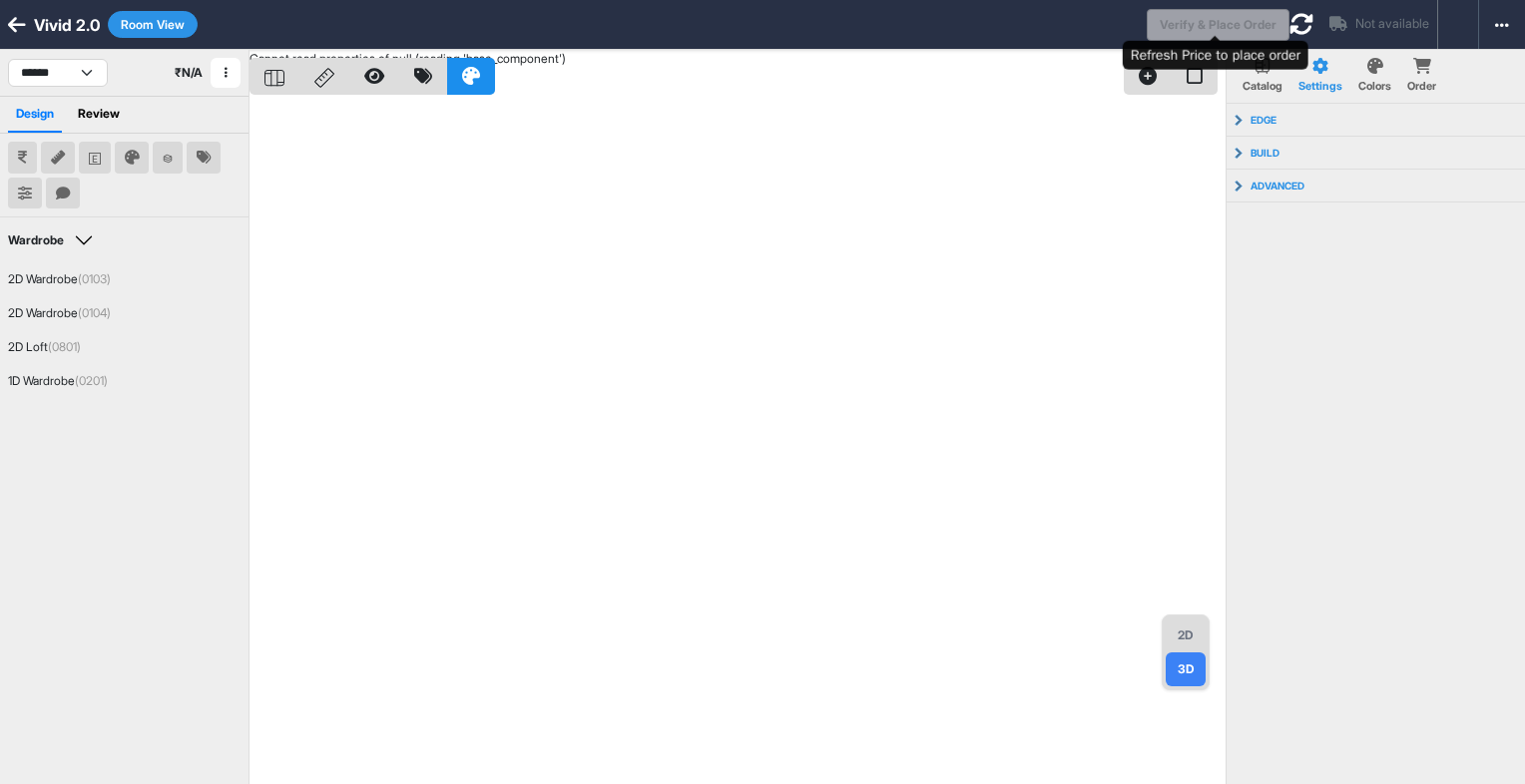 click on "Verify & Place Order" at bounding box center (1218, 25) 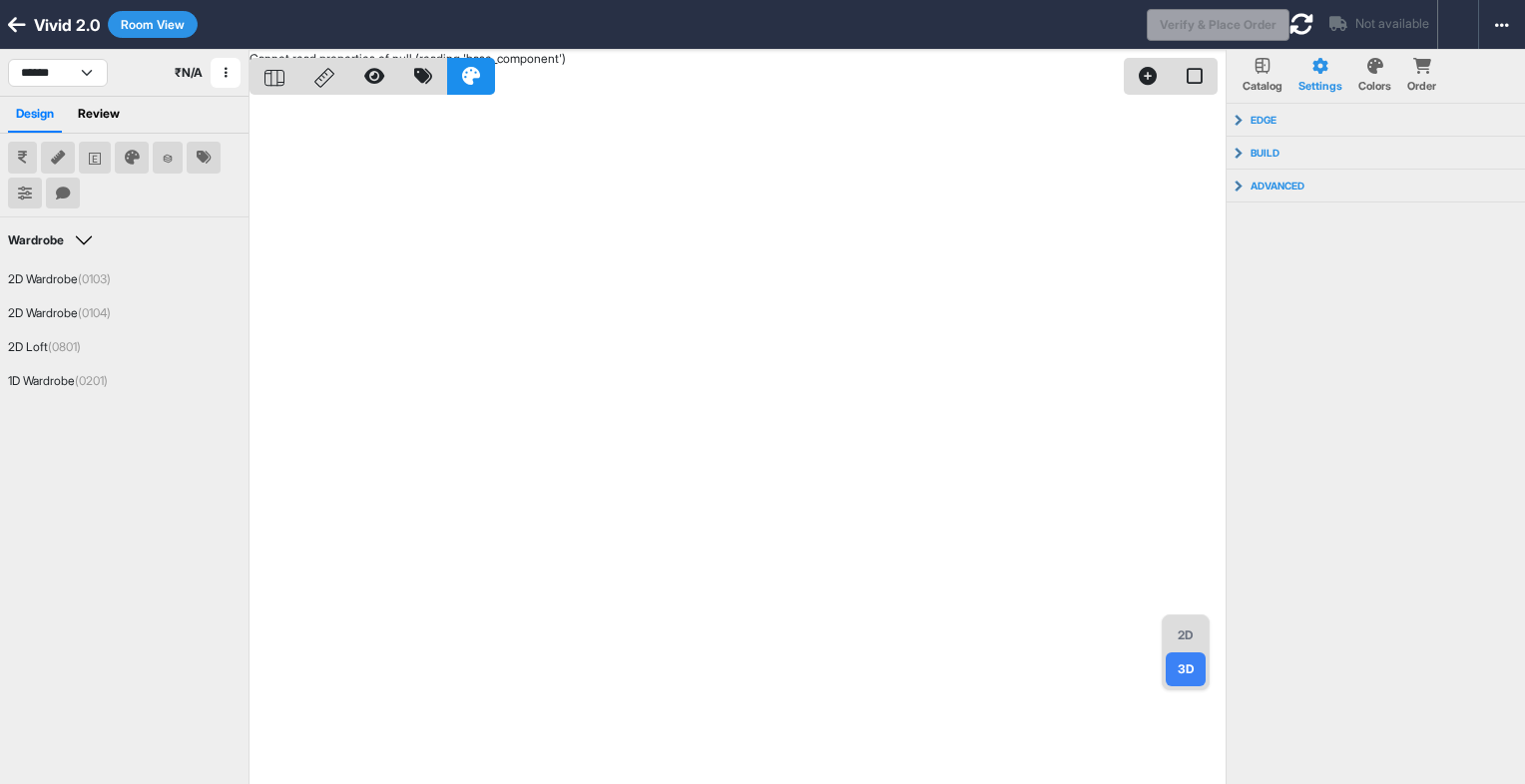click on "Catalog" at bounding box center (1263, 76) 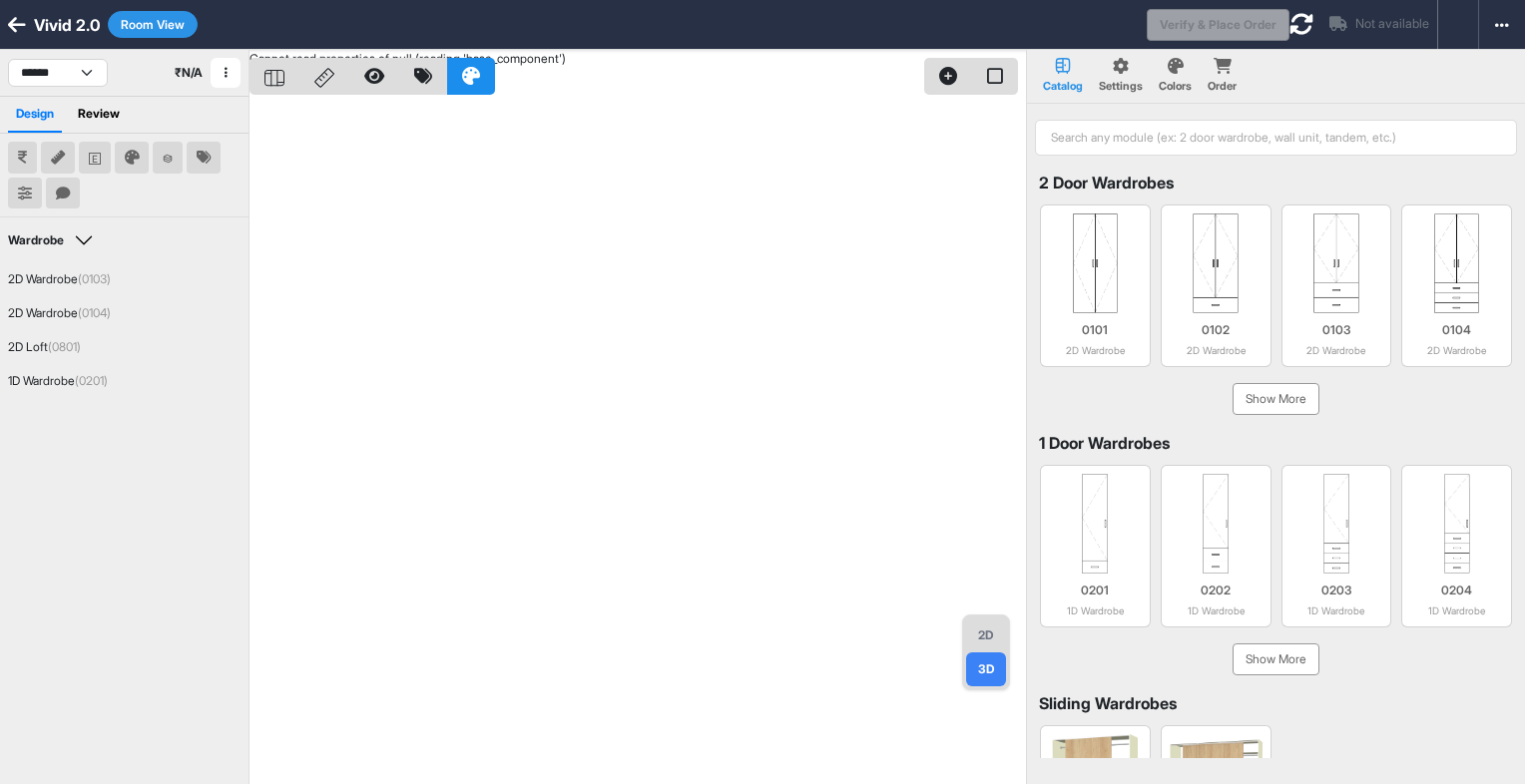 click on "Catalog Settings Colors Order" at bounding box center [1275, 77] 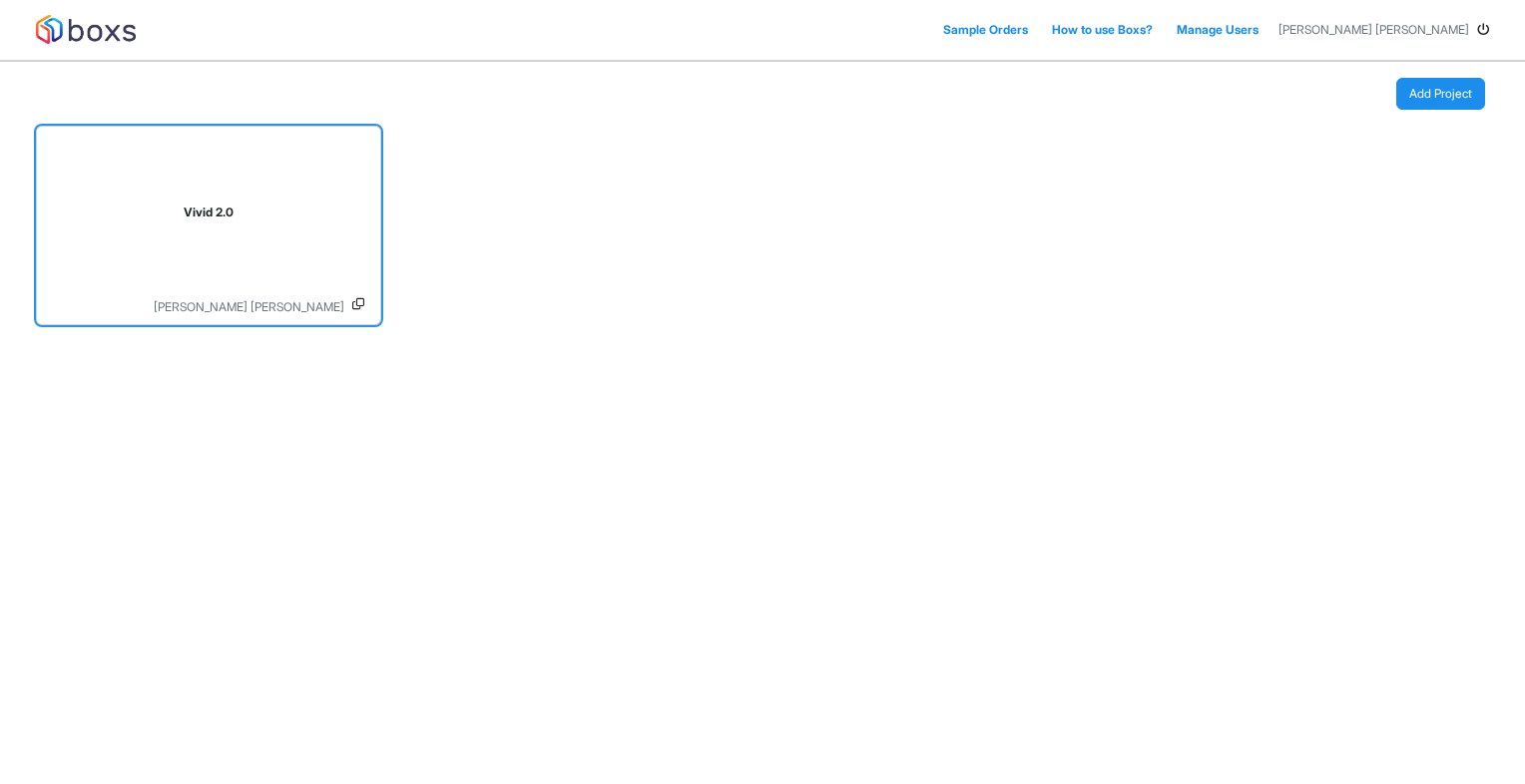 click on "Vivid 2.0" at bounding box center (209, 216) 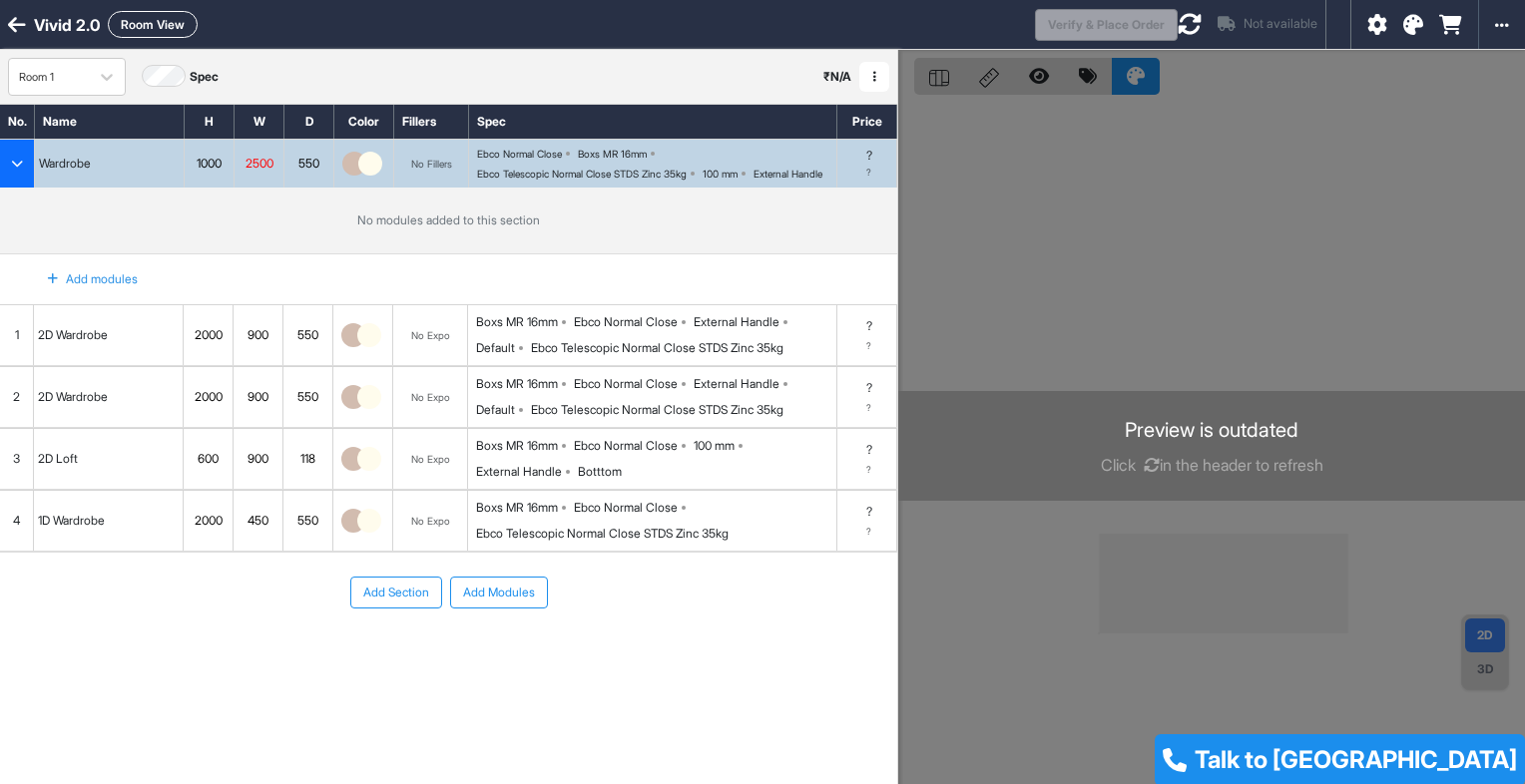 click at bounding box center (1212, 442) 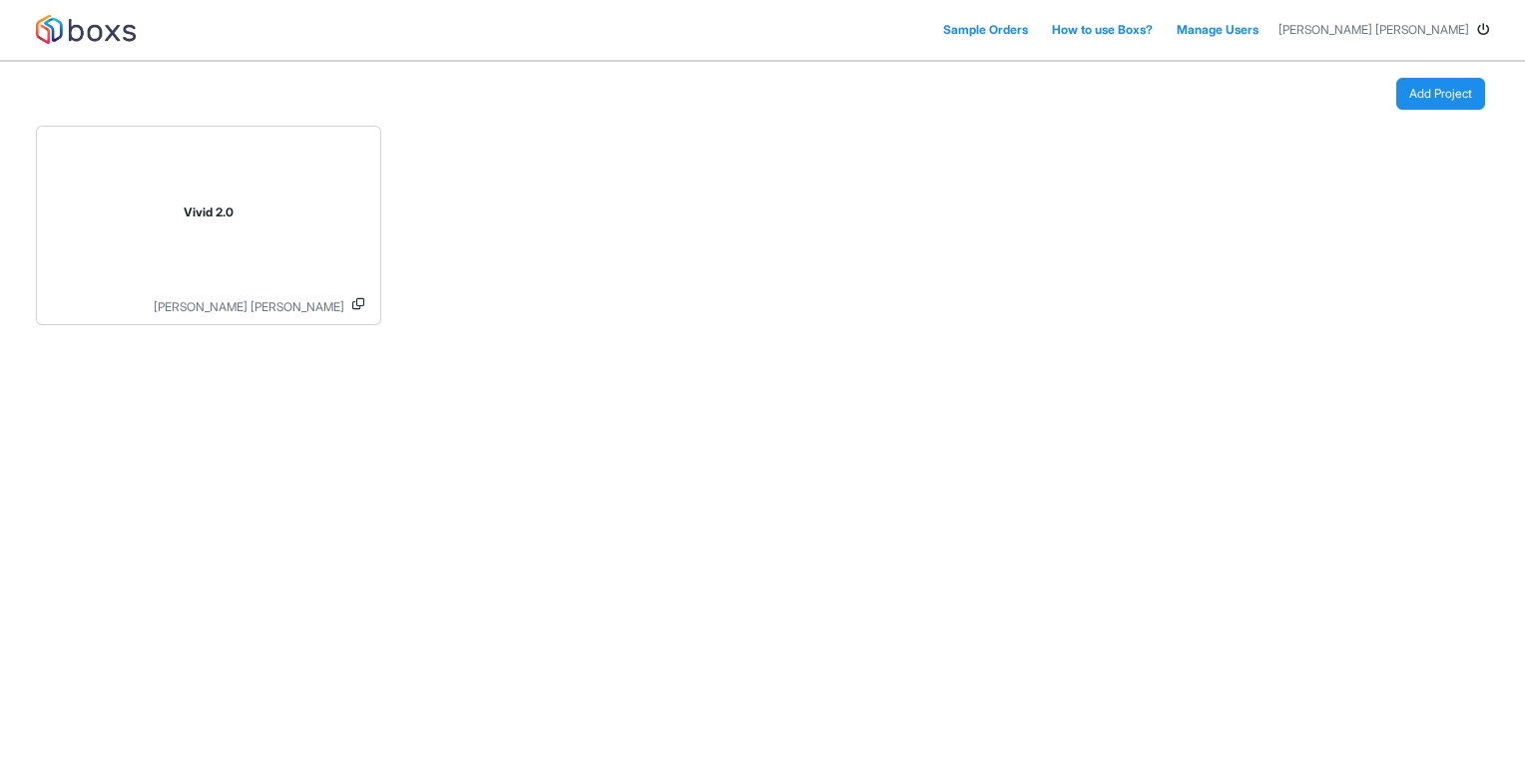 click on "Vivid 2.0 [PERSON_NAME] [PERSON_NAME]" at bounding box center (762, 217) 